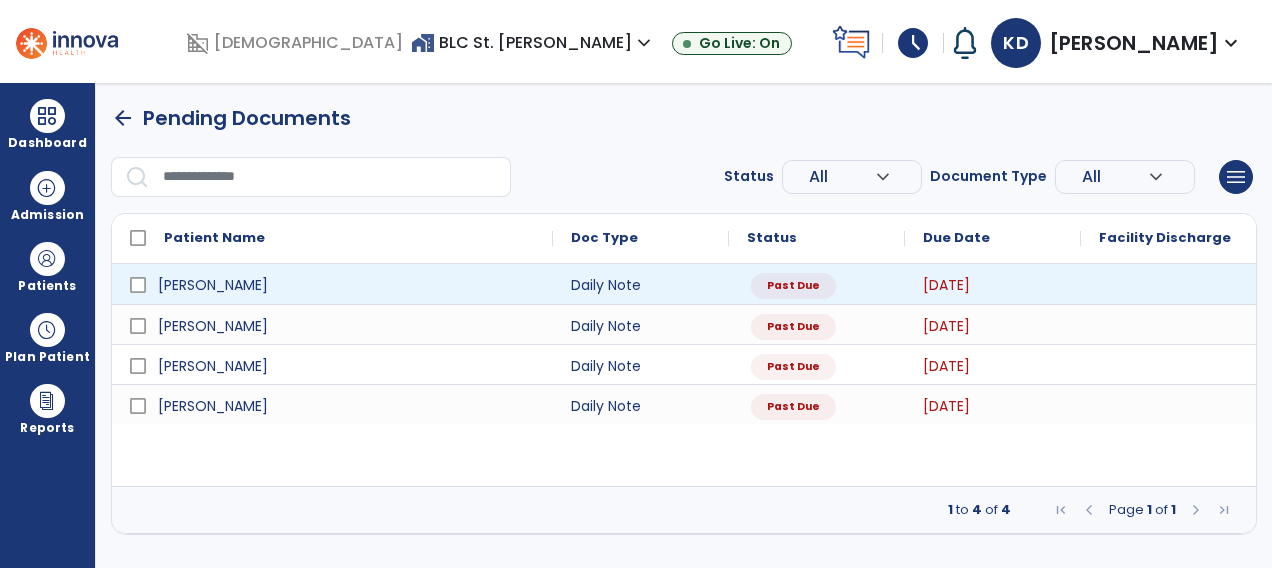 scroll, scrollTop: 0, scrollLeft: 0, axis: both 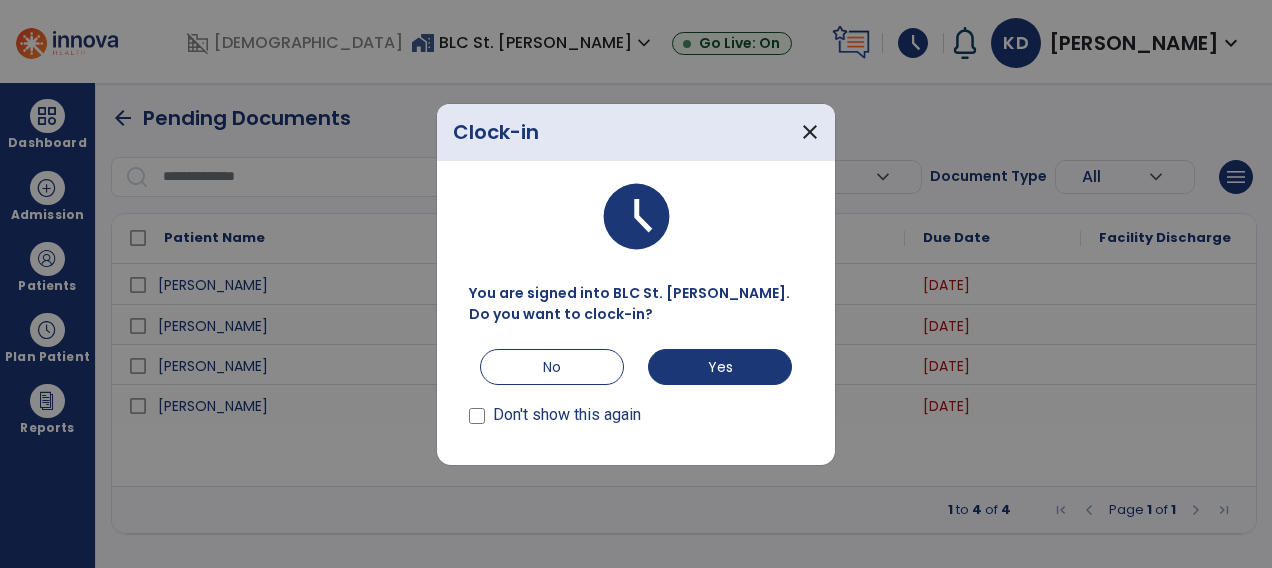 click at bounding box center (636, 284) 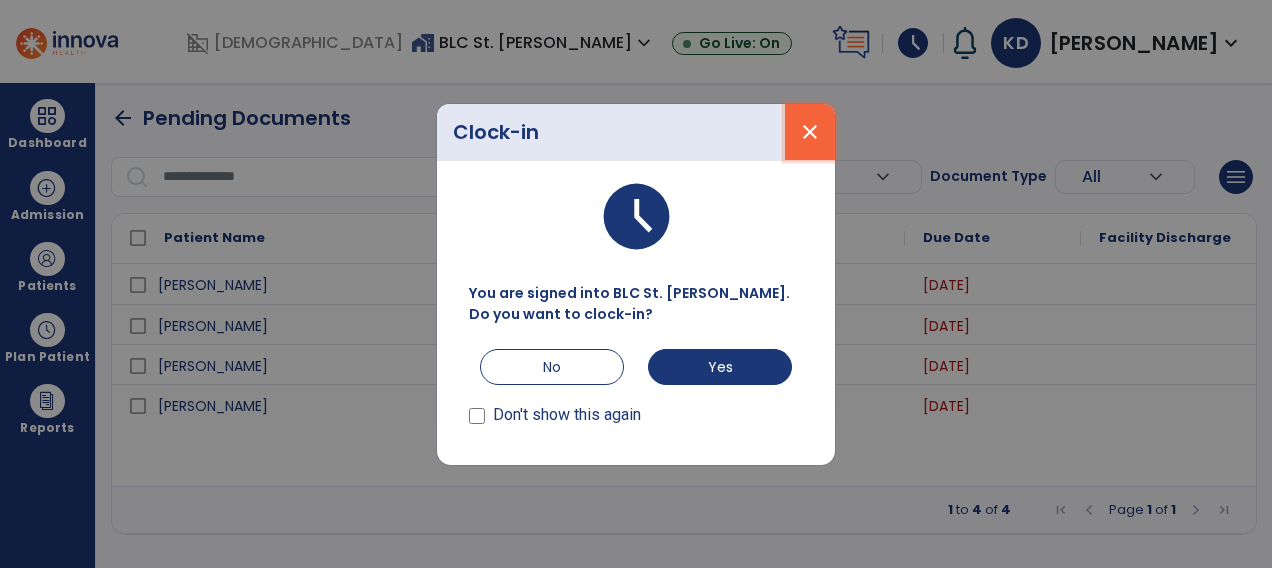 click on "close" at bounding box center [810, 132] 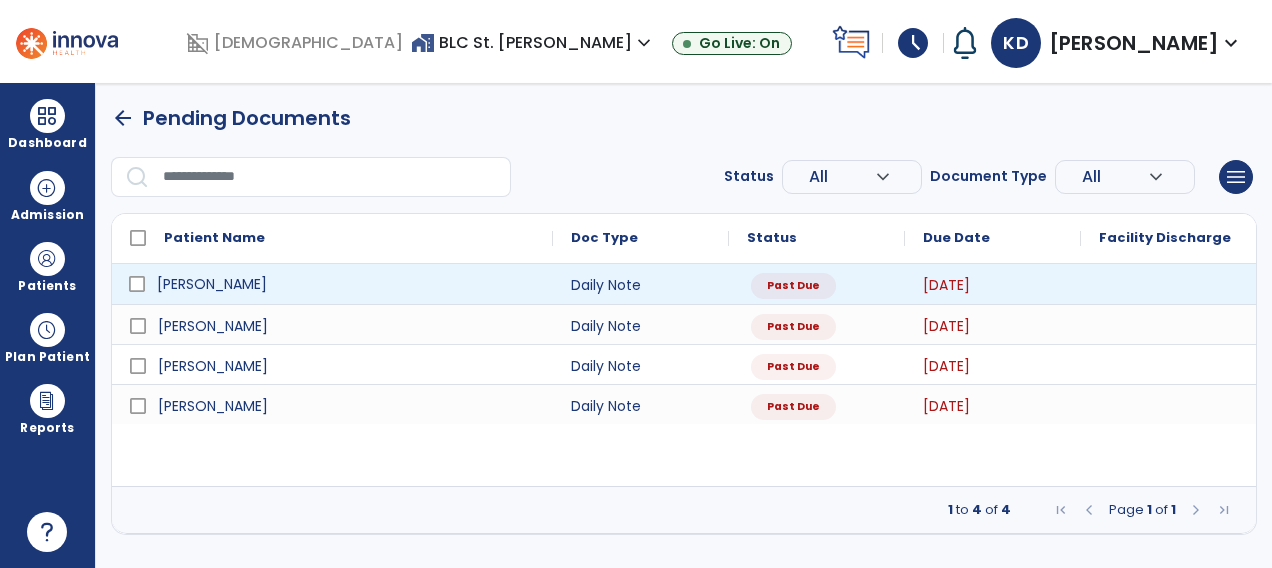 click on "Atkins, Patricia" at bounding box center [346, 284] 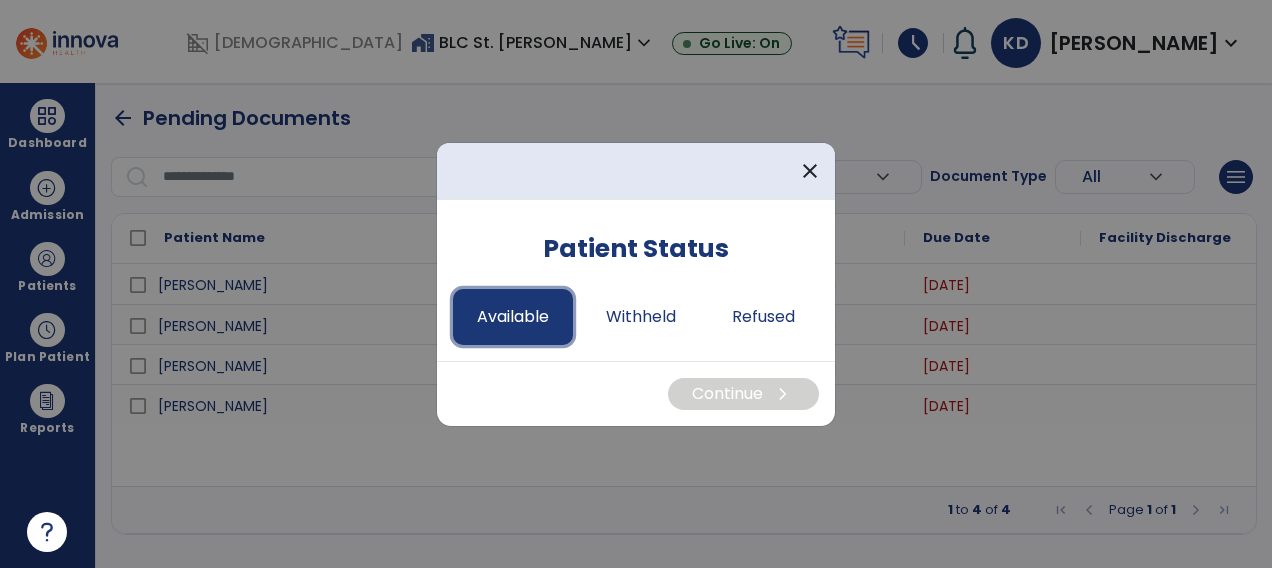 click on "Available" at bounding box center [513, 317] 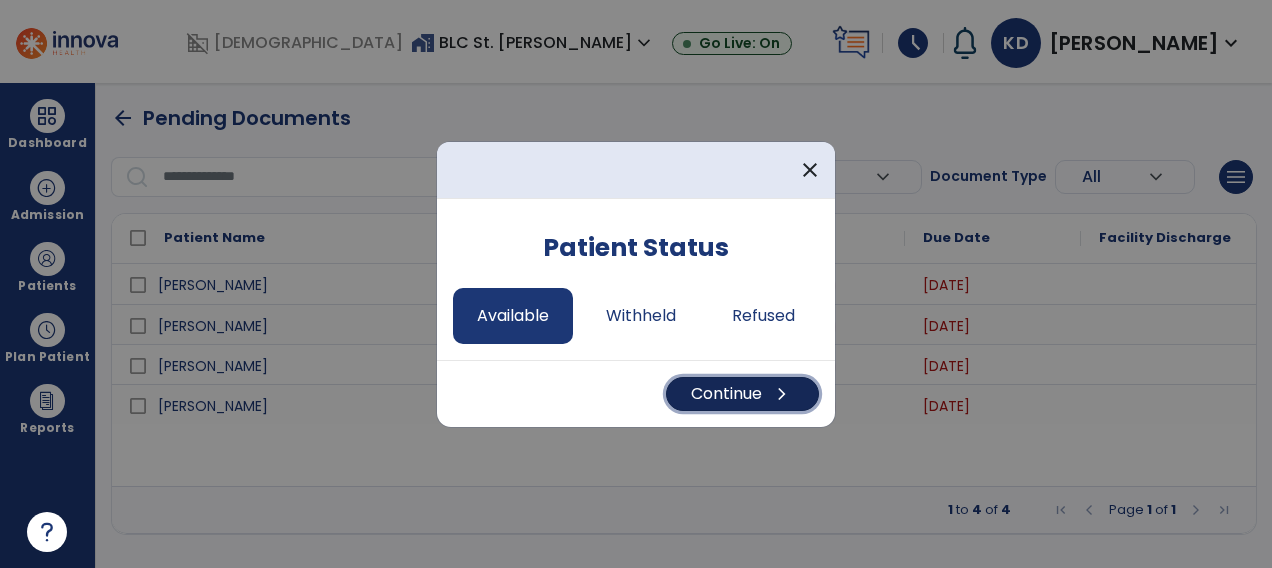 click on "Continue   chevron_right" at bounding box center (742, 394) 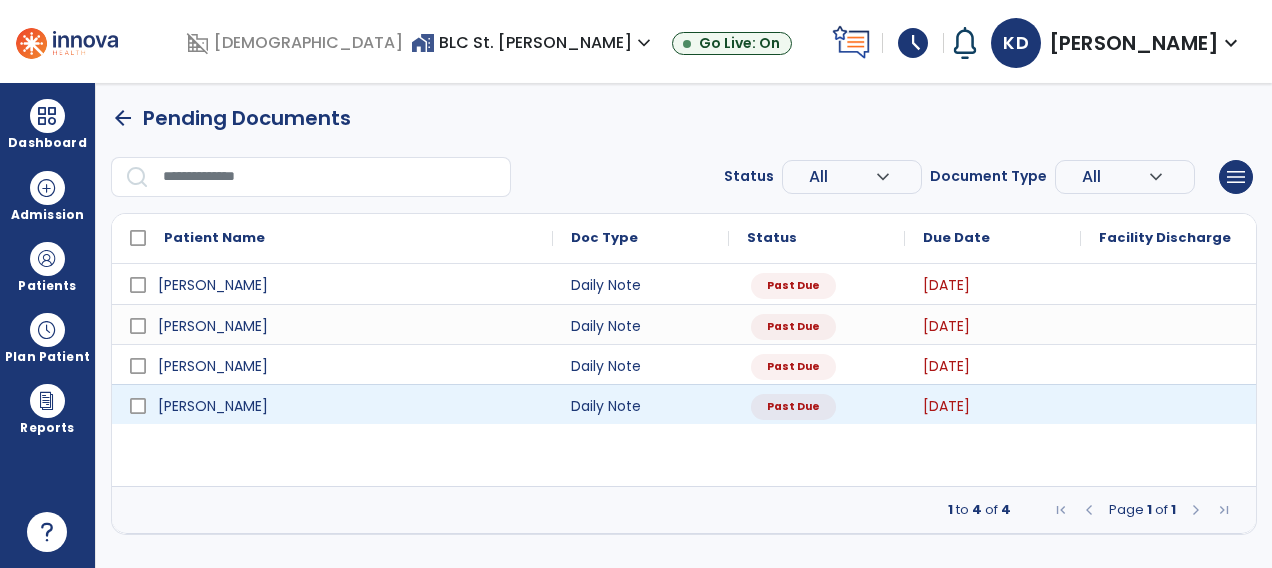 select on "*" 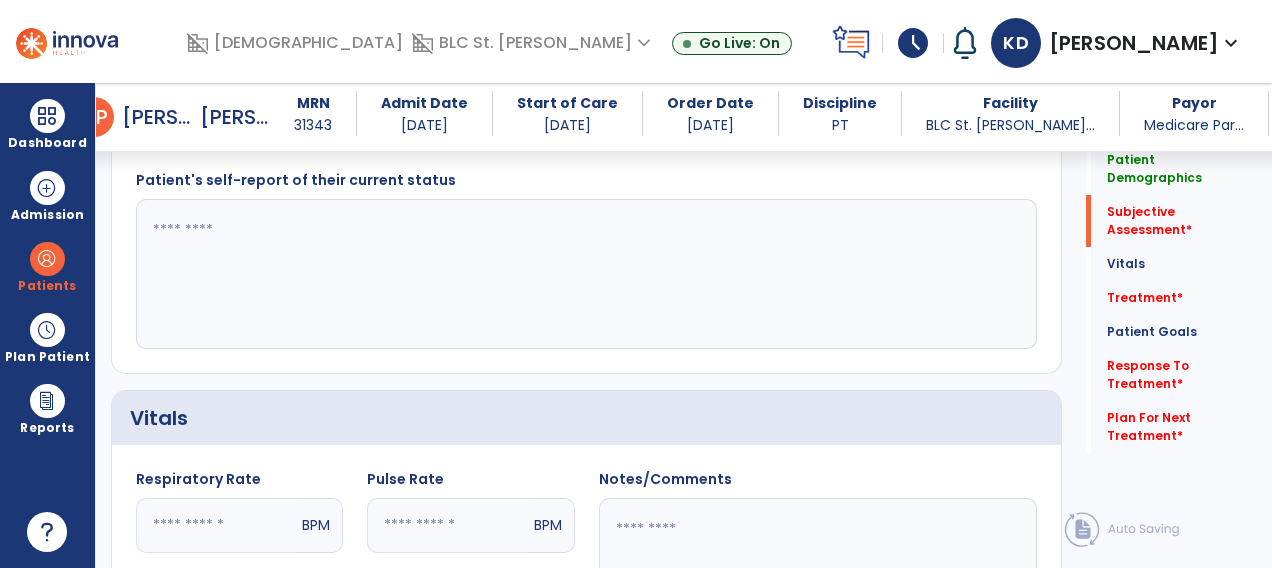 scroll, scrollTop: 1158, scrollLeft: 0, axis: vertical 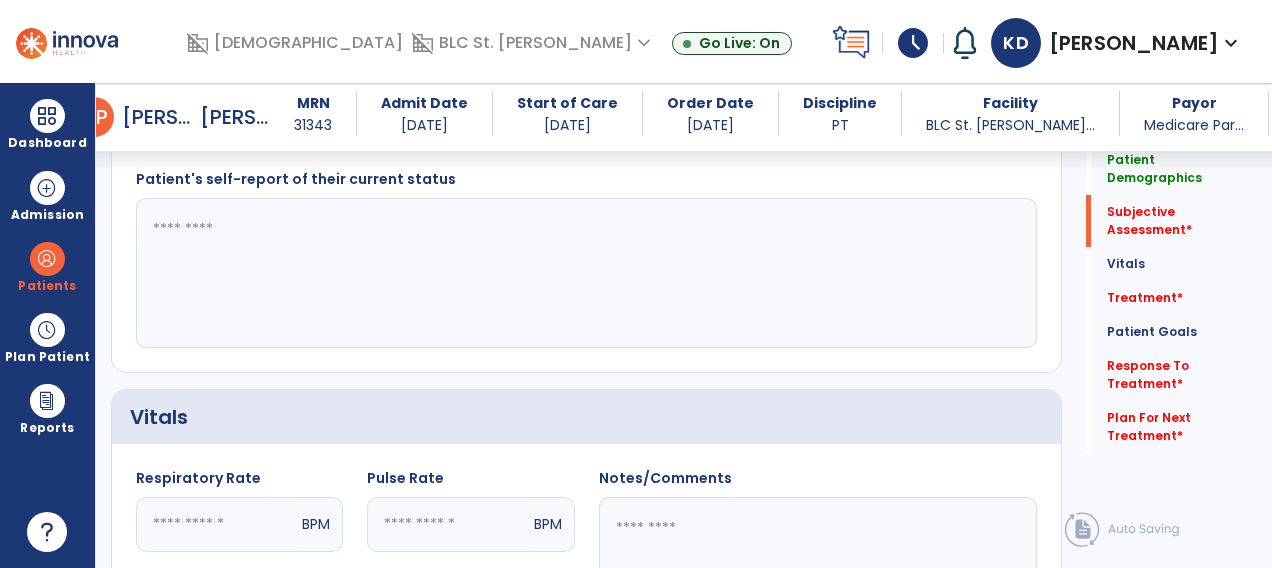 click 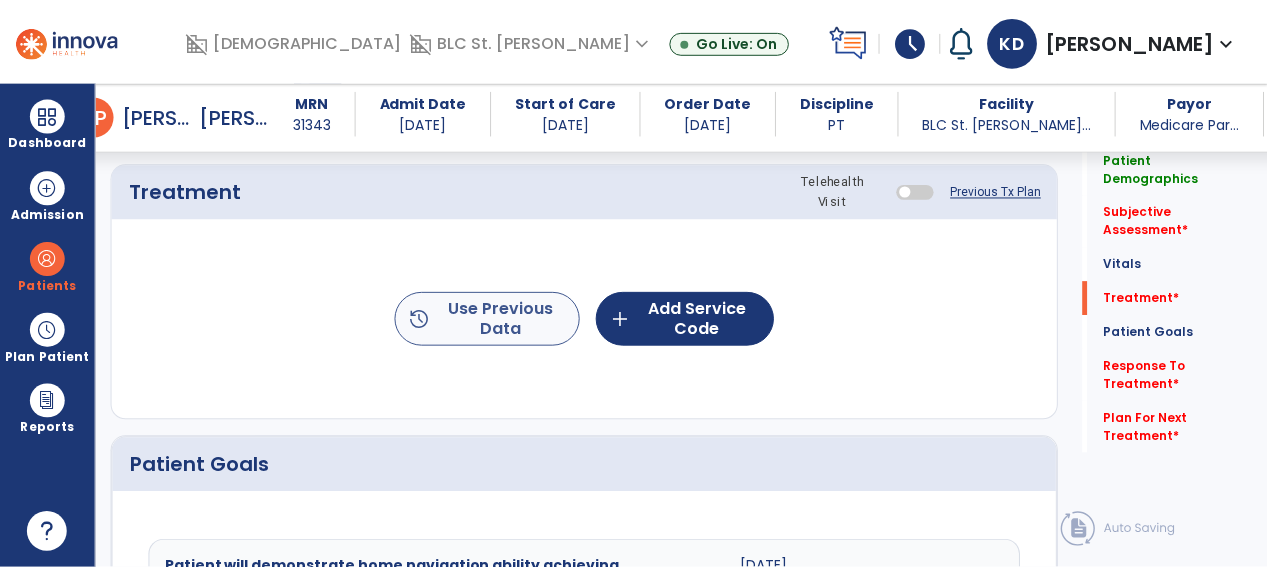 scroll, scrollTop: 1805, scrollLeft: 0, axis: vertical 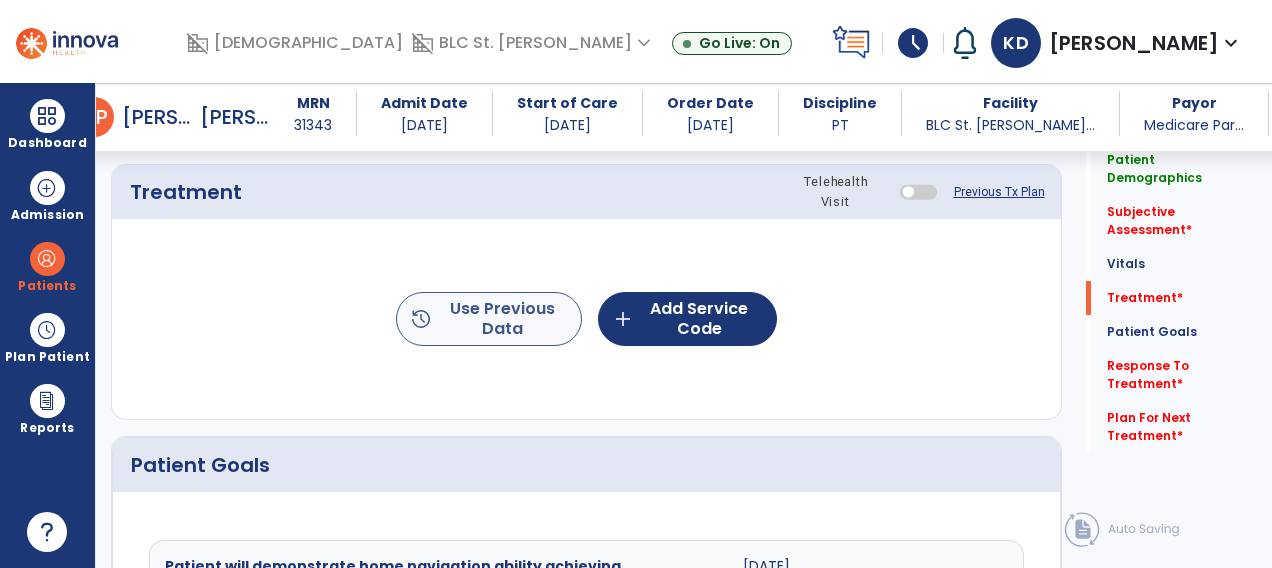 type on "**********" 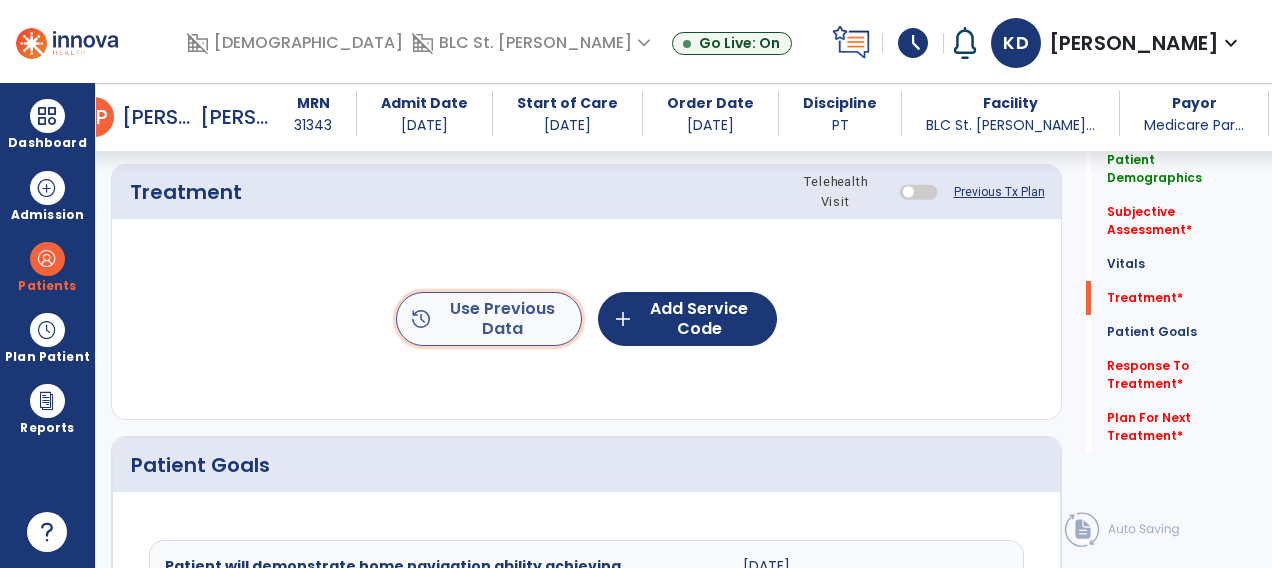 click on "history  Use Previous Data" 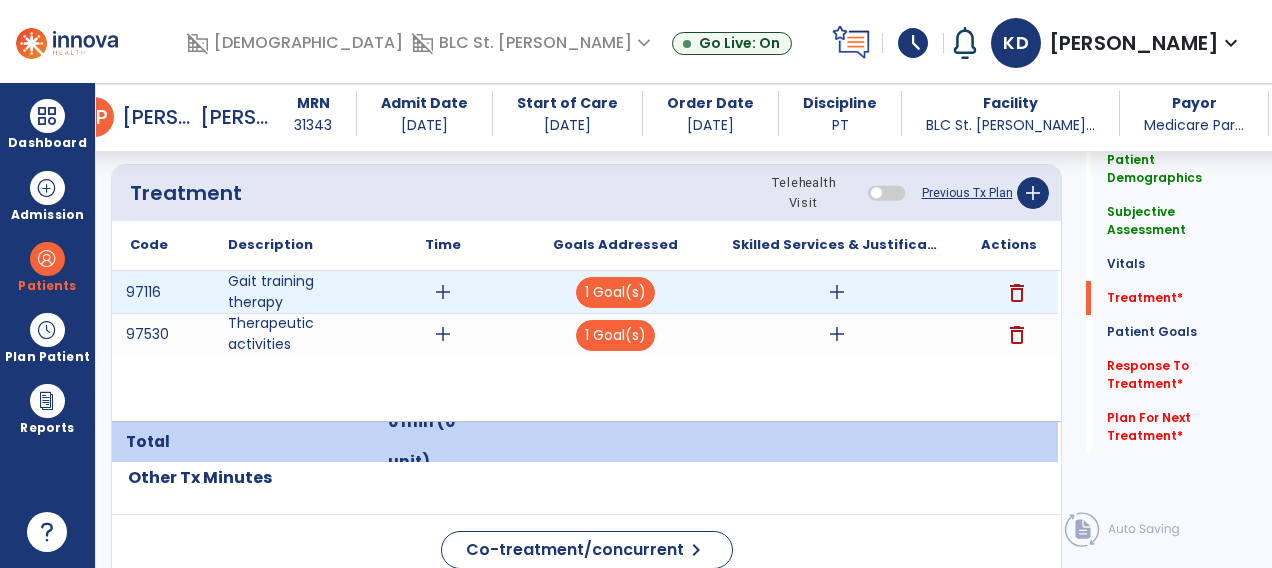 click on "add" at bounding box center (443, 292) 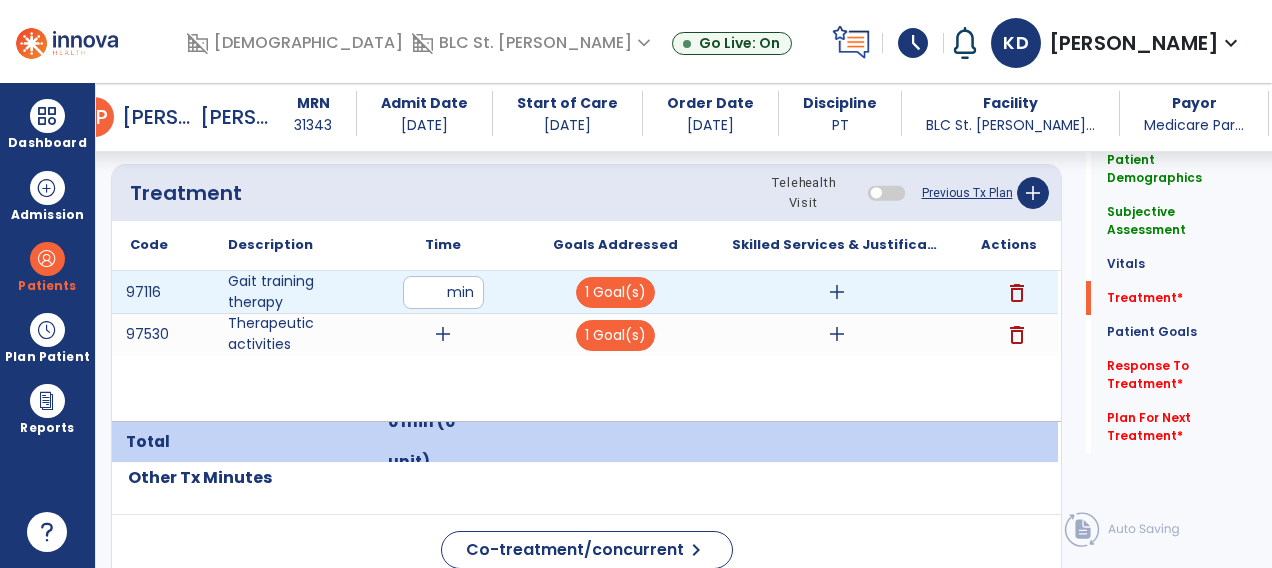 type on "*" 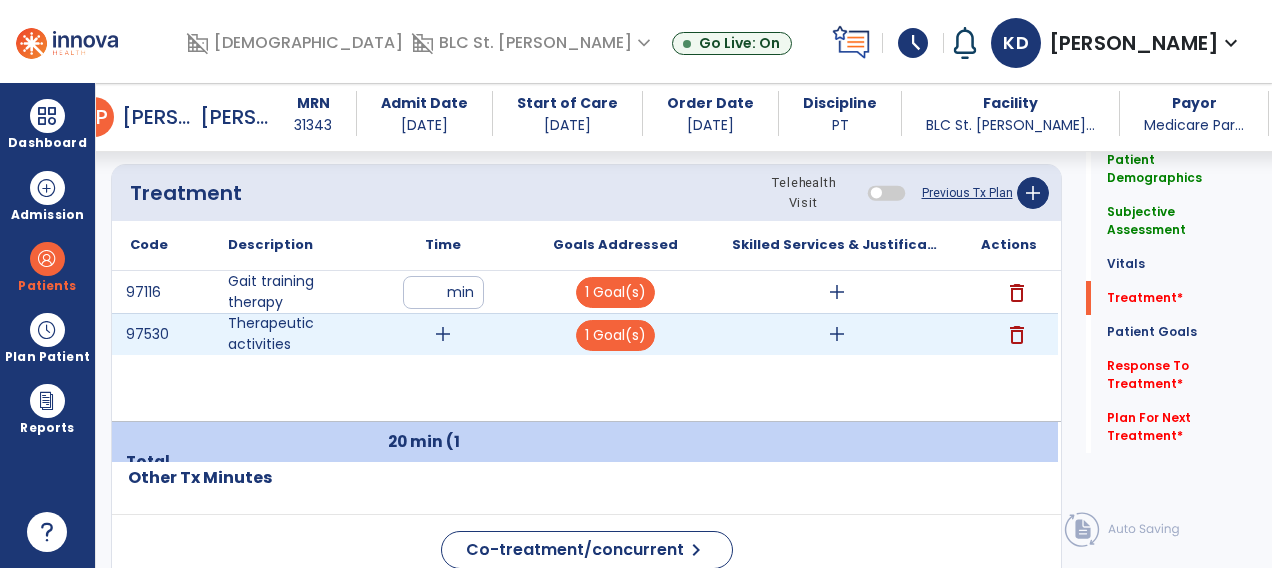 click on "add" at bounding box center (443, 334) 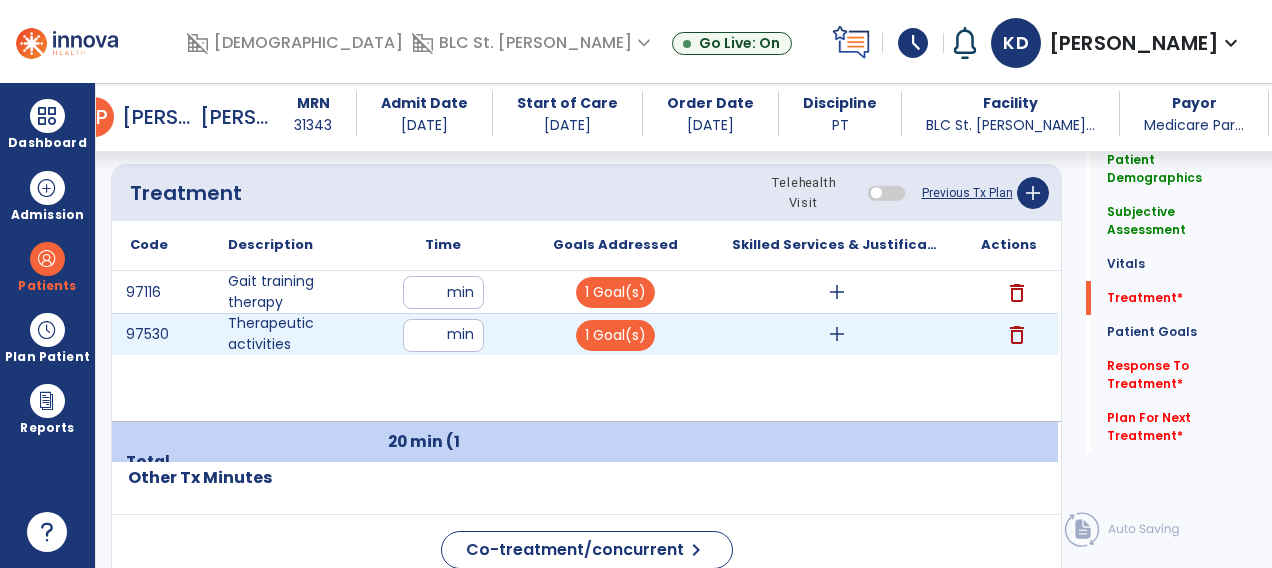 type on "**" 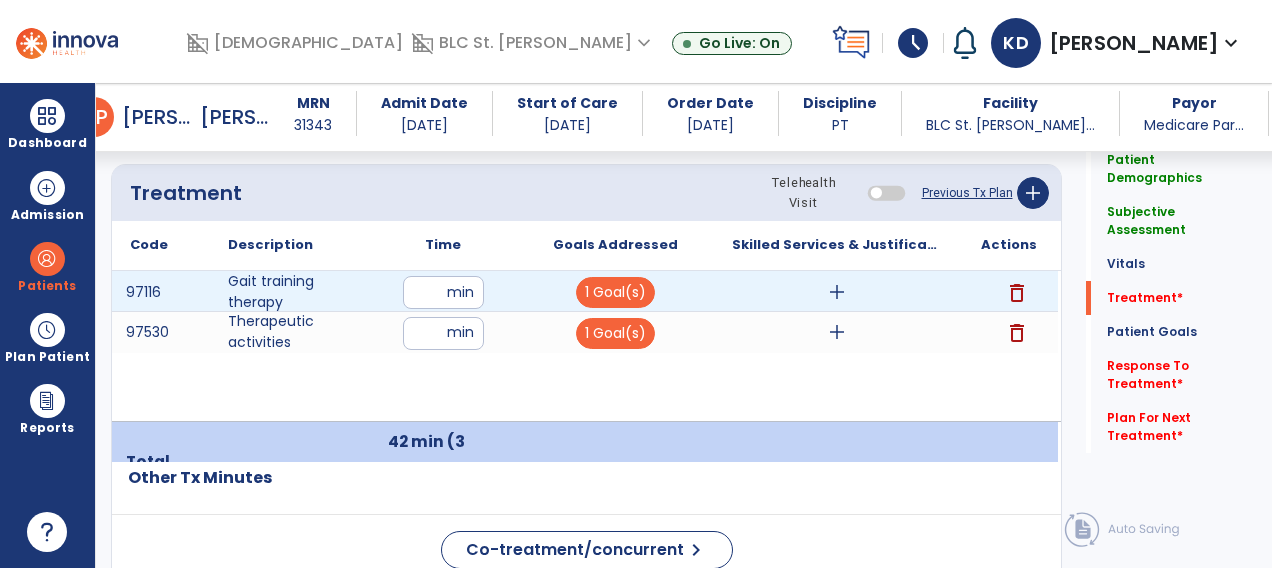 click on "add" at bounding box center (837, 292) 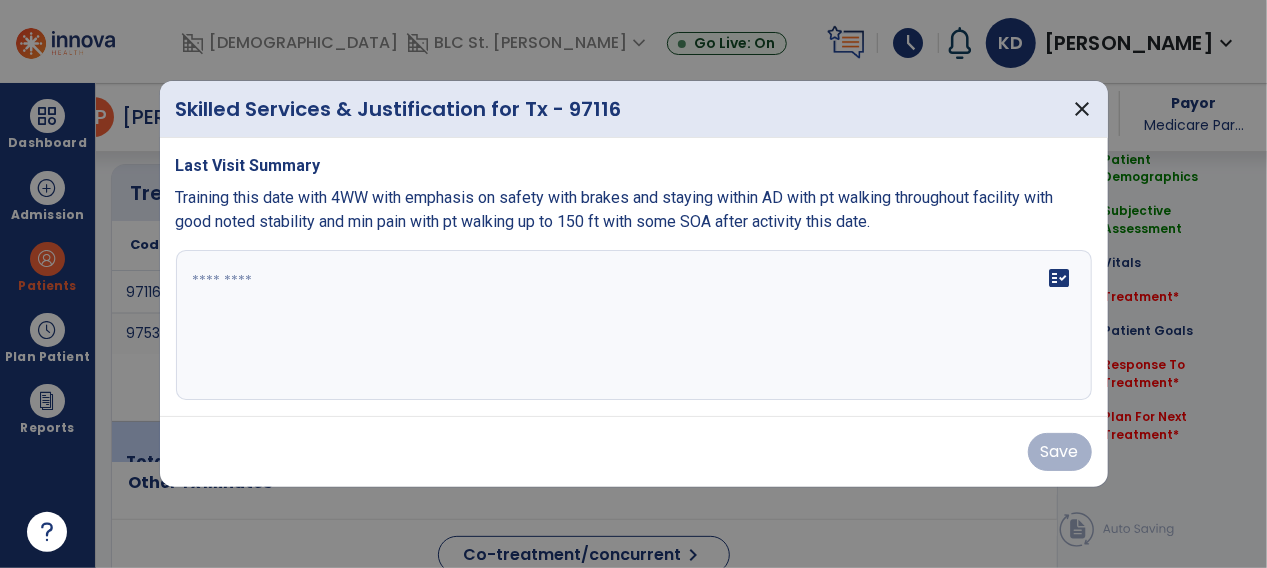 scroll, scrollTop: 1805, scrollLeft: 0, axis: vertical 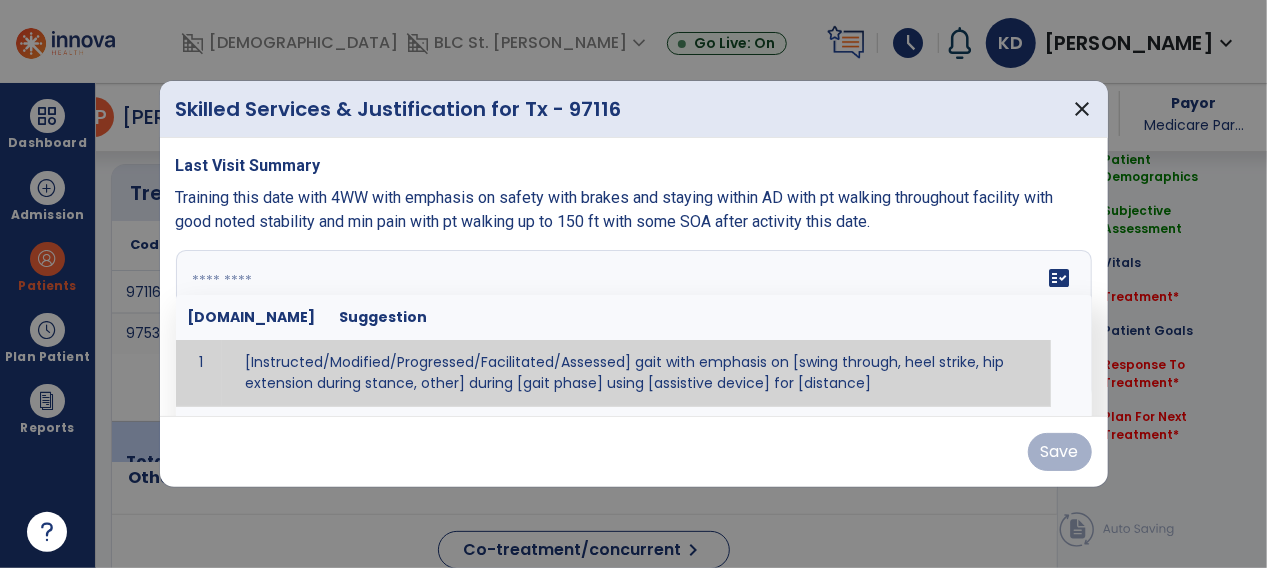 click on "fact_check  Sr.No Suggestion 1 [Instructed/Modified/Progressed/Facilitated/Assessed] gait with emphasis on [swing through, heel strike, hip extension during stance, other] during [gait phase] using [assistive device] for [distance] 2 [Instructed/Modified/Progressed/Facilitated/Assessed] use of [assistive device] and [NWB, PWB, step-to gait pattern, step through gait pattern] 3 [Instructed/Modified/Progressed/Facilitated/Assessed] patient's ability to [ascend/descend # of steps, perform directional changes, walk on even/uneven surfaces, pick-up objects off floor, velocity changes, other] using [assistive device]. 4 [Instructed/Modified/Progressed/Facilitated/Assessed] pre-gait activities including [identify exercise] in order to prepare for gait training. 5" at bounding box center (634, 325) 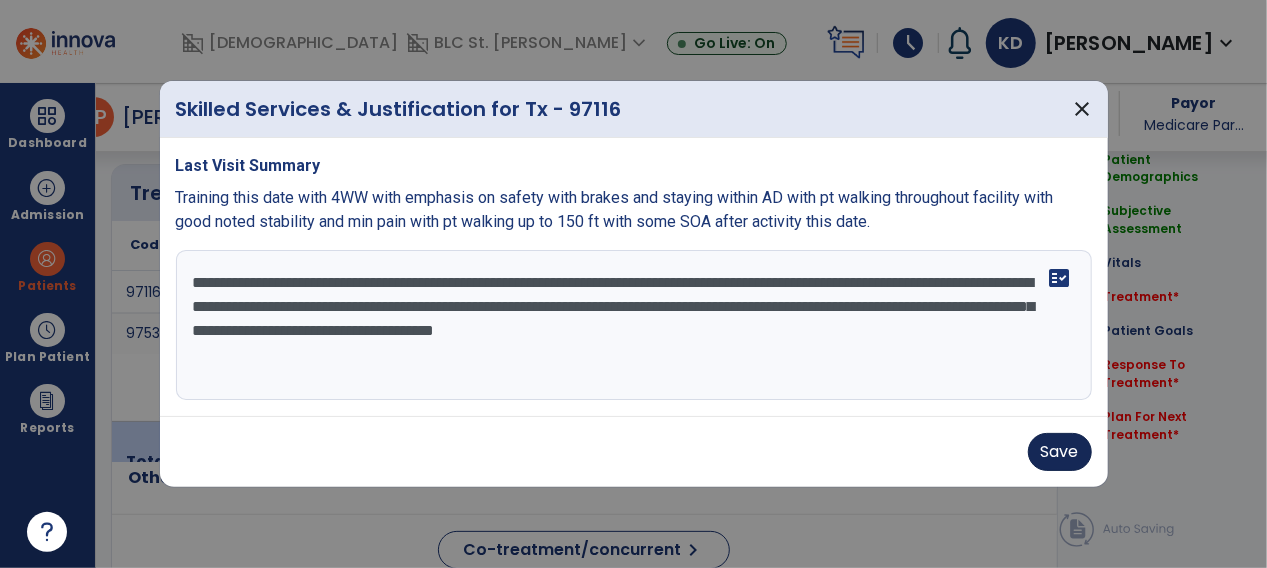 type on "**********" 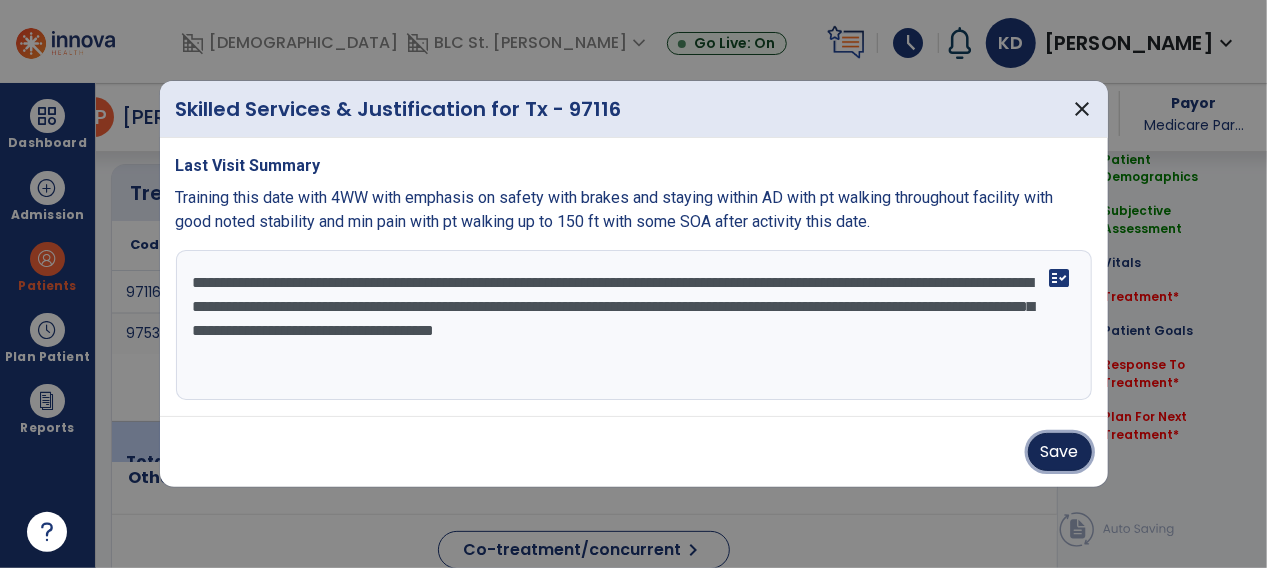 click on "Save" at bounding box center (1060, 452) 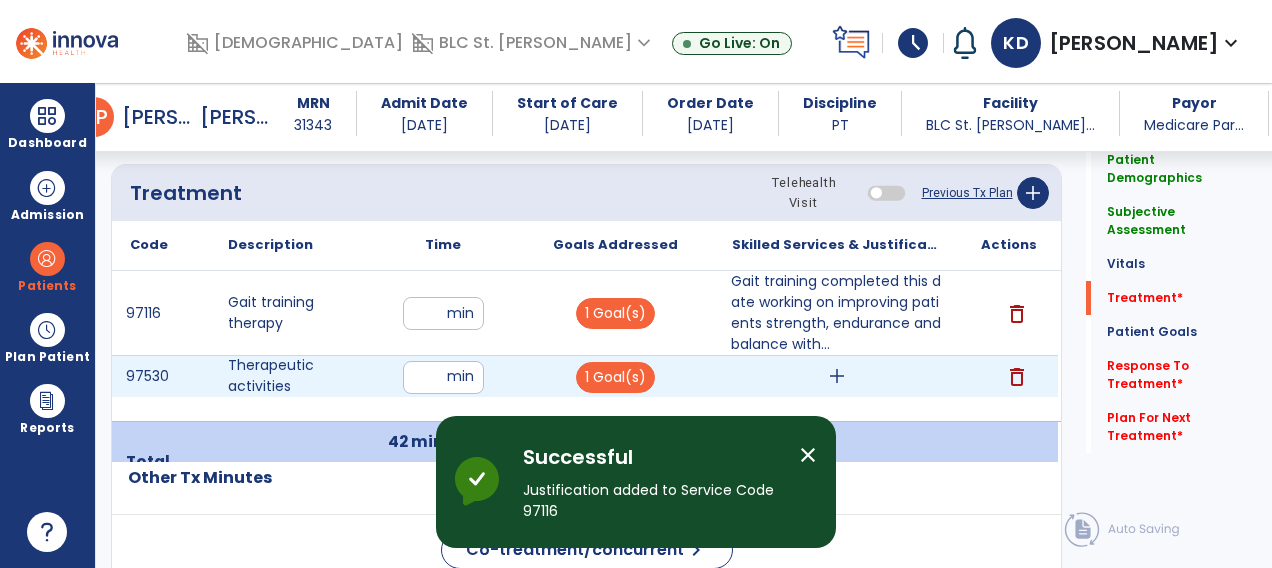 click on "add" at bounding box center [837, 376] 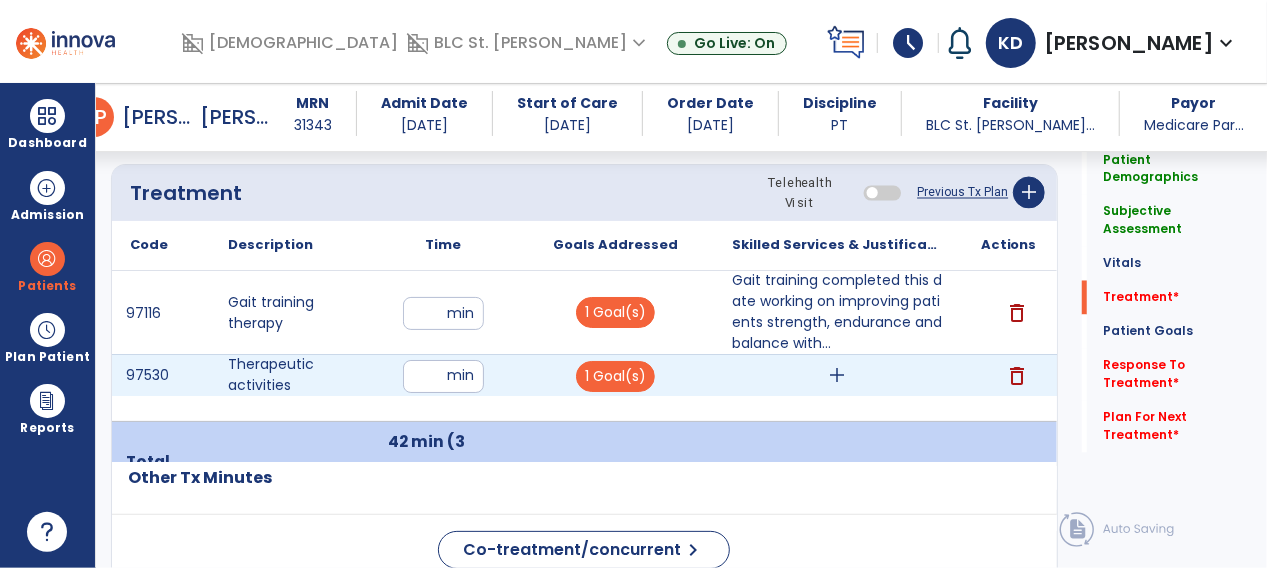 scroll, scrollTop: 1805, scrollLeft: 0, axis: vertical 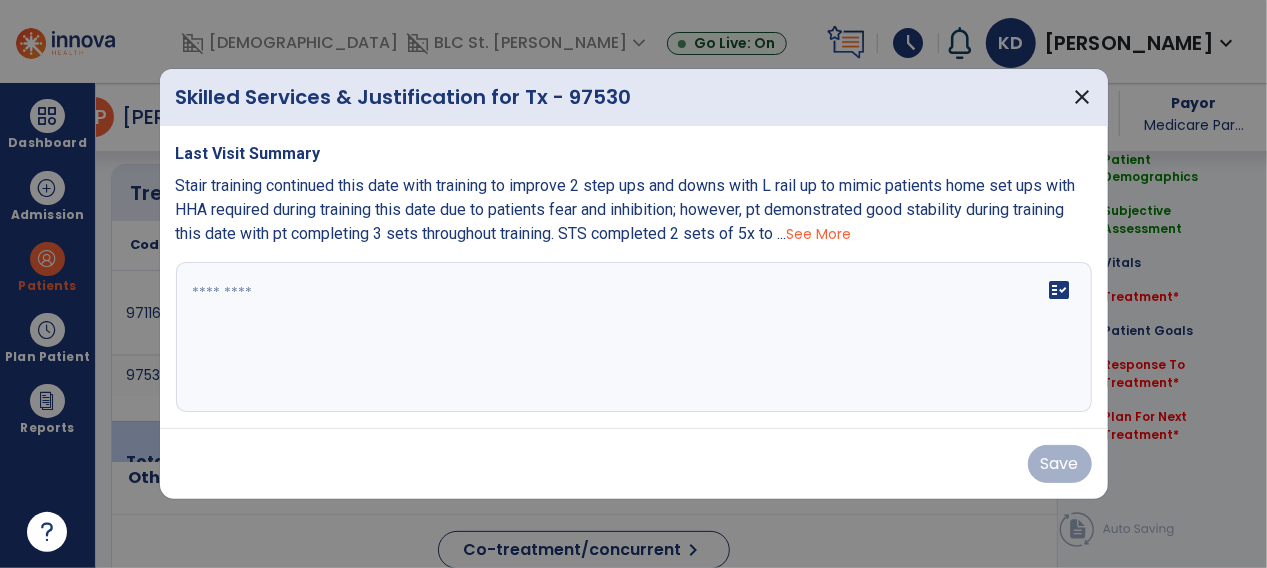 click at bounding box center [634, 337] 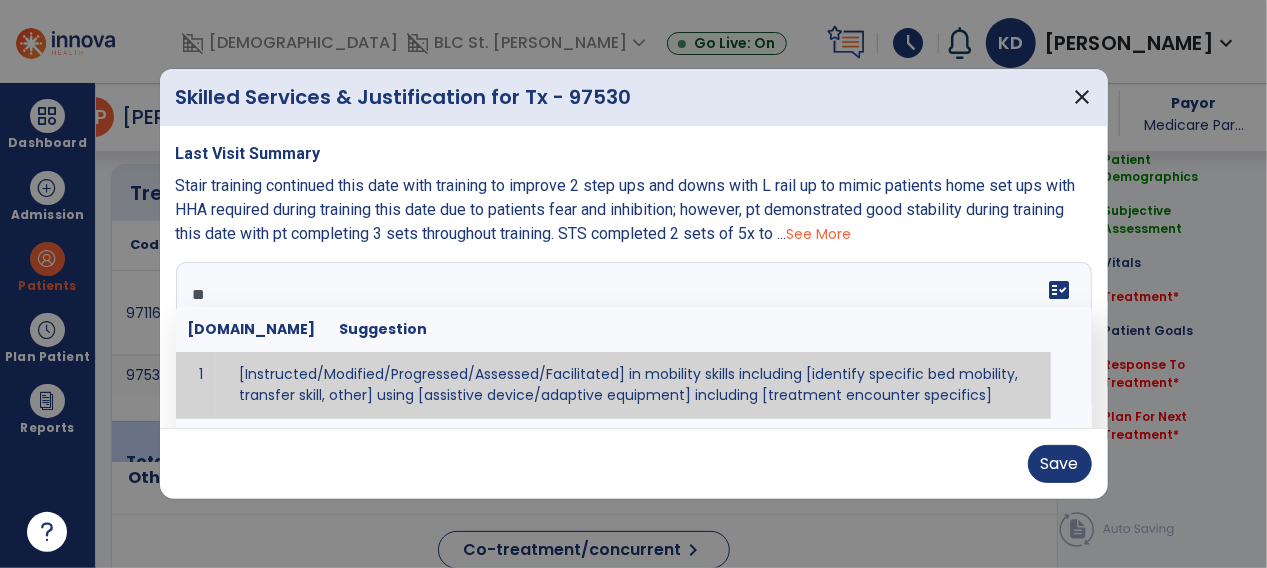 type on "*" 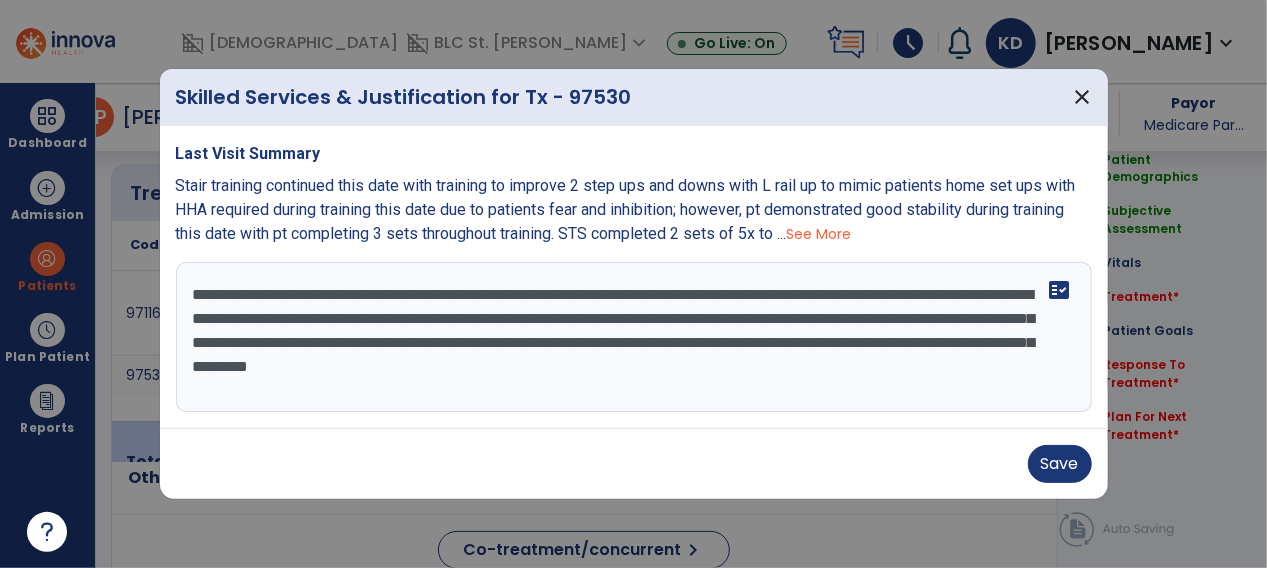 click on "**********" at bounding box center (634, 337) 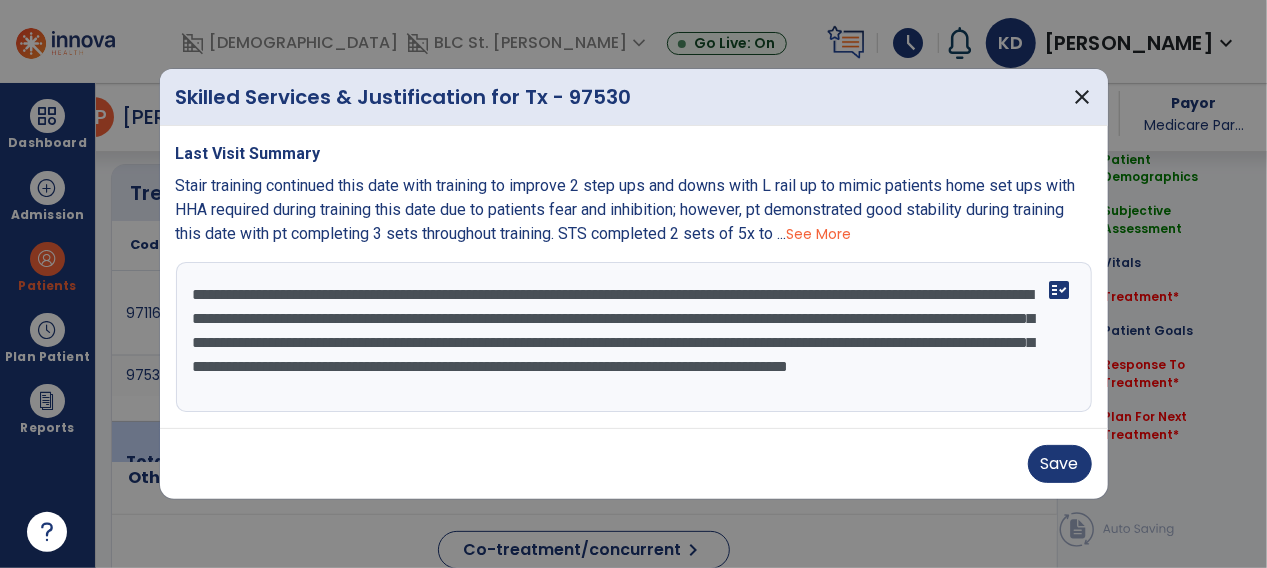 scroll, scrollTop: 15, scrollLeft: 0, axis: vertical 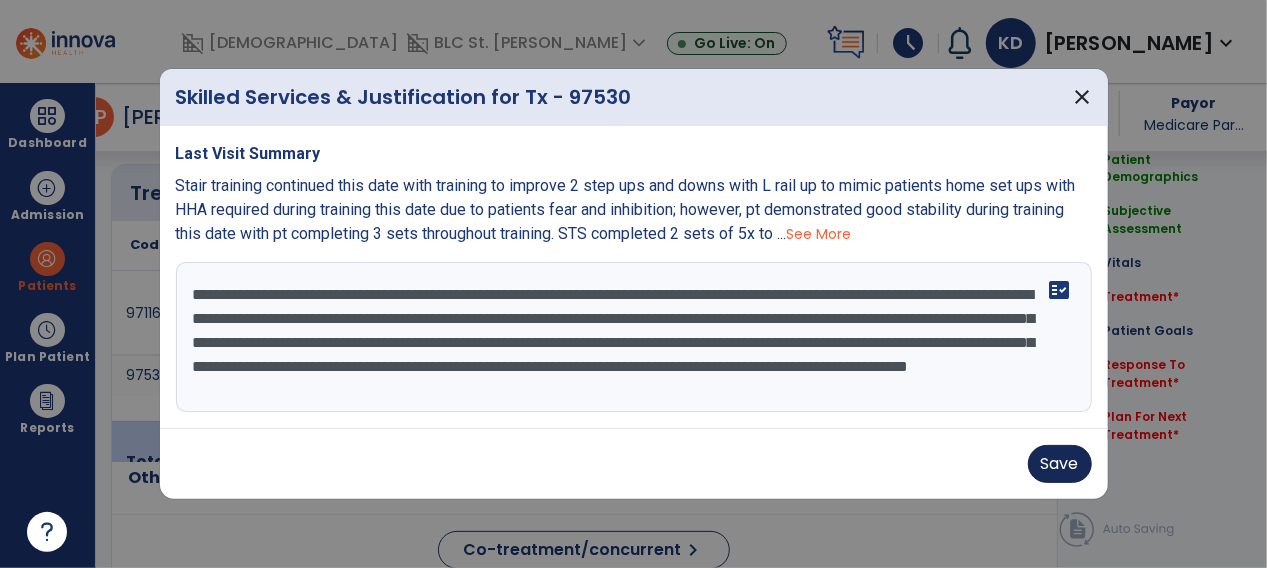 type on "**********" 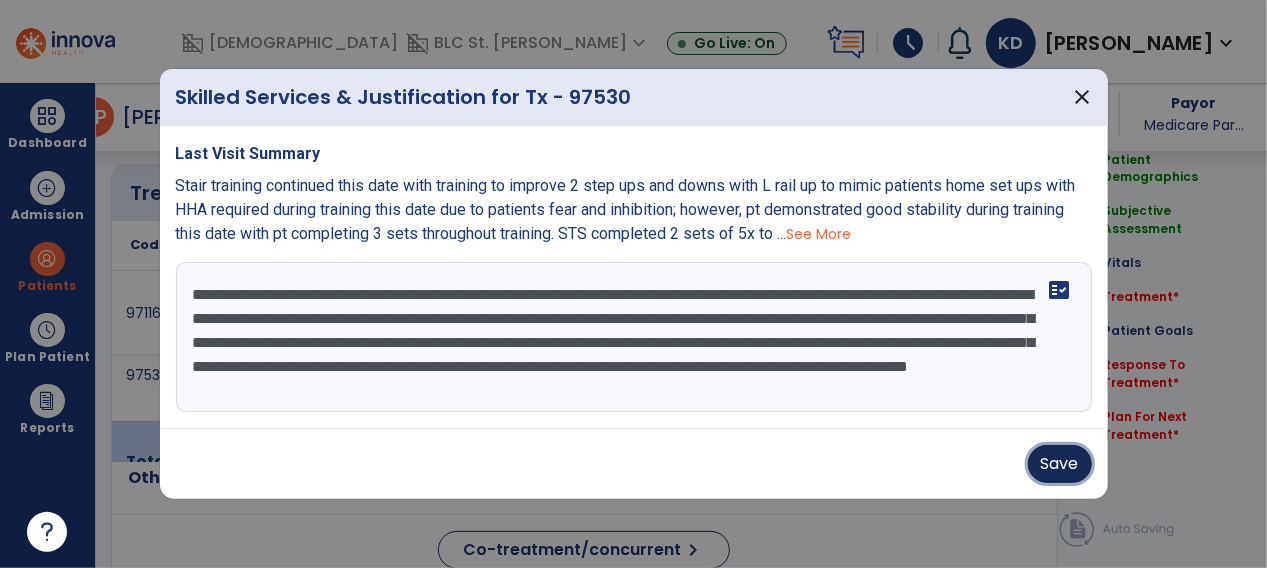click on "Save" at bounding box center [1060, 464] 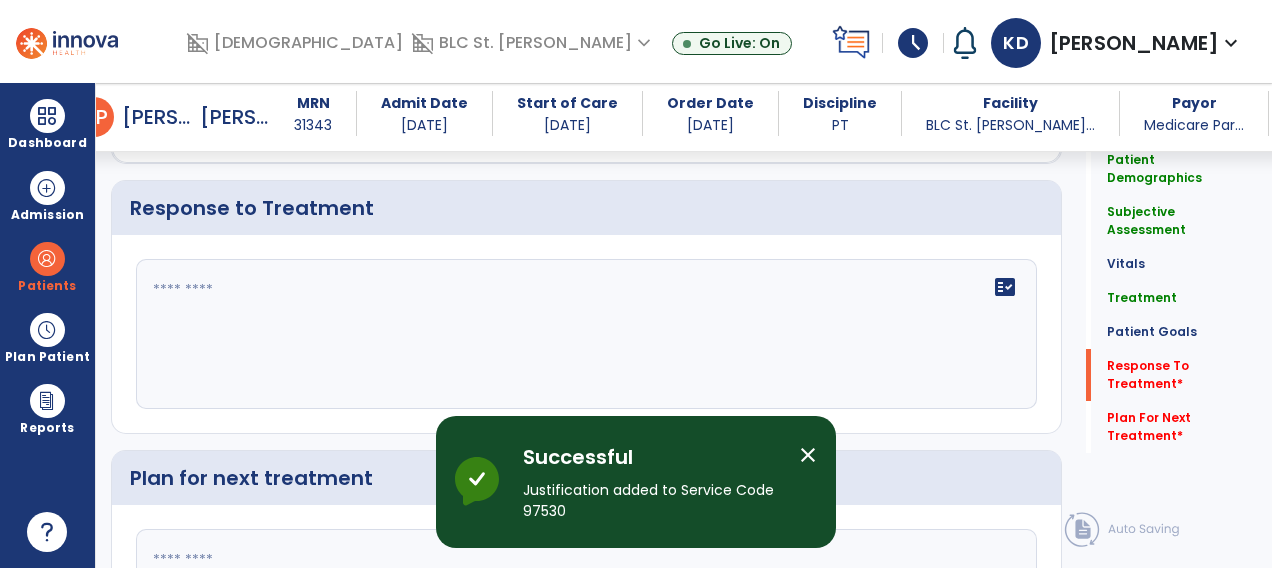 scroll, scrollTop: 3026, scrollLeft: 0, axis: vertical 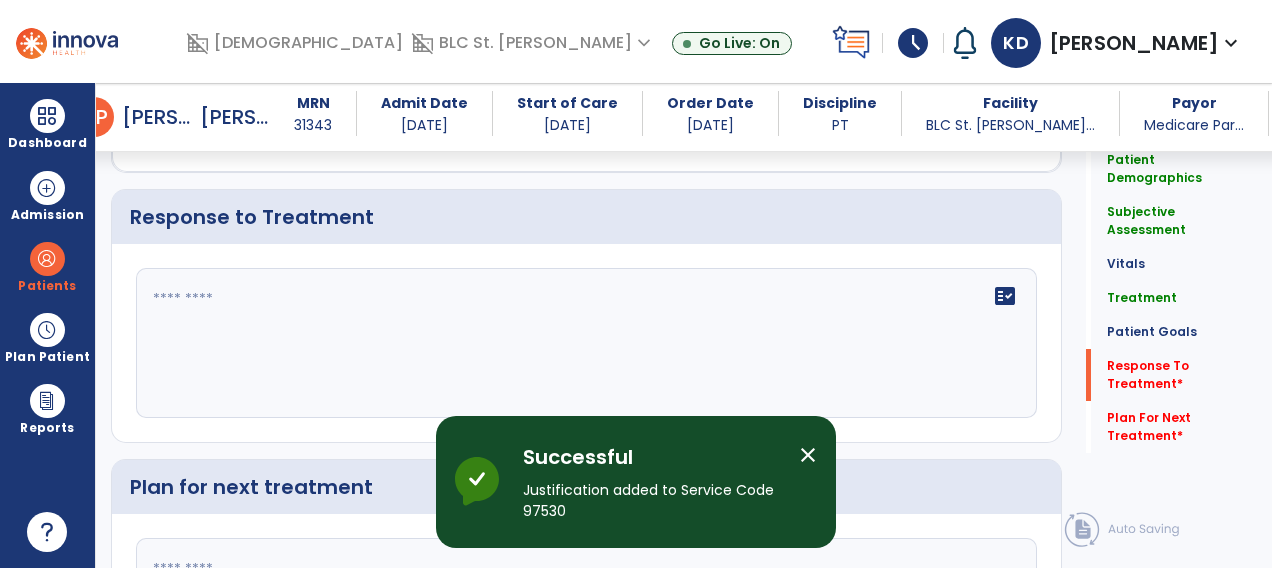 click 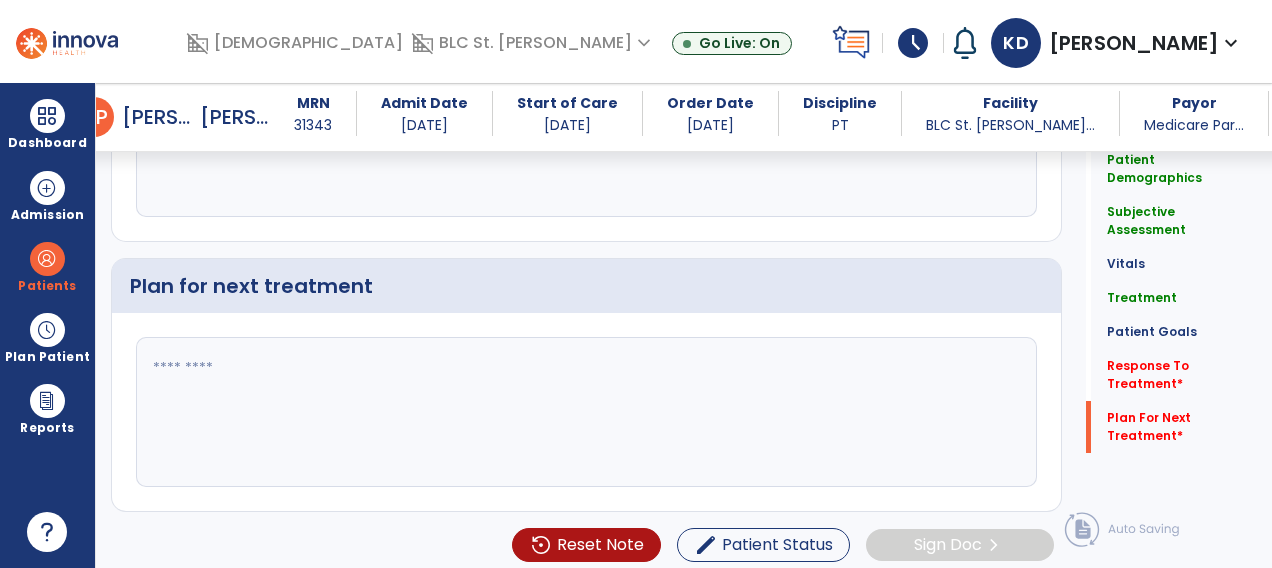 type on "**********" 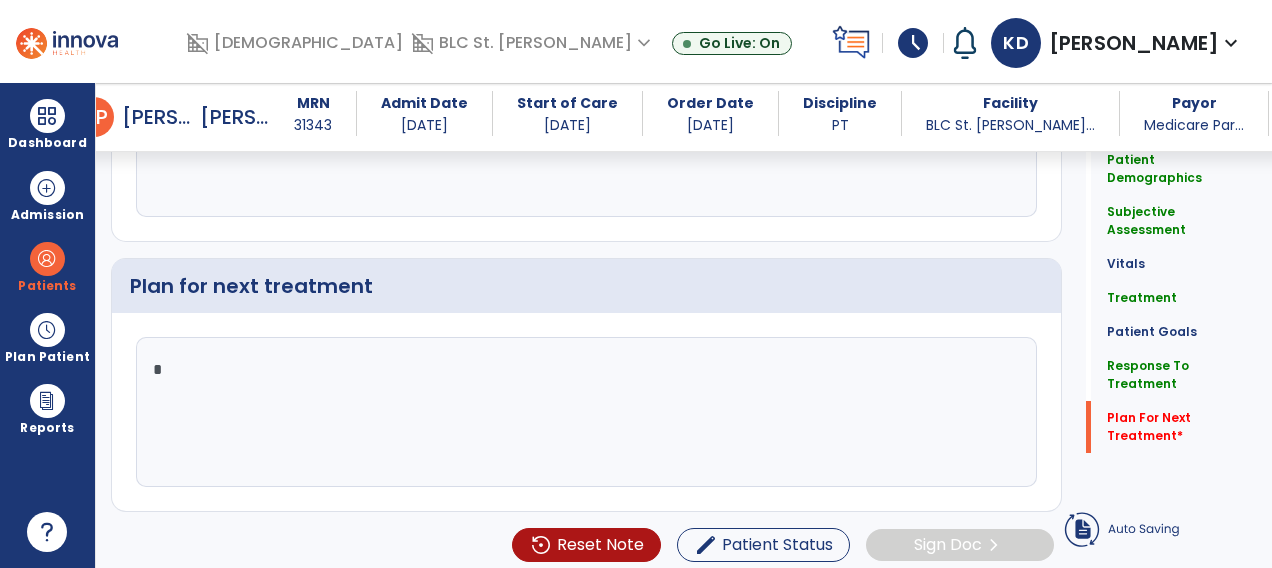 scroll, scrollTop: 3227, scrollLeft: 0, axis: vertical 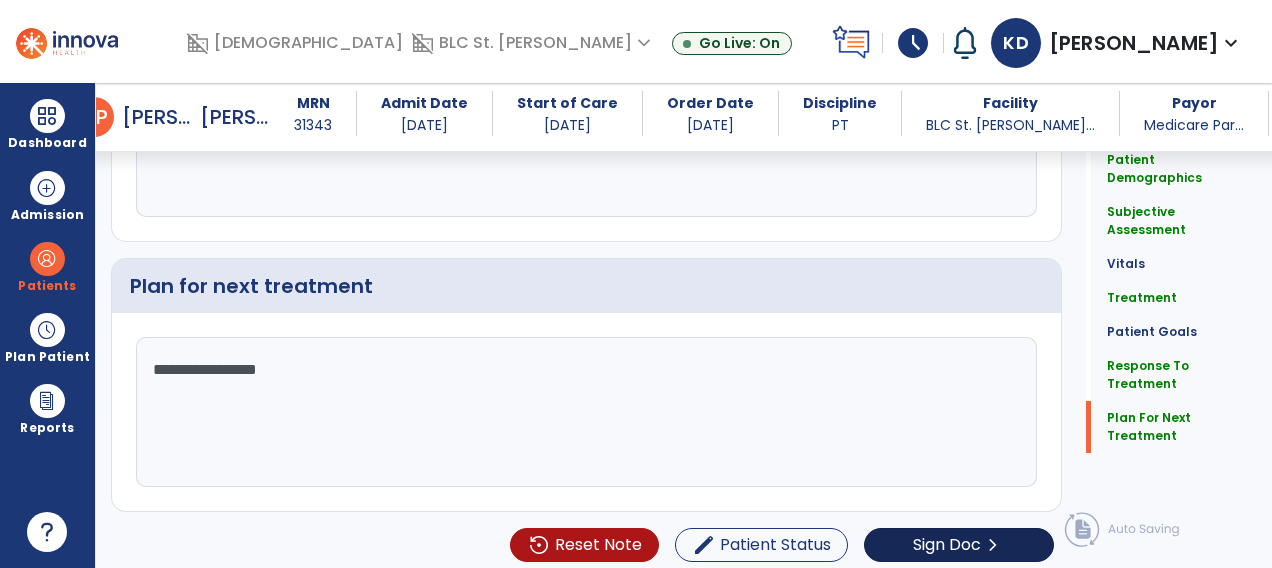 type on "**********" 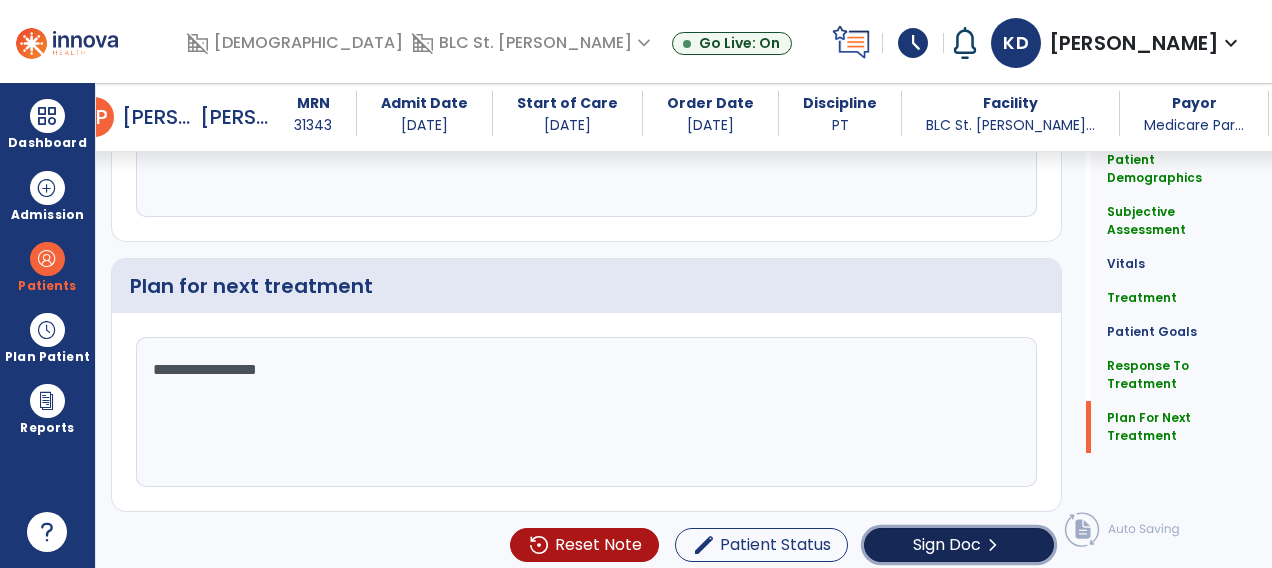 click on "Sign Doc" 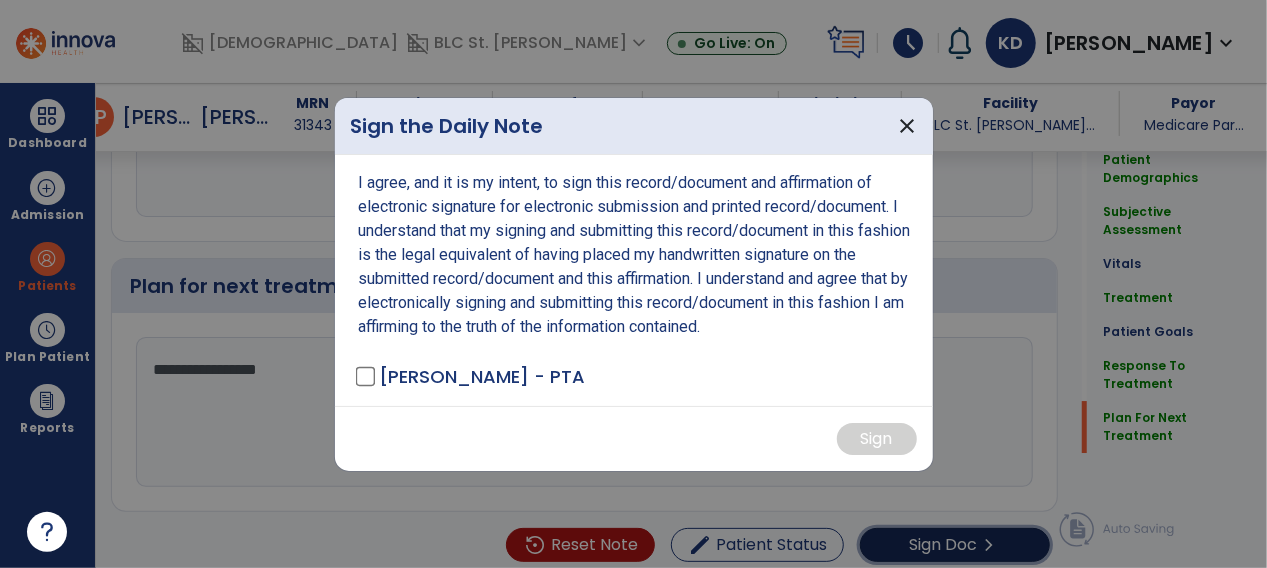 scroll, scrollTop: 3227, scrollLeft: 0, axis: vertical 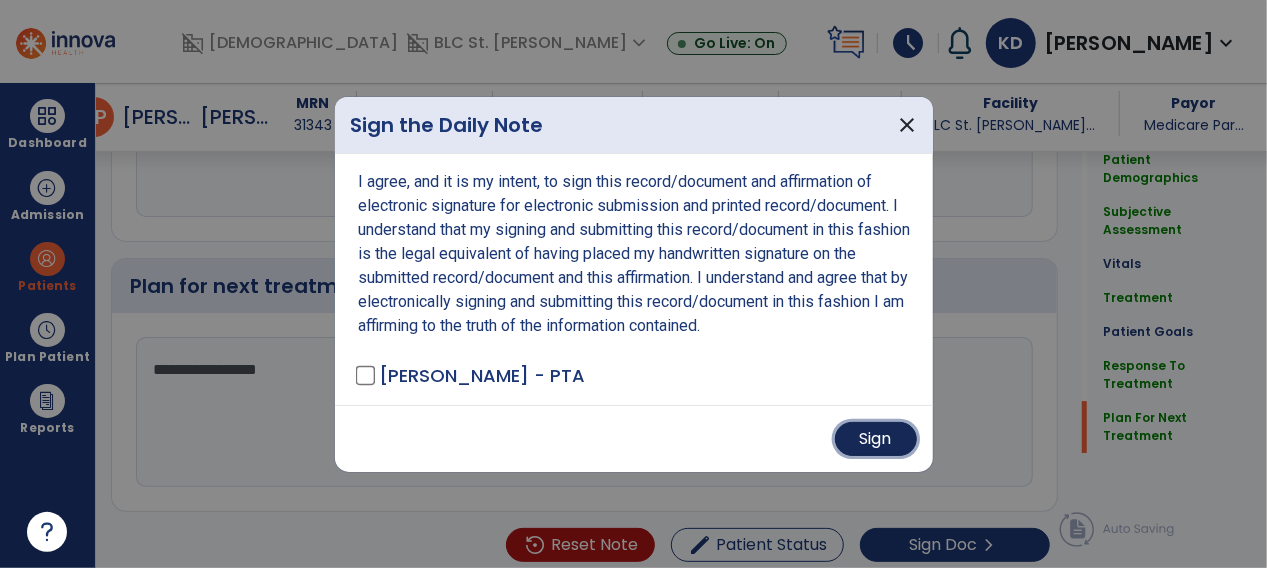 click on "Sign" at bounding box center [876, 439] 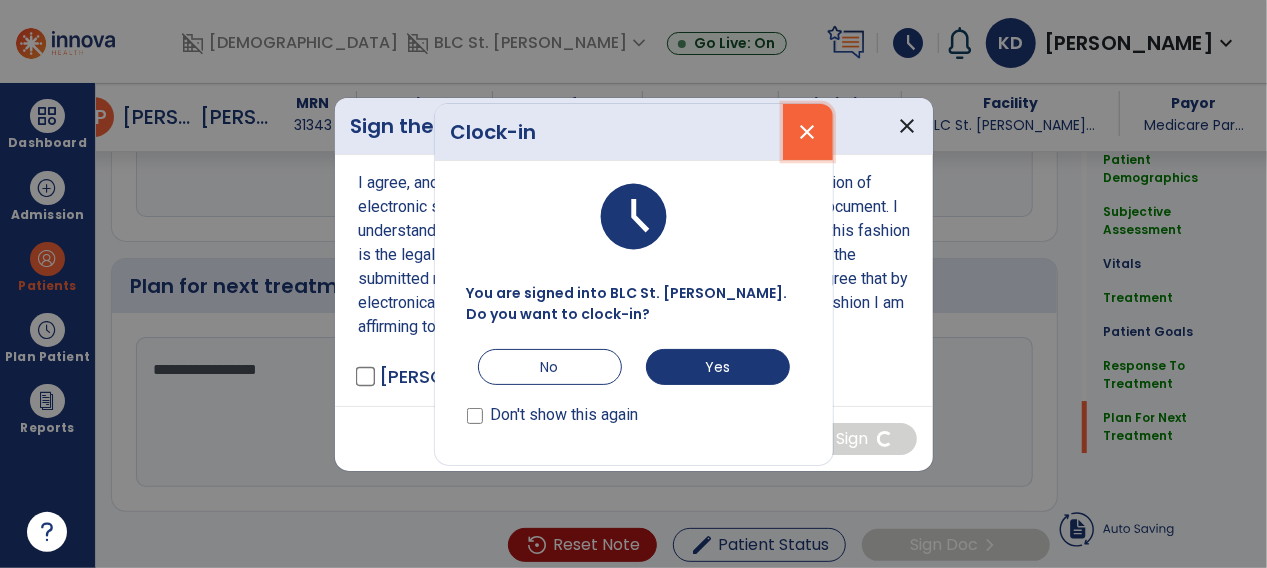 click on "close" at bounding box center (808, 132) 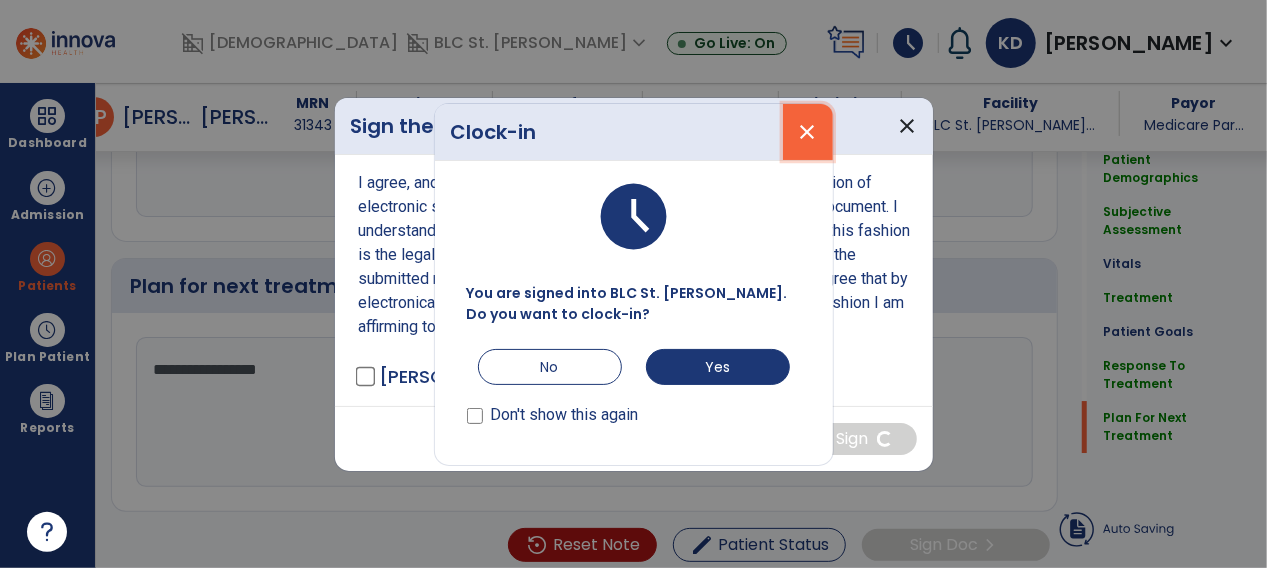 click on "close" at bounding box center (808, 132) 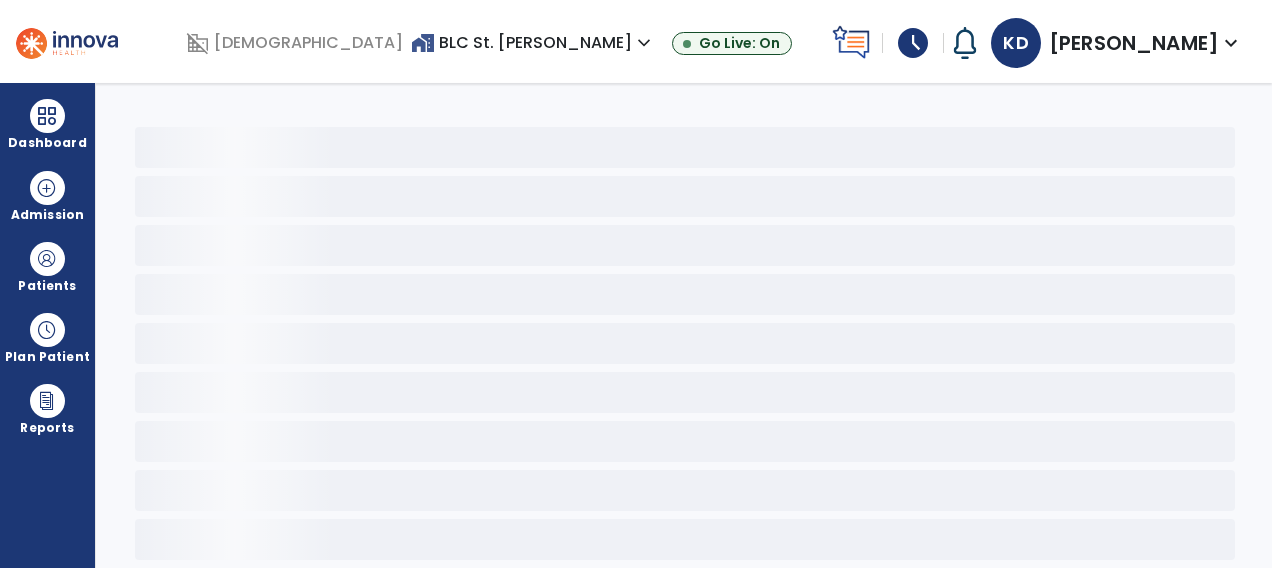 scroll, scrollTop: 0, scrollLeft: 0, axis: both 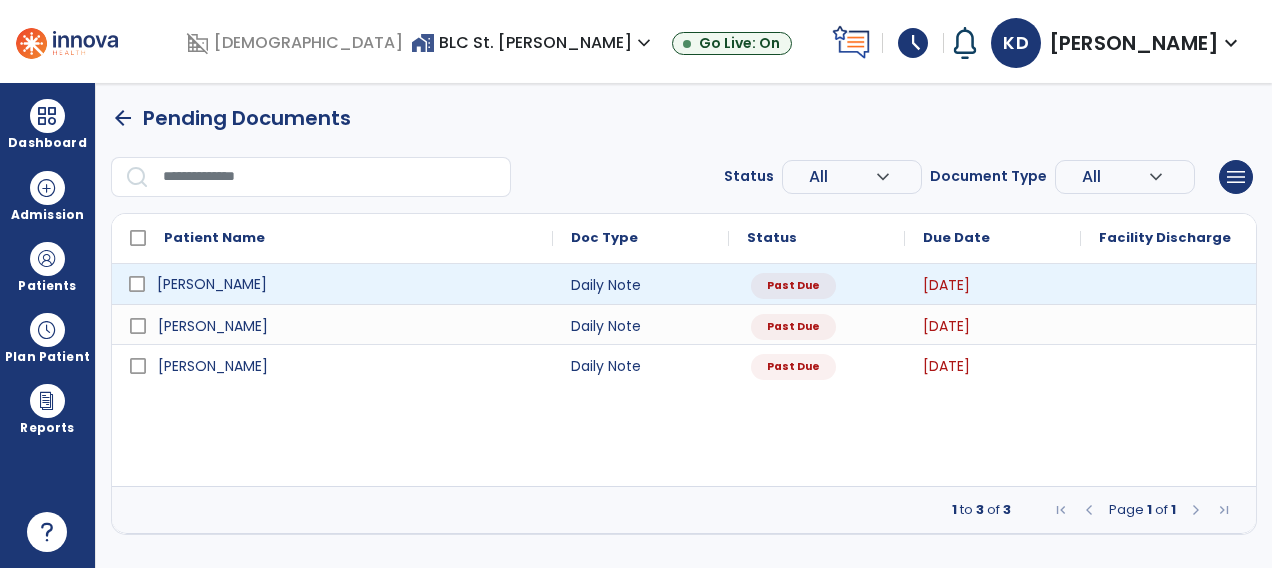 click on "[PERSON_NAME]" at bounding box center (346, 284) 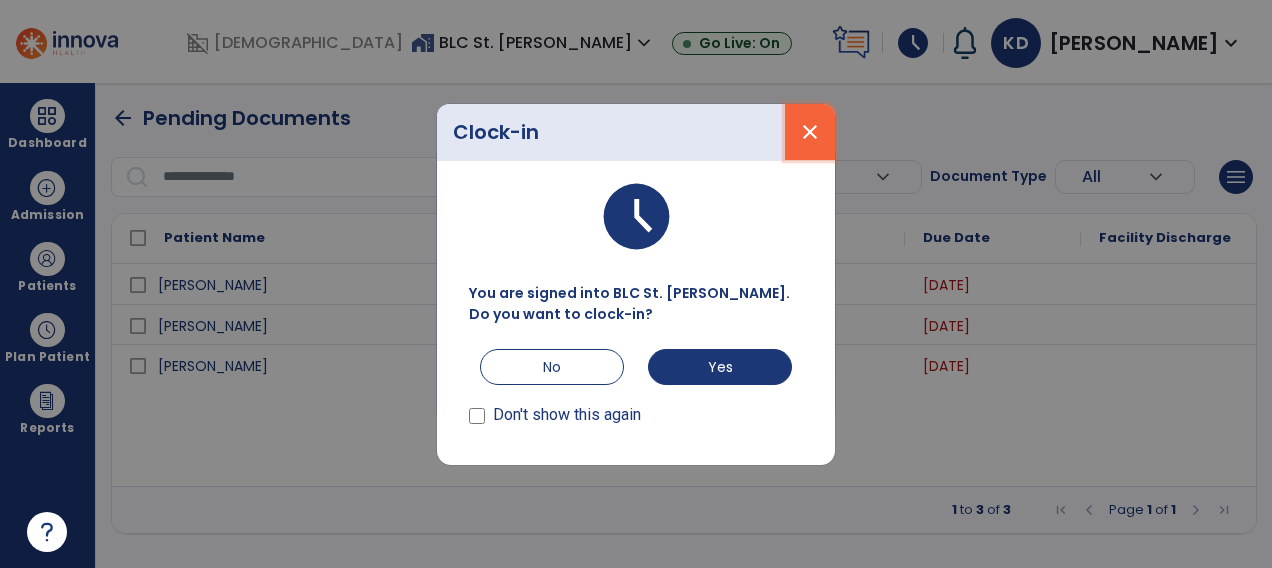 click on "close" at bounding box center (810, 132) 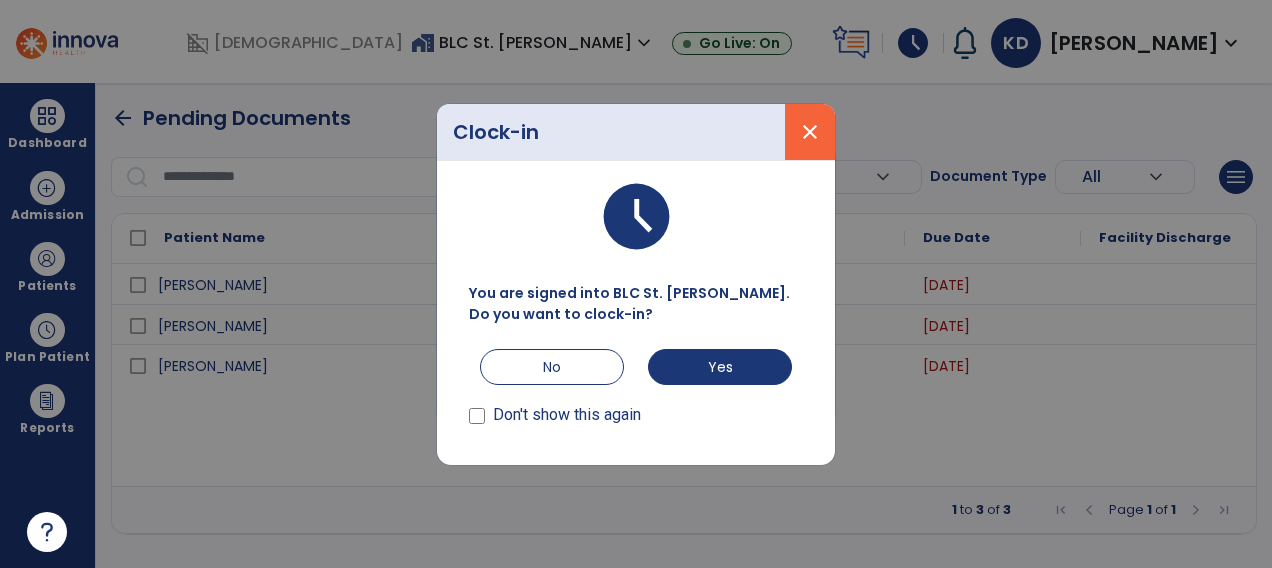click at bounding box center [636, 284] 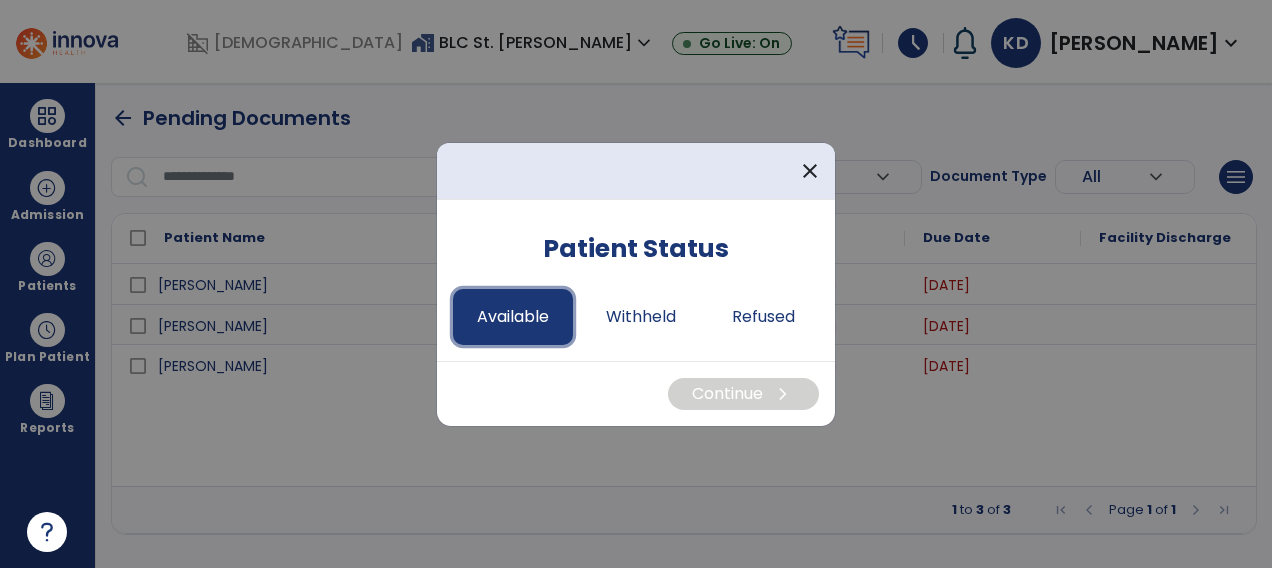 click on "Available" at bounding box center (513, 317) 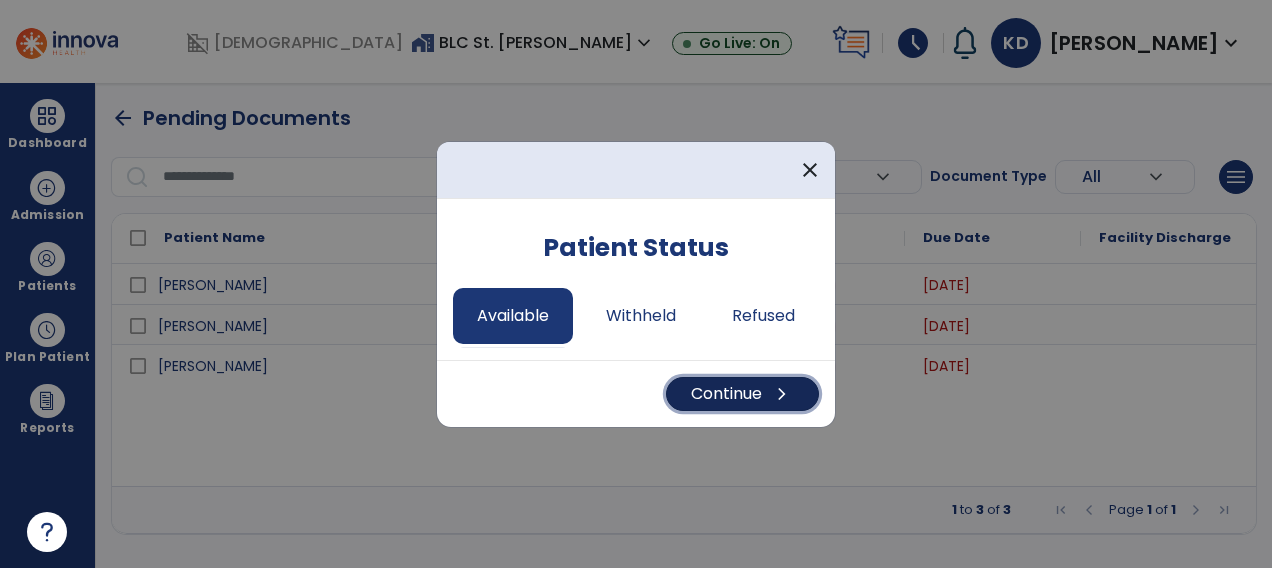 click on "Continue   chevron_right" at bounding box center [742, 394] 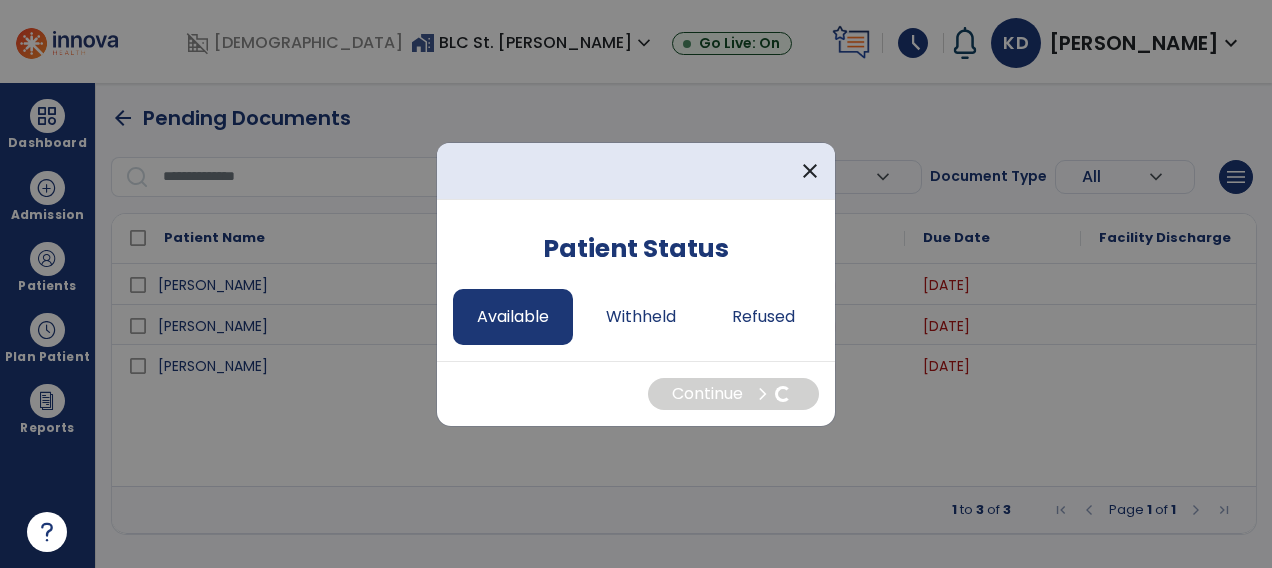 select on "*" 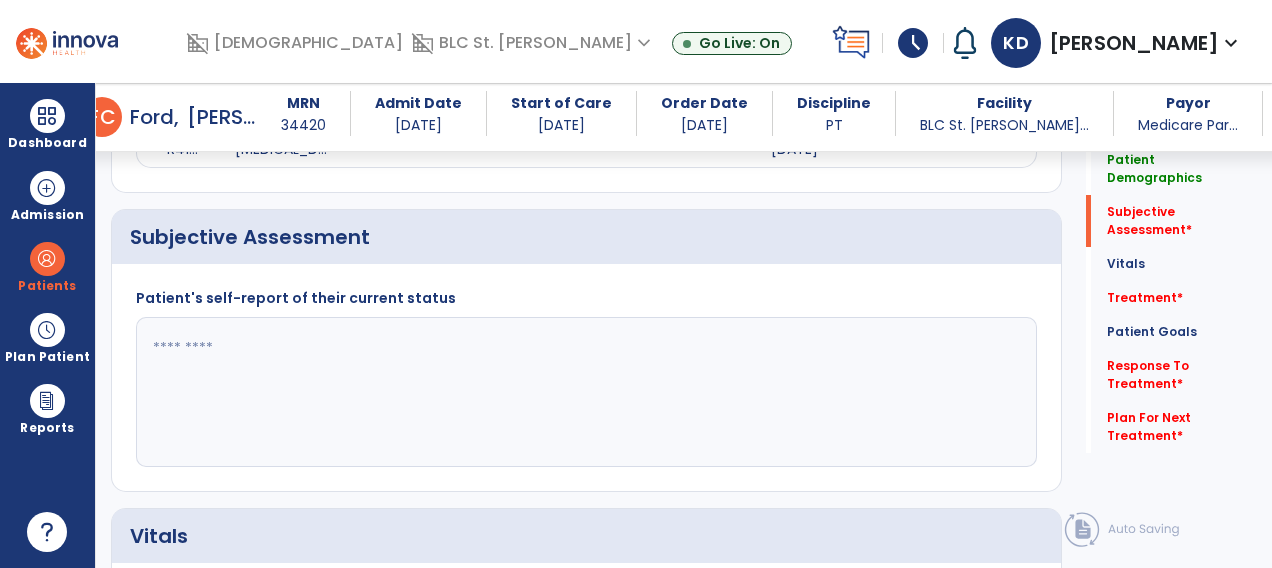 scroll, scrollTop: 960, scrollLeft: 0, axis: vertical 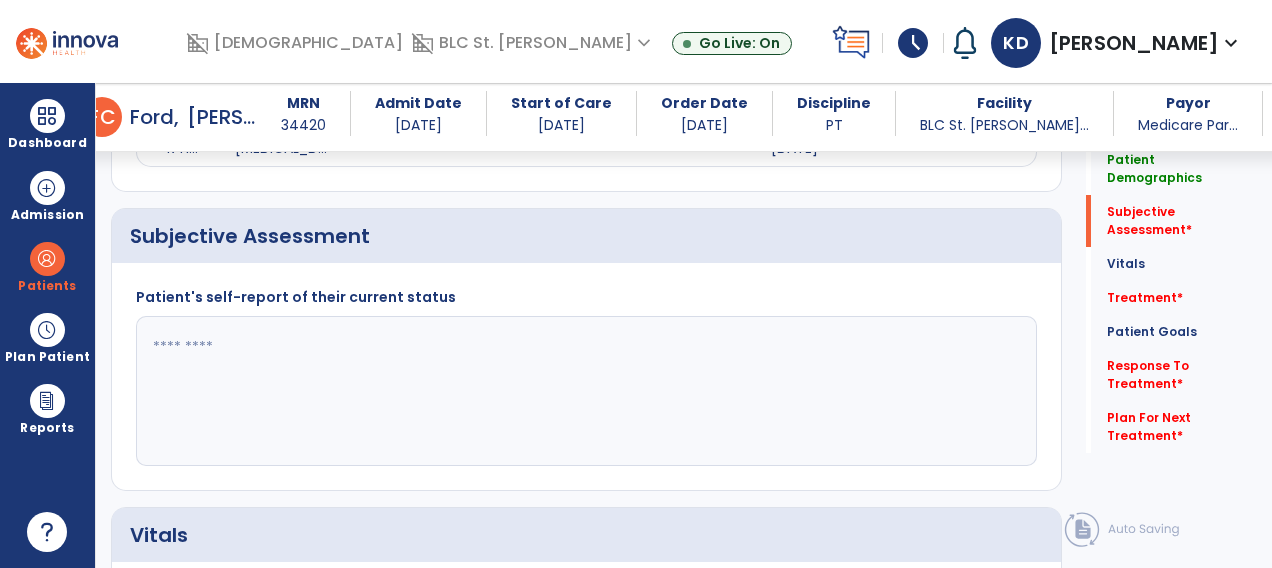 click 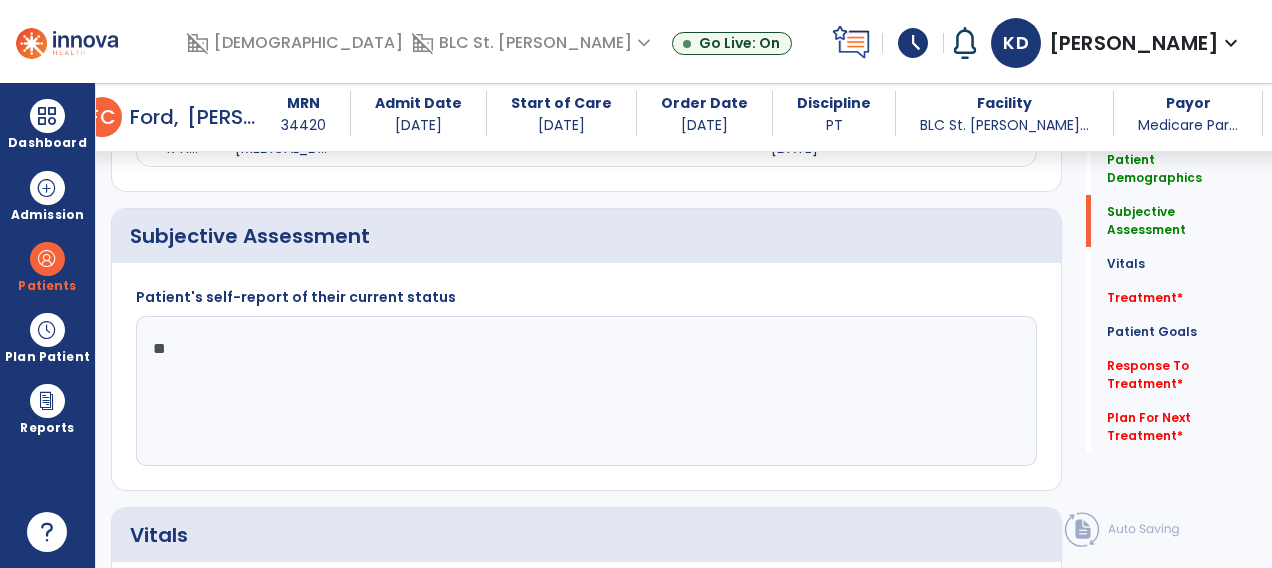 type on "*" 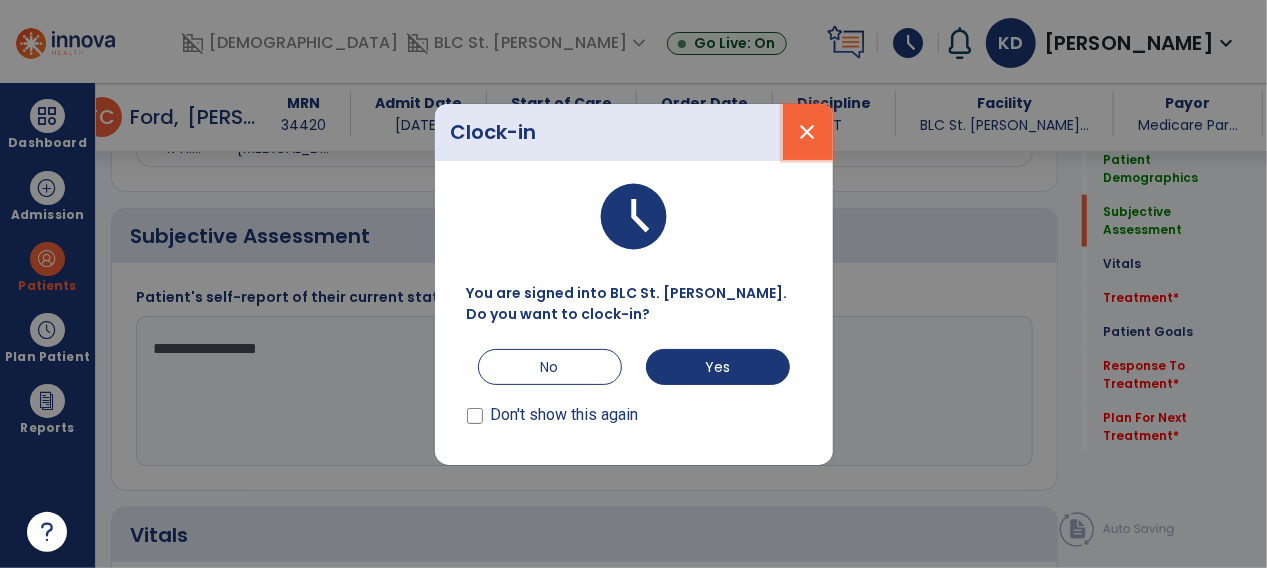 click on "close" at bounding box center (808, 132) 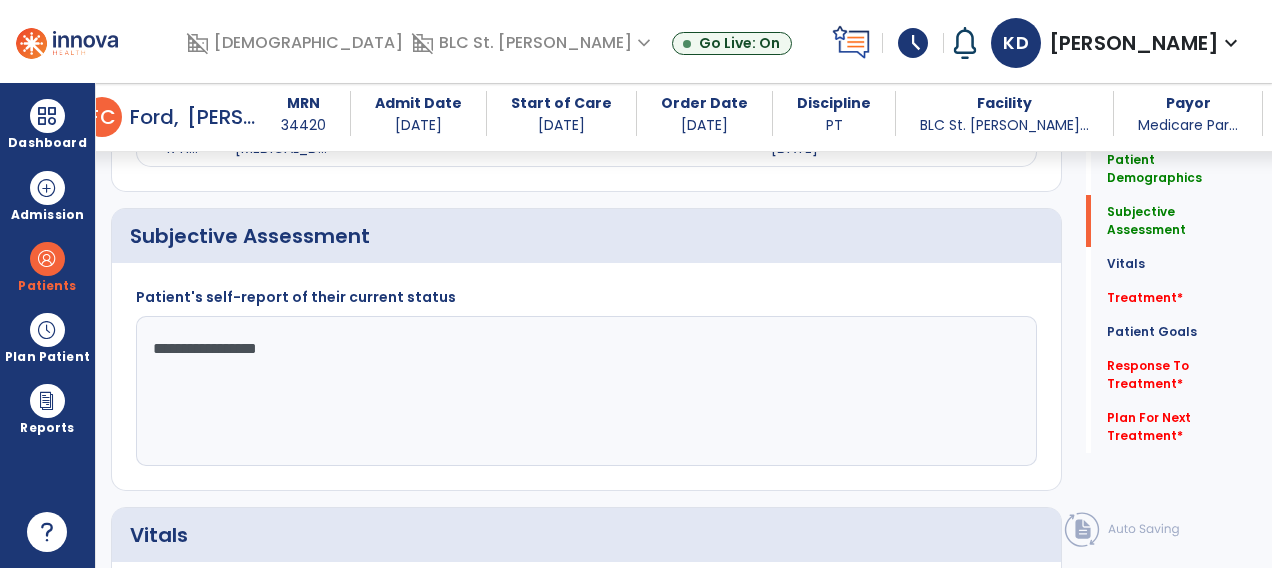 click on "**********" 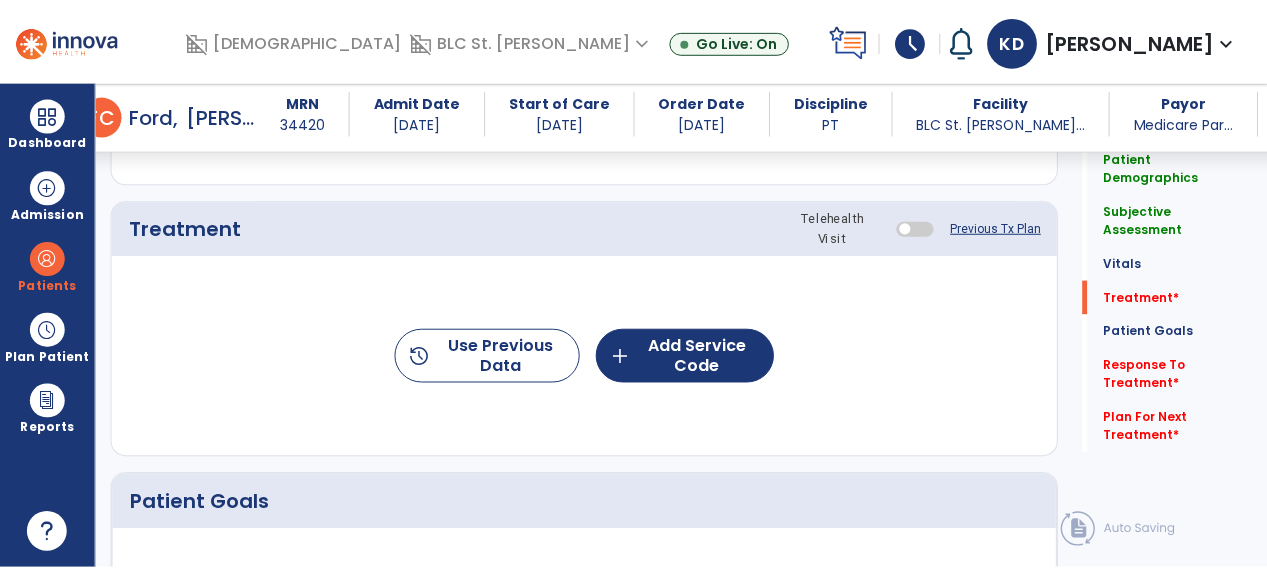 scroll, scrollTop: 1689, scrollLeft: 0, axis: vertical 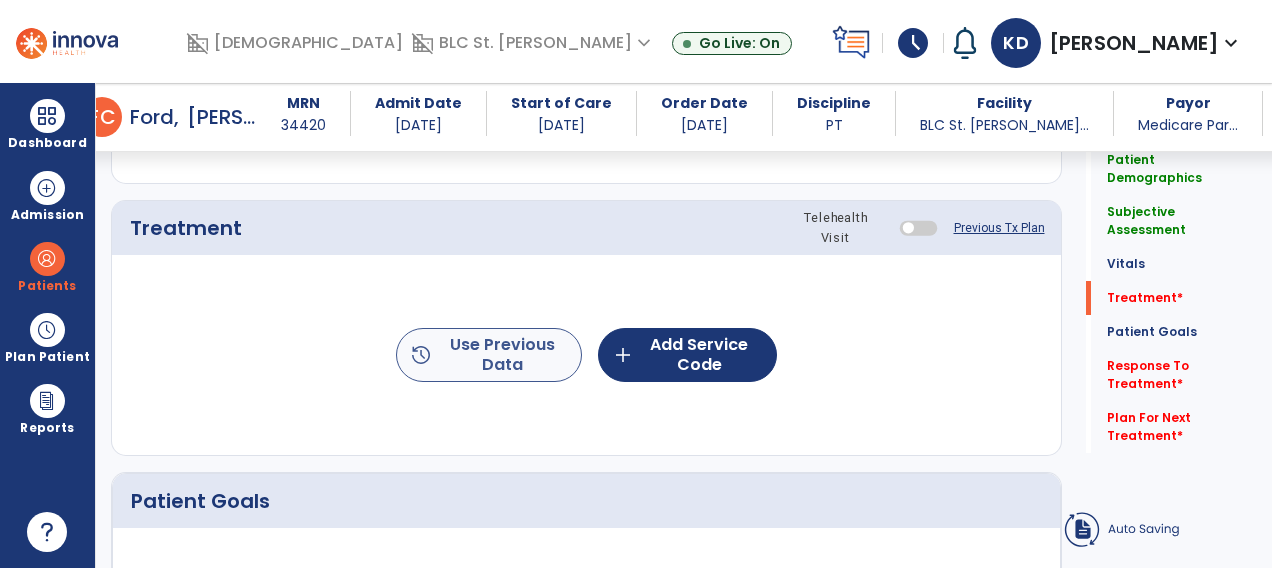 type on "**********" 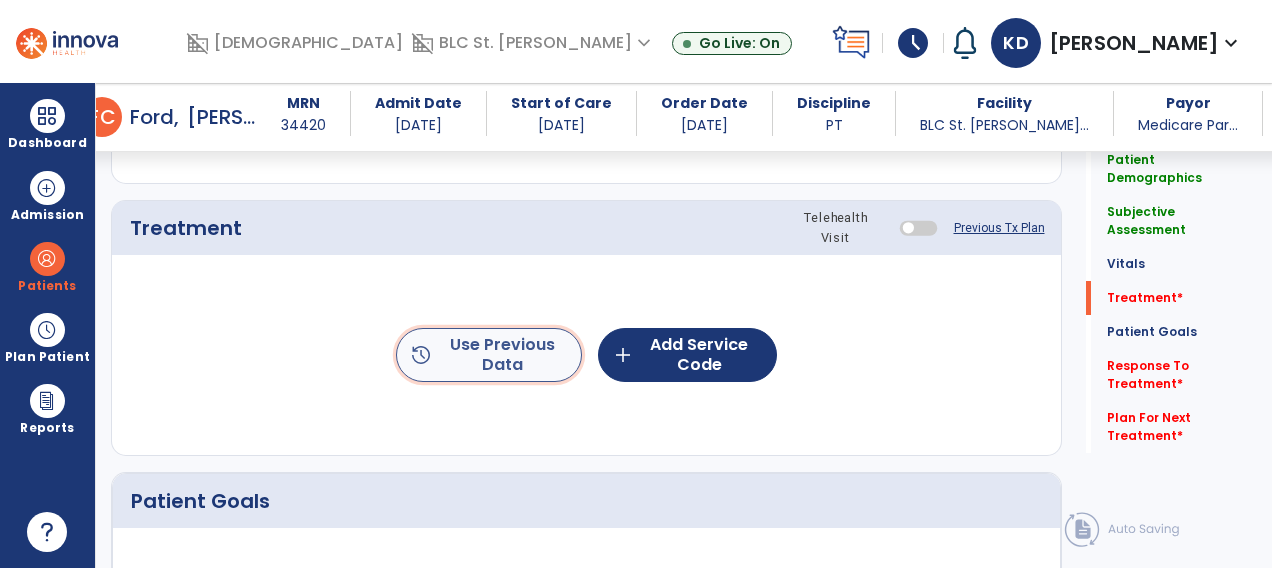 click on "history  Use Previous Data" 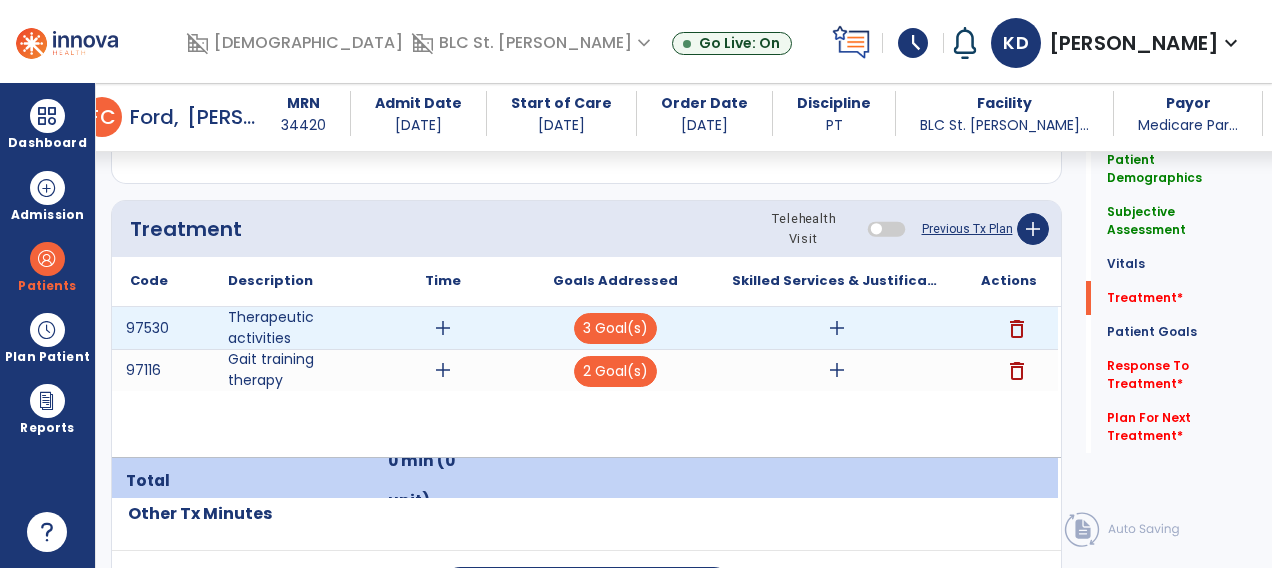 click on "add" at bounding box center [443, 328] 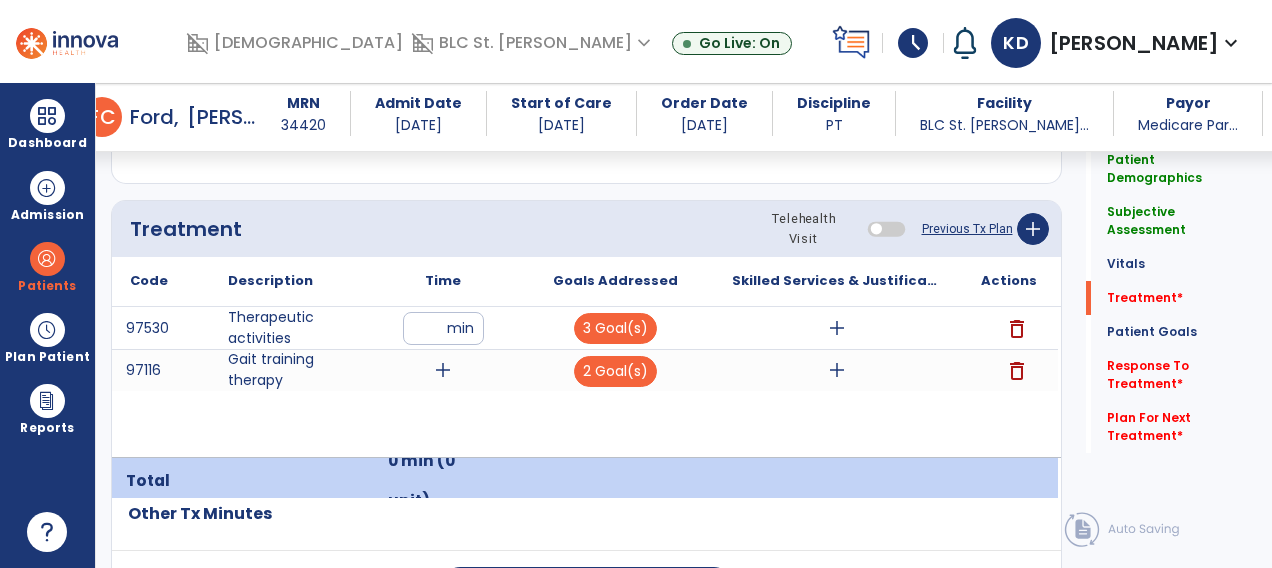 type on "**" 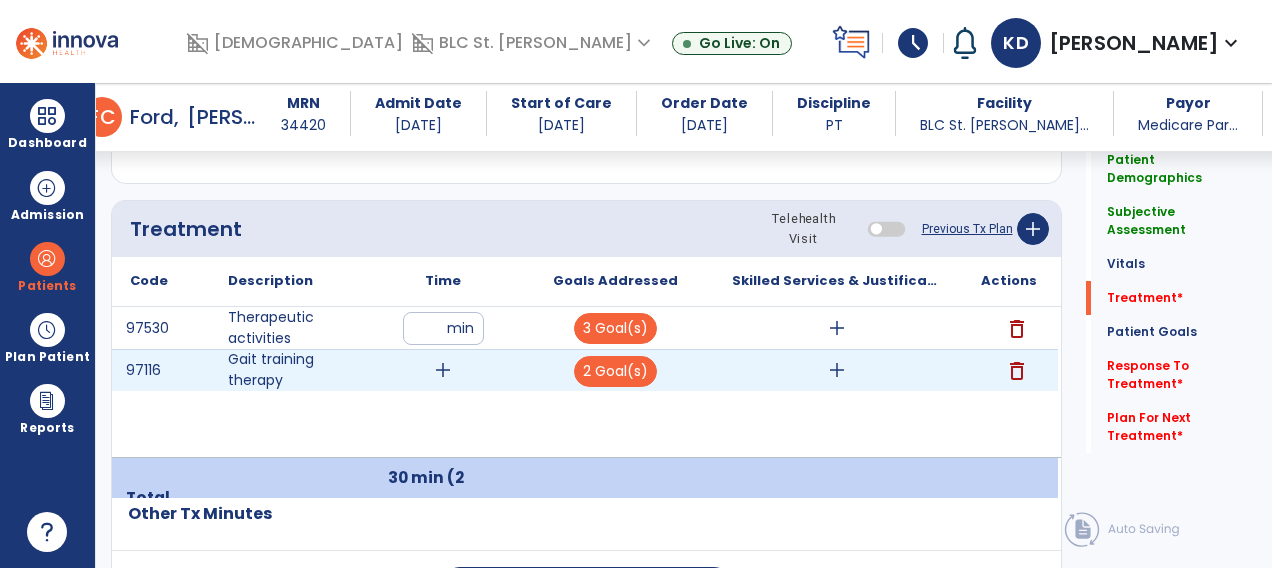 click on "add" at bounding box center [443, 370] 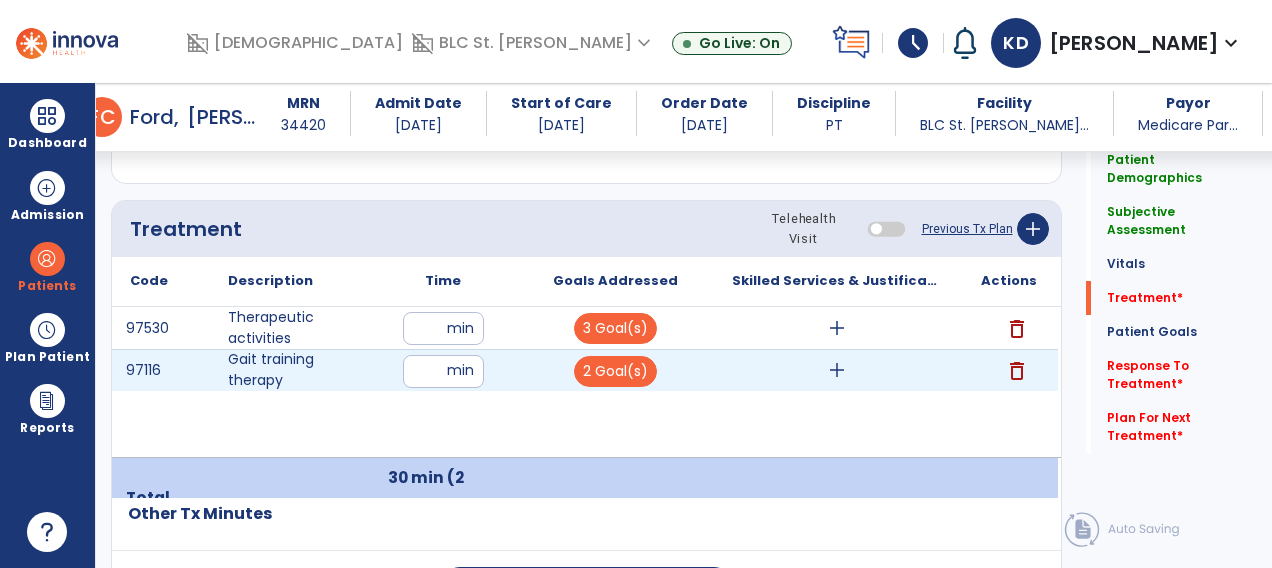 type on "**" 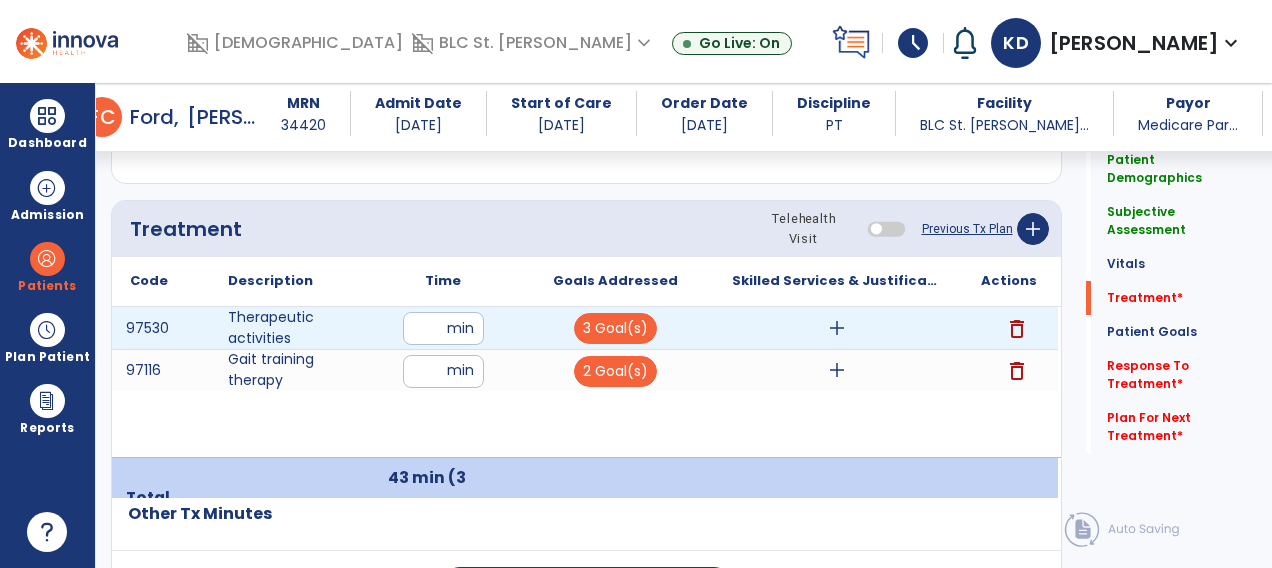 click on "add" at bounding box center [837, 328] 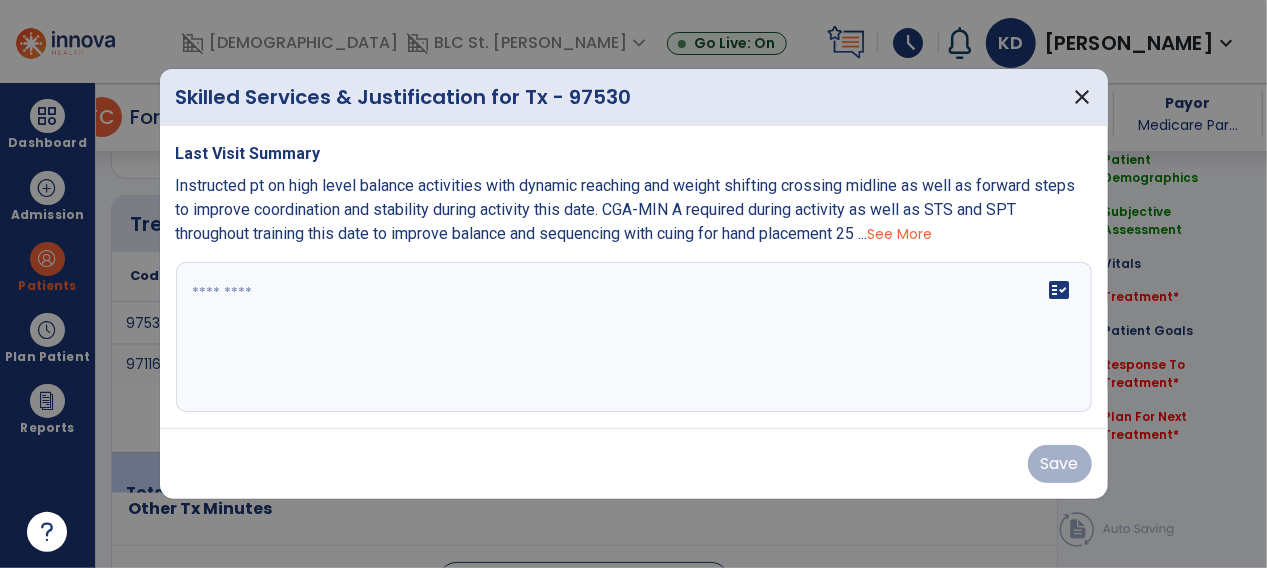 scroll, scrollTop: 1689, scrollLeft: 0, axis: vertical 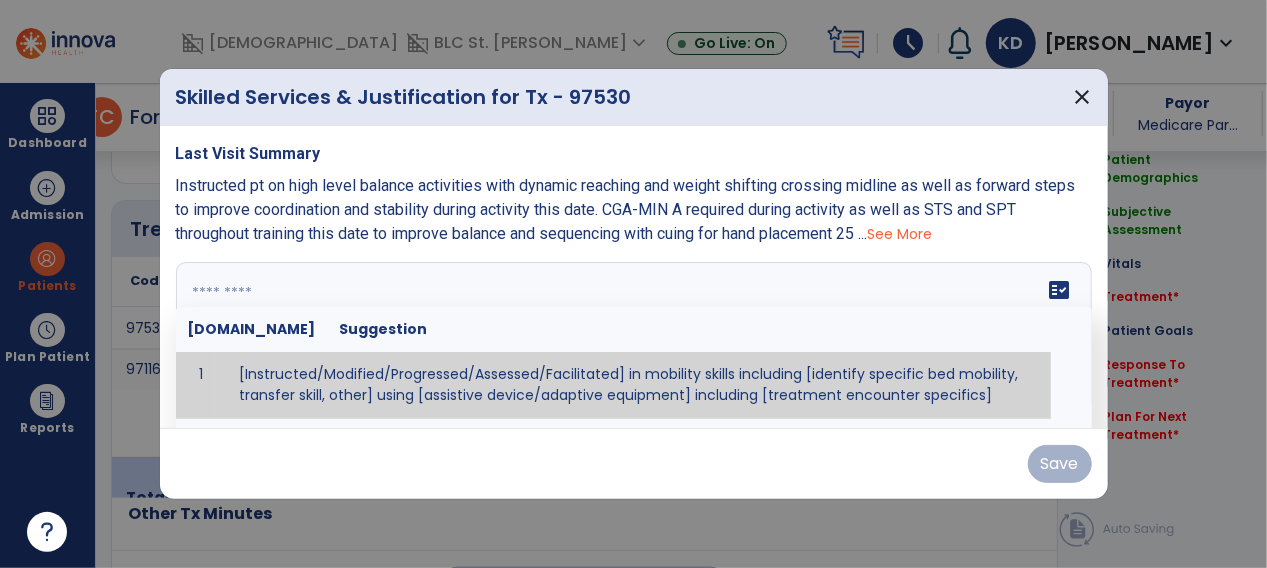click on "fact_check  Sr.No Suggestion 1 [Instructed/Modified/Progressed/Assessed/Facilitated] in mobility skills including [identify specific bed mobility, transfer skill, other] using [assistive device/adaptive equipment] including [treatment encounter specifics]" at bounding box center (634, 337) 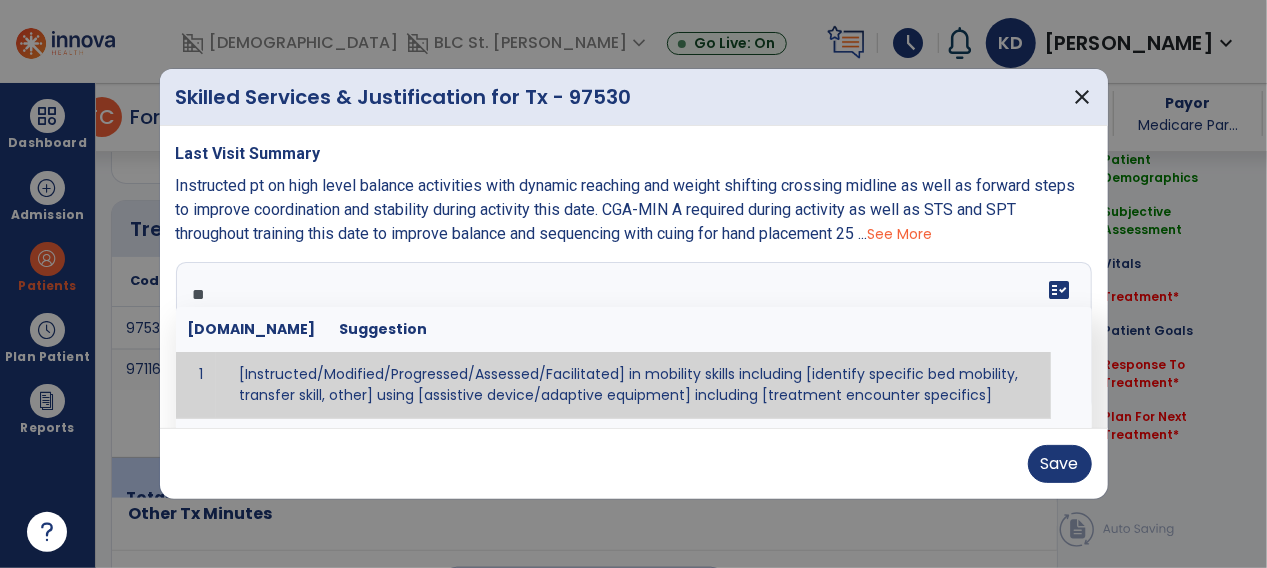 type on "*" 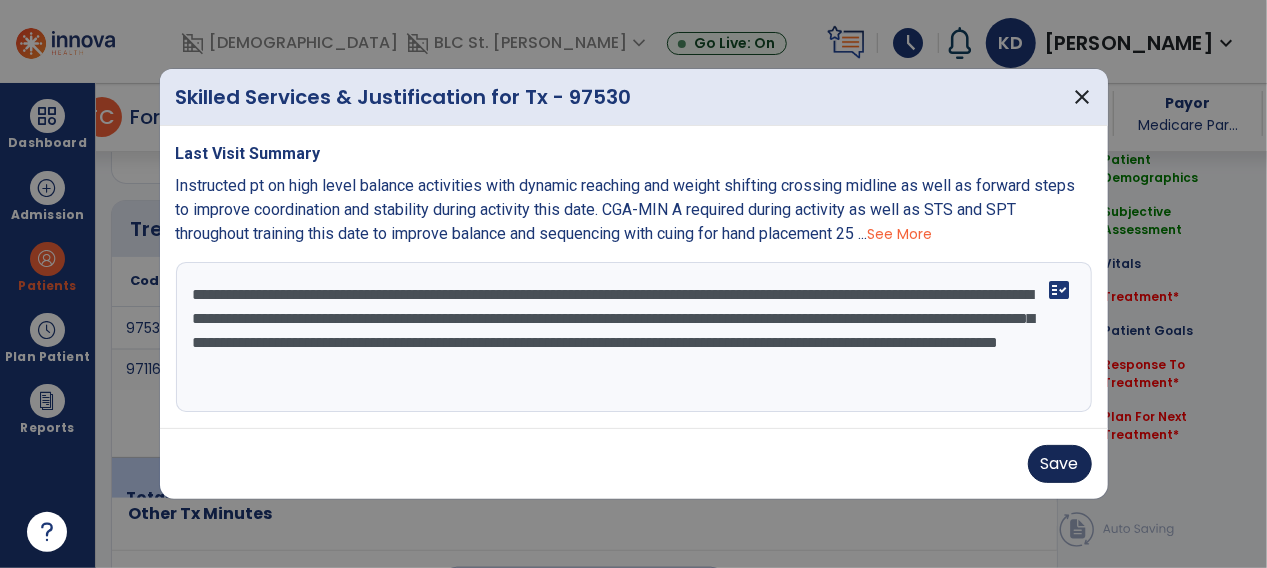 type on "**********" 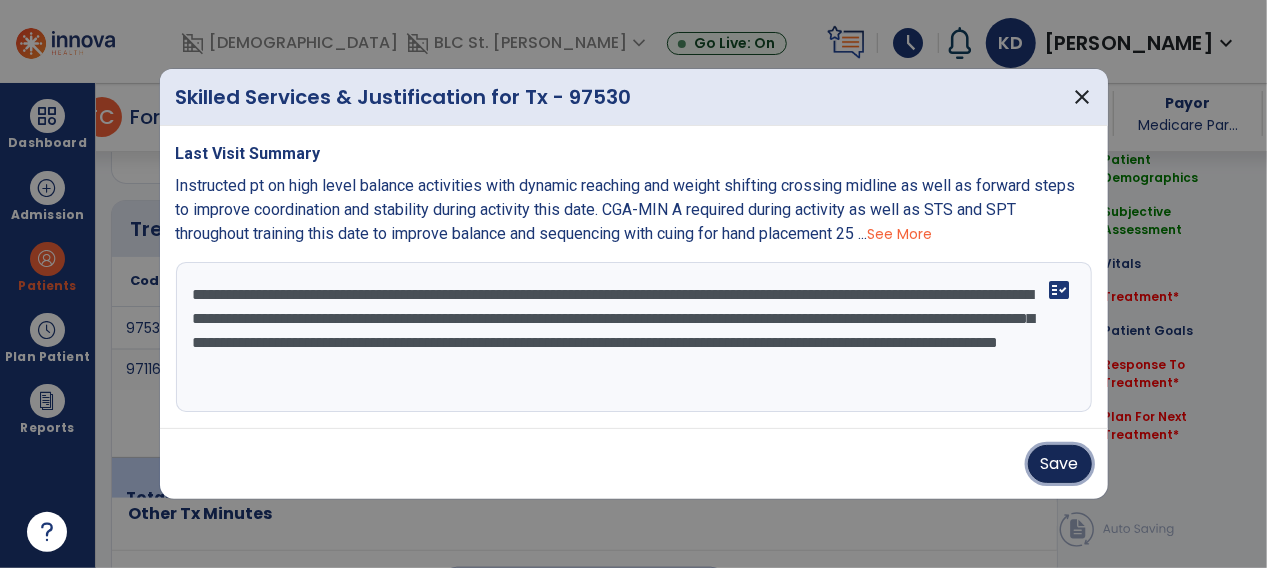 click on "Save" at bounding box center (1060, 464) 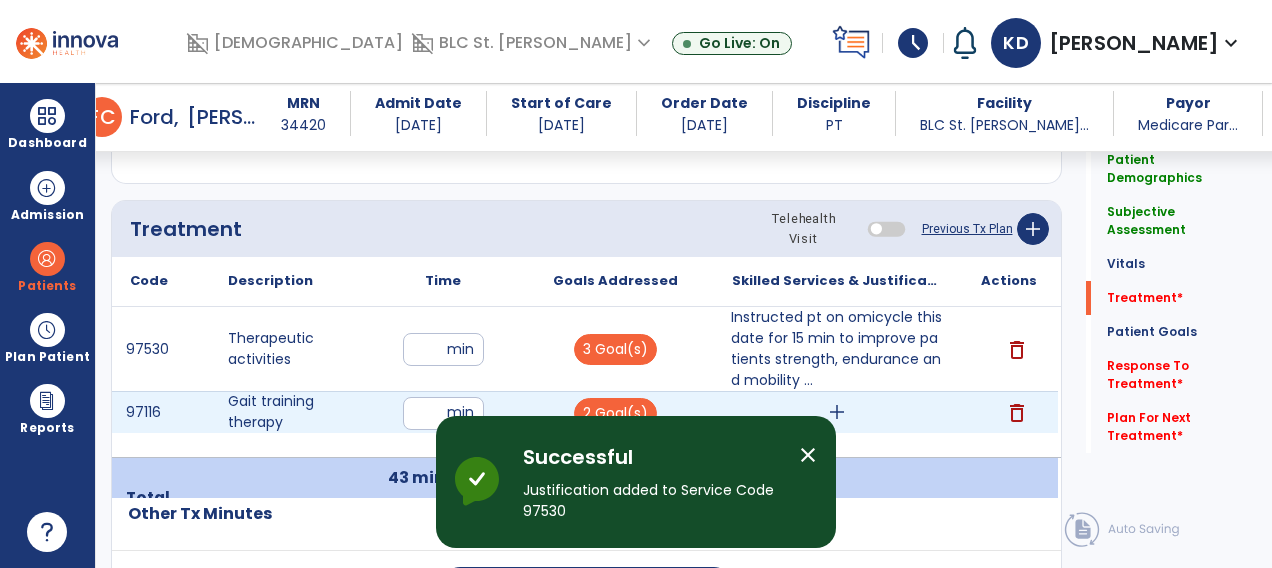 click on "add" at bounding box center (837, 412) 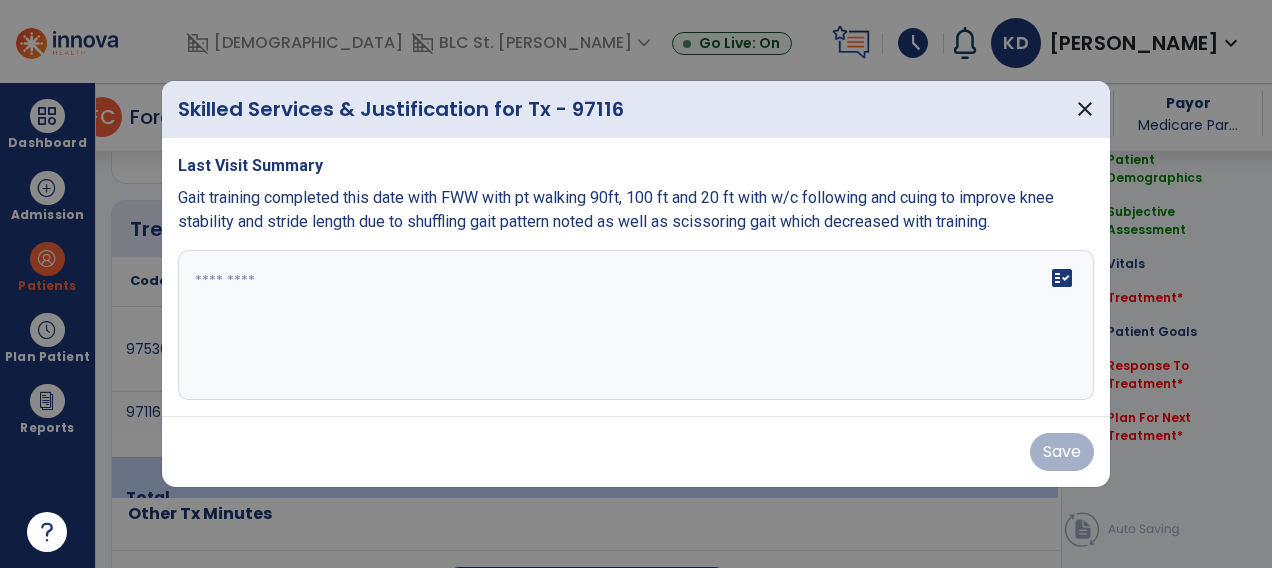 scroll, scrollTop: 1689, scrollLeft: 0, axis: vertical 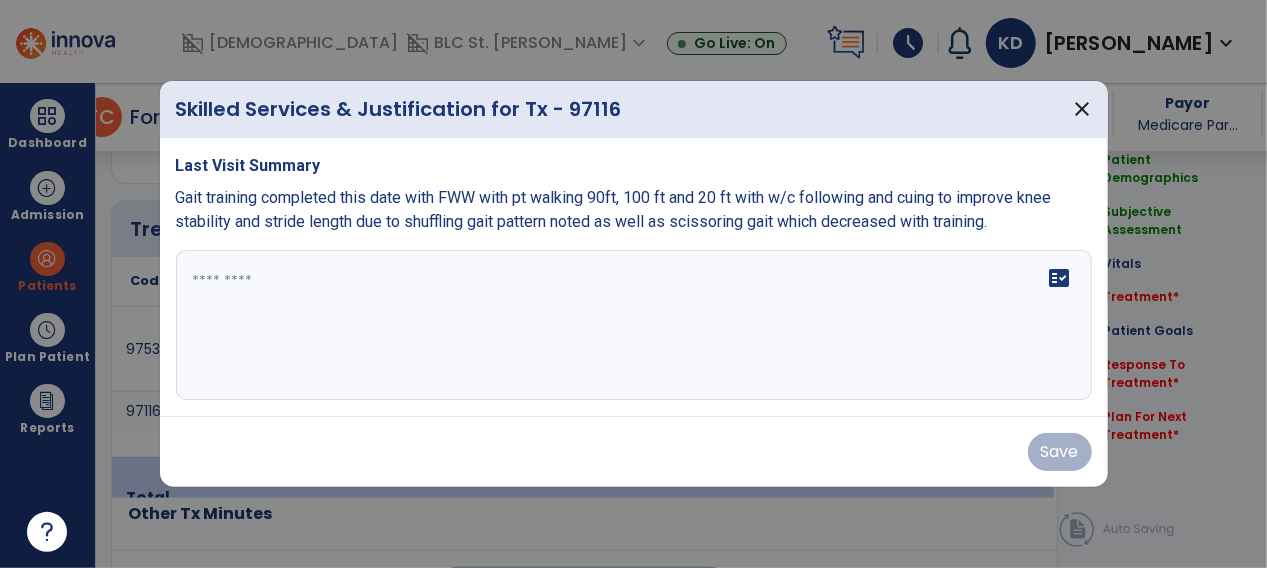 click on "fact_check" at bounding box center [634, 325] 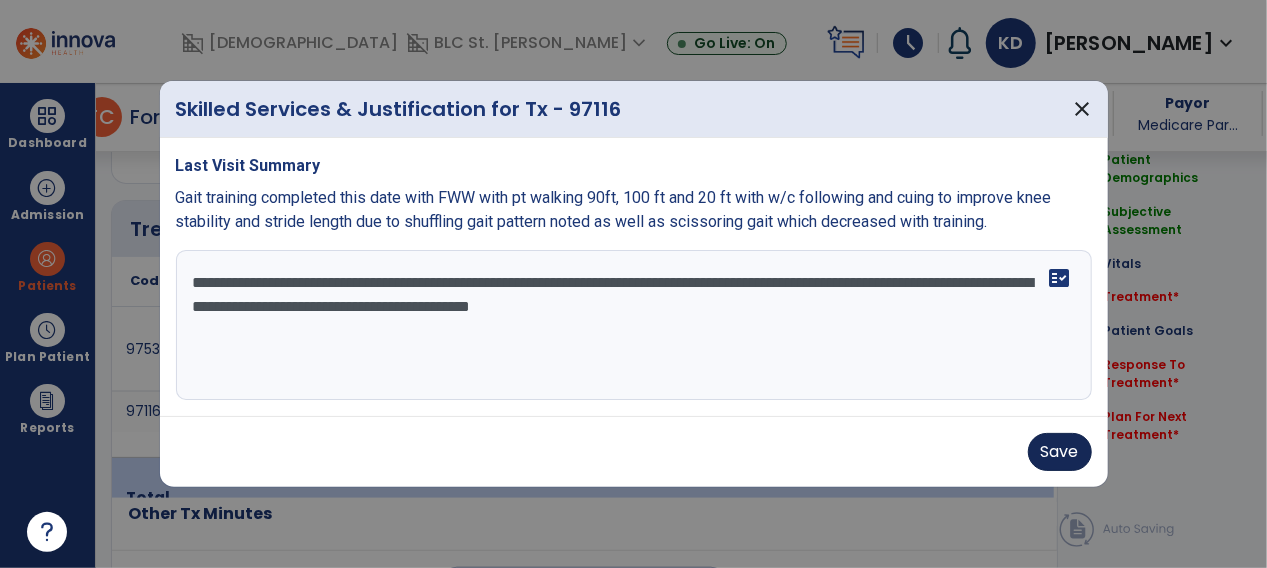 type on "**********" 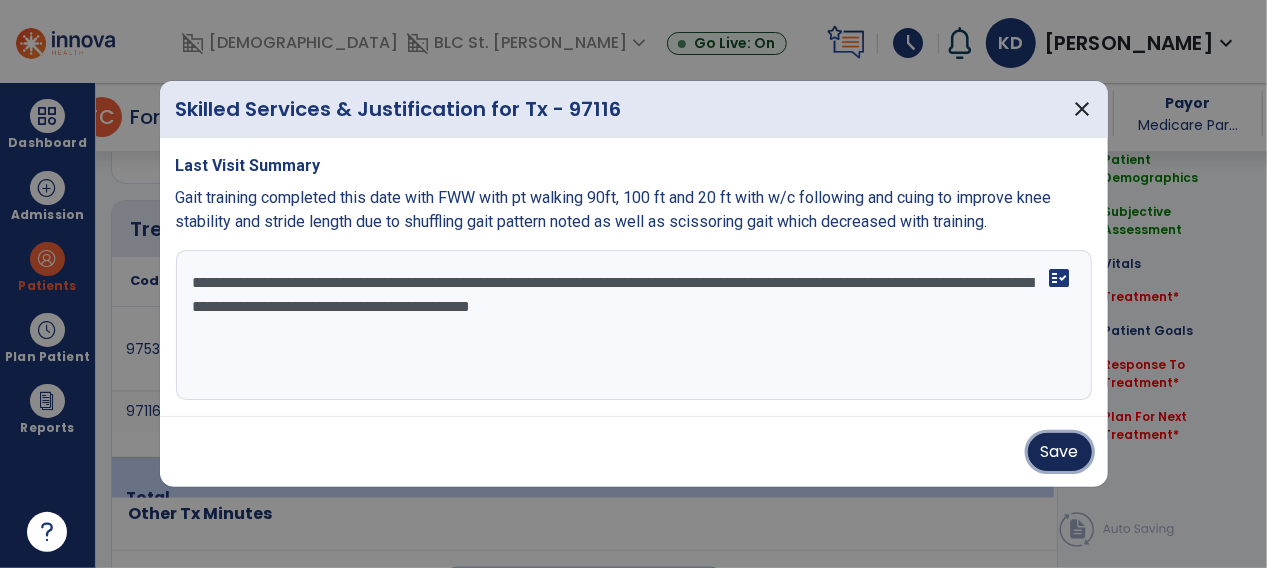 click on "Save" at bounding box center (1060, 452) 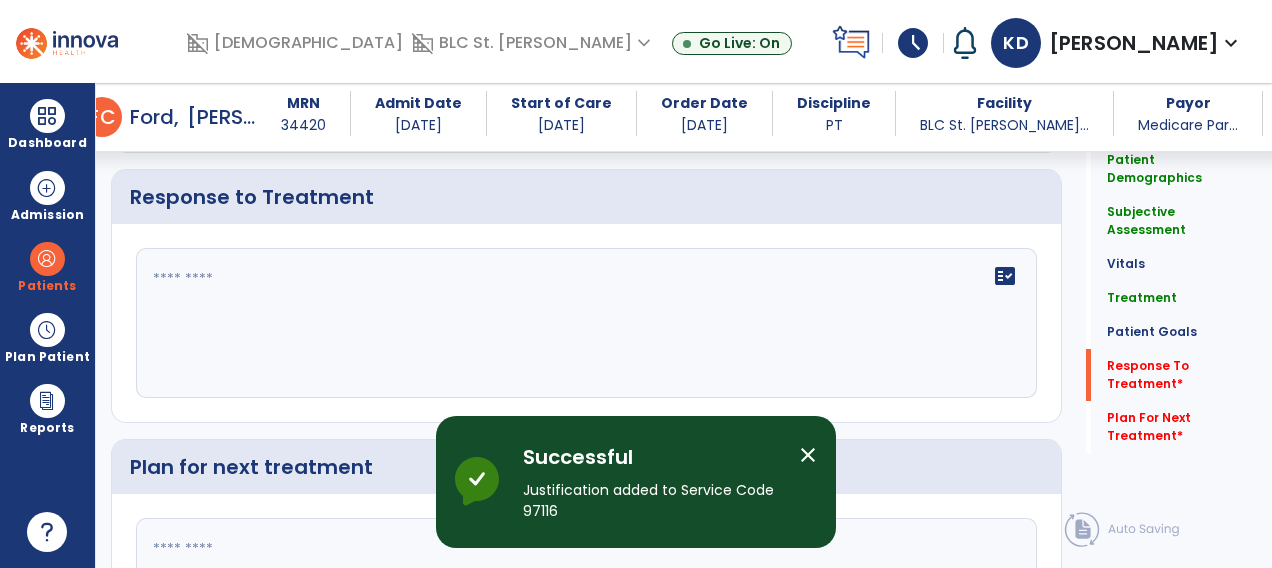 scroll, scrollTop: 3201, scrollLeft: 0, axis: vertical 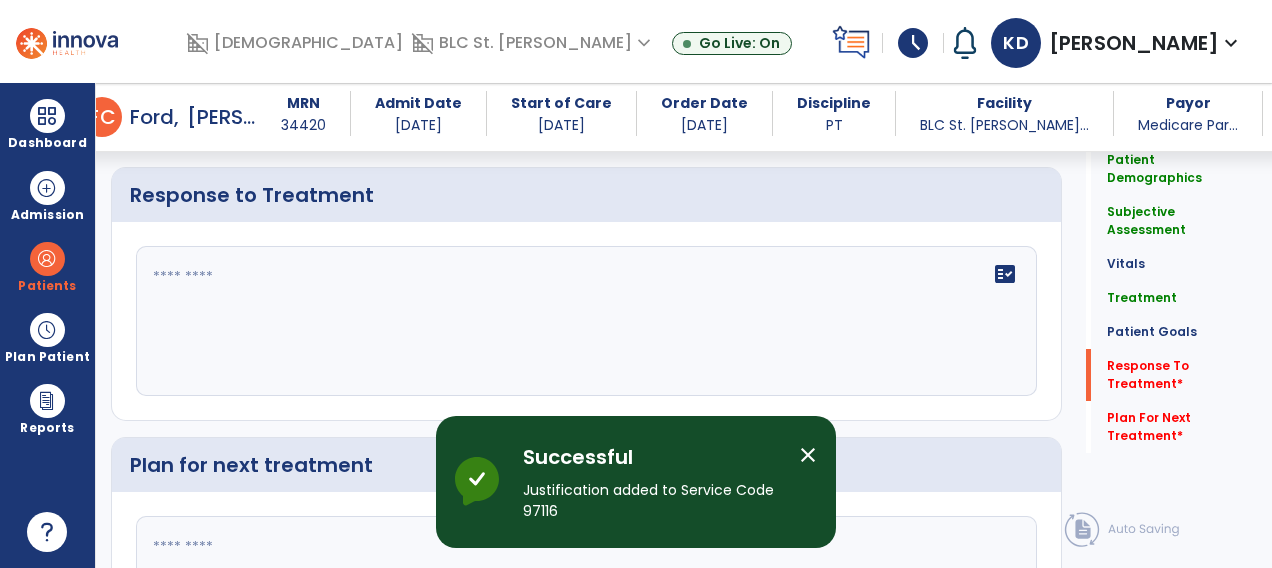 click 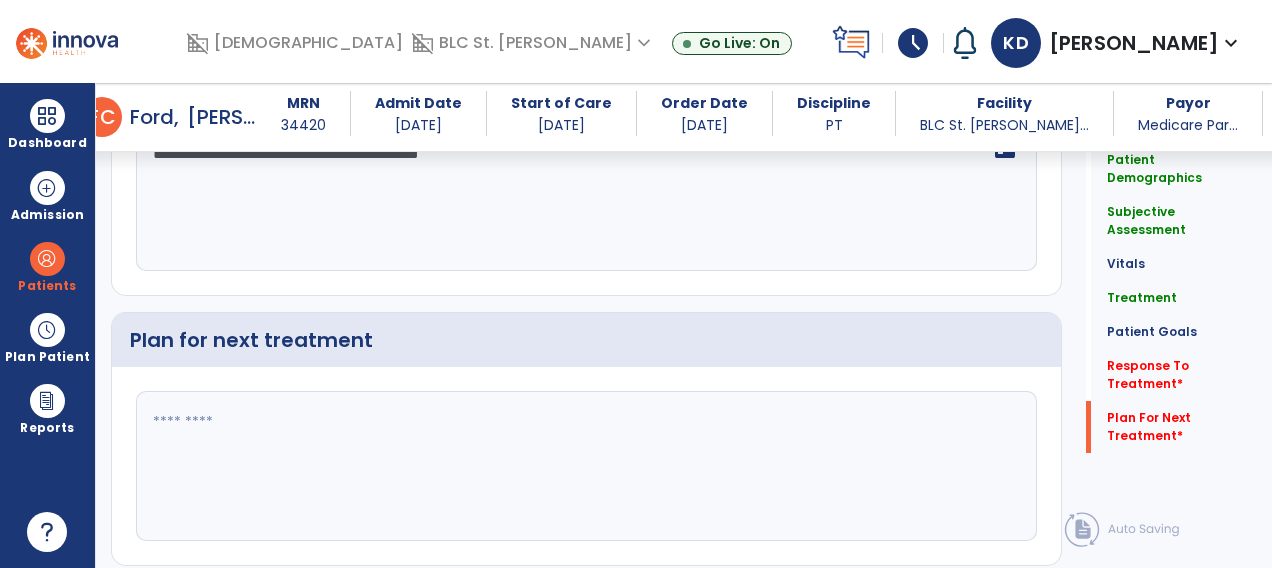 scroll, scrollTop: 3327, scrollLeft: 0, axis: vertical 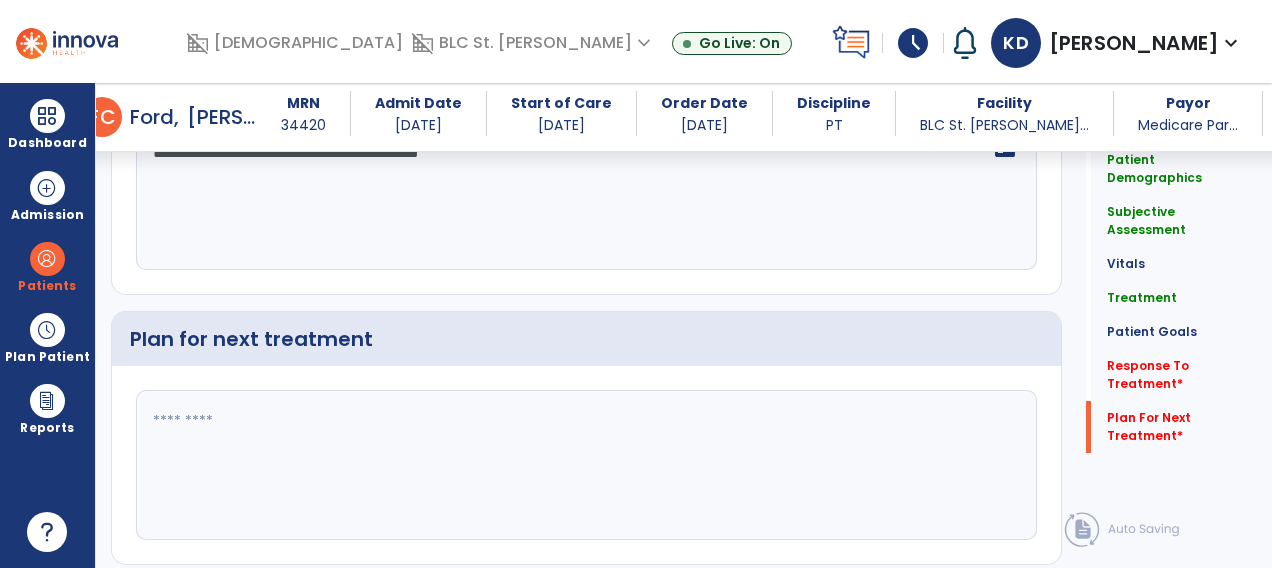 type on "**********" 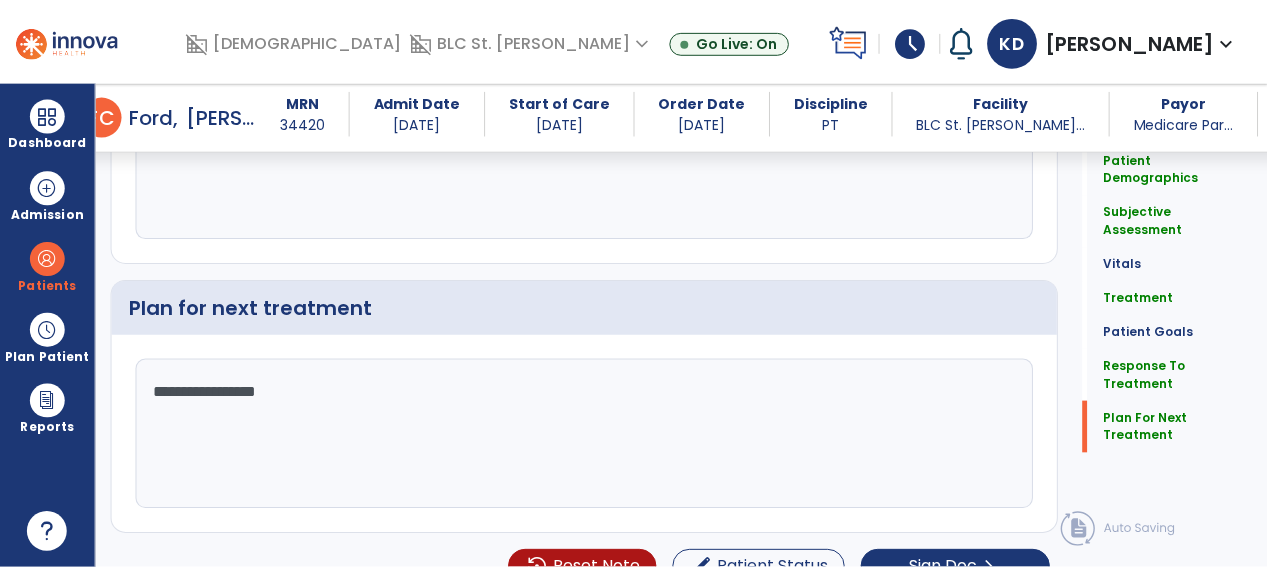 scroll, scrollTop: 3358, scrollLeft: 0, axis: vertical 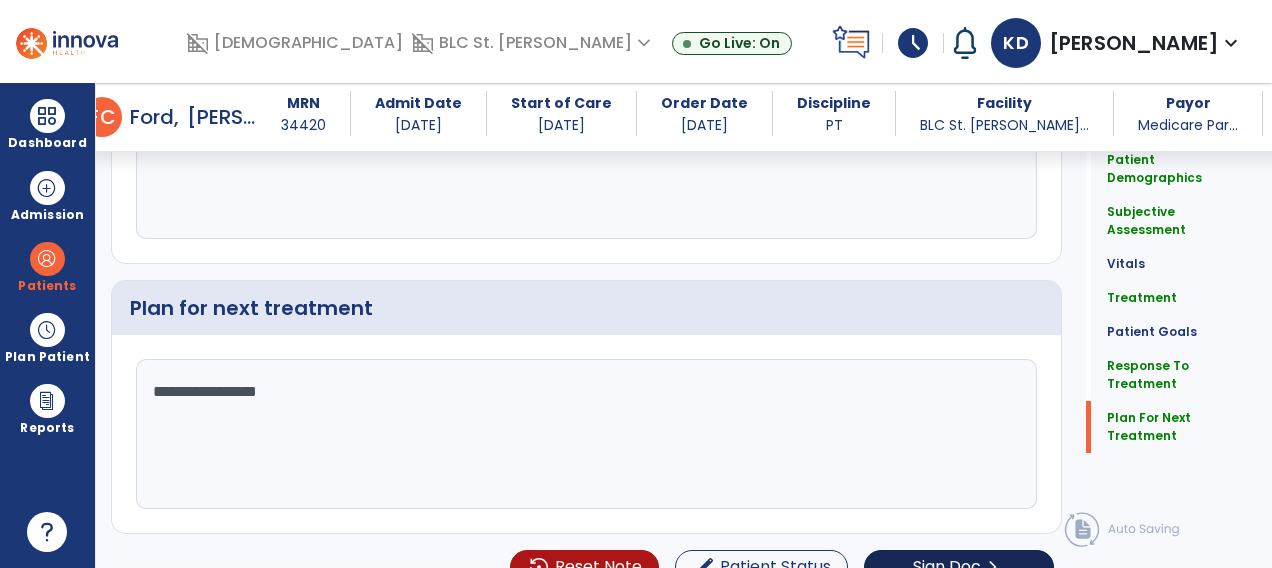 type on "**********" 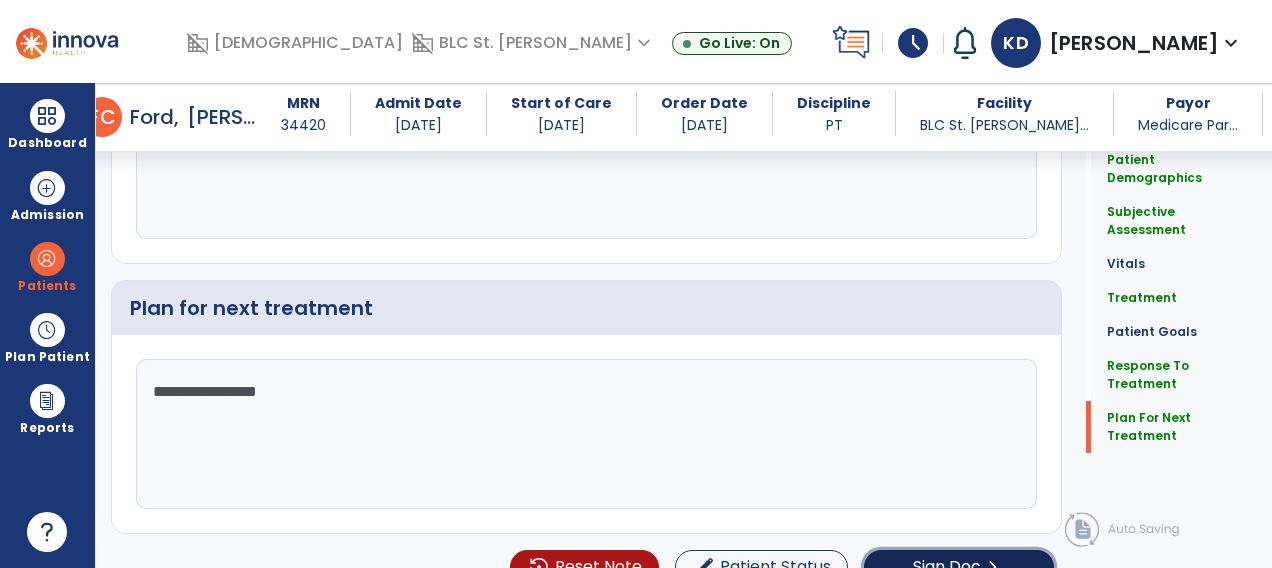 click on "Sign Doc" 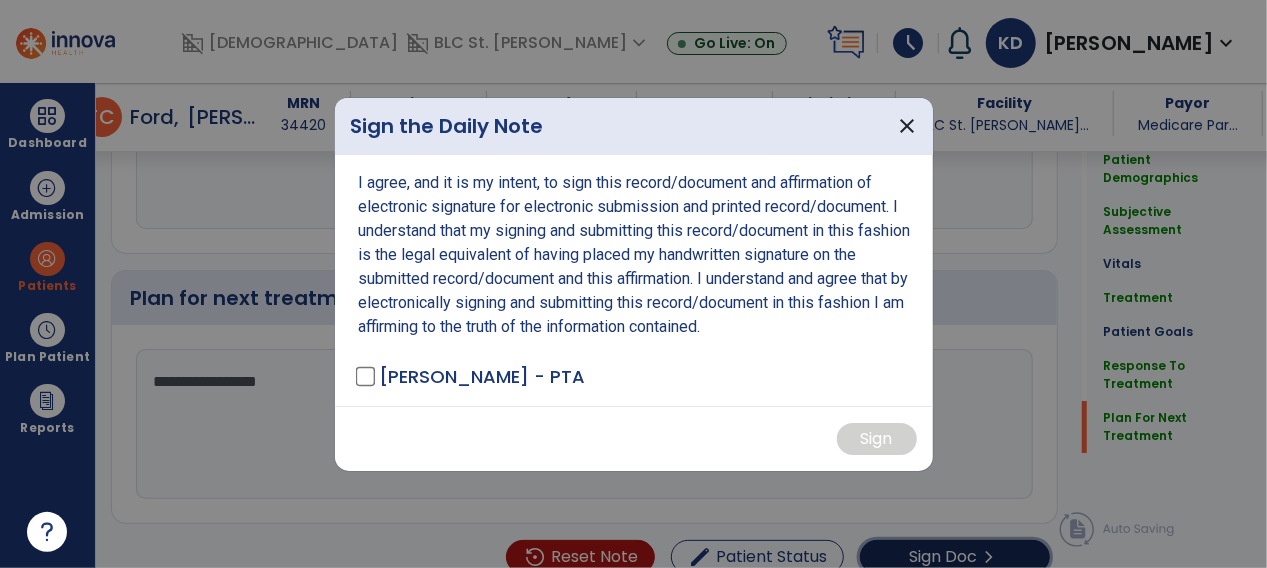 scroll, scrollTop: 3358, scrollLeft: 0, axis: vertical 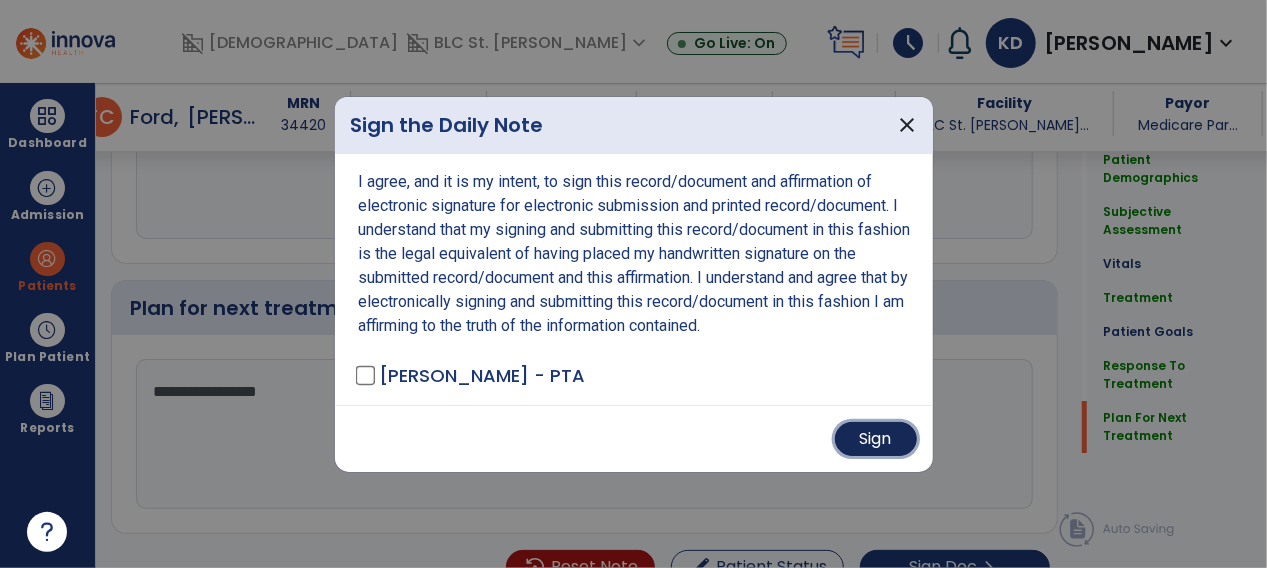 click on "Sign" at bounding box center [876, 439] 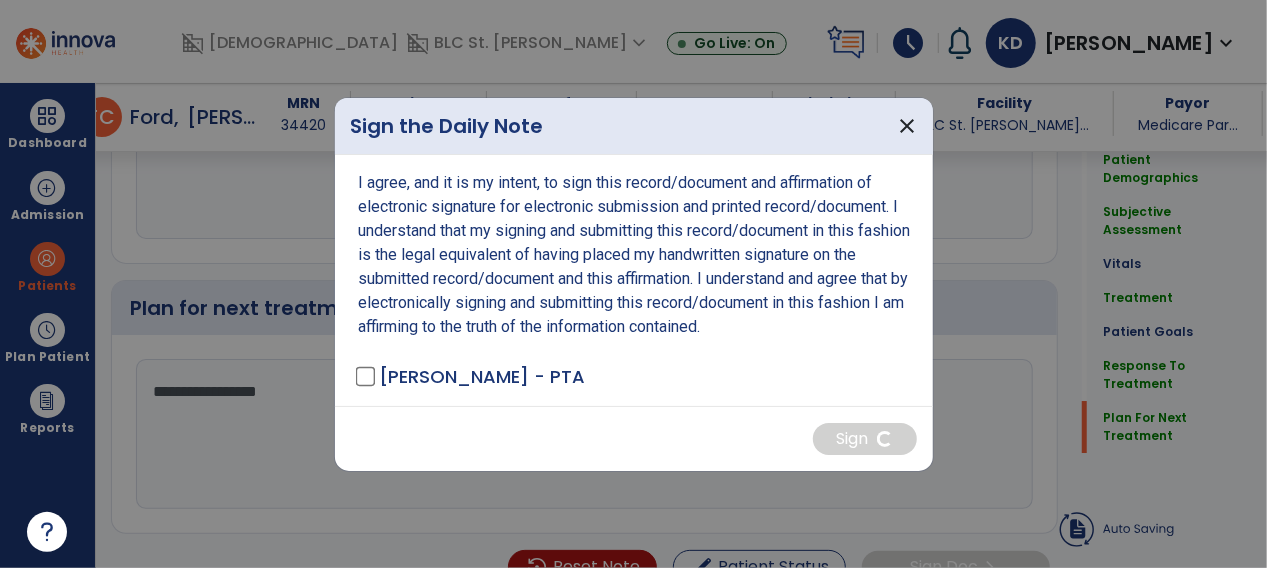 click on "I agree, and it is my intent, to sign this record/document and affirmation of electronic signature for electronic submission and printed record/document. I understand that my signing and submitting this record/document in this fashion is the legal equivalent of having placed my handwritten signature on the submitted record/document and this affirmation. I understand and agree that by electronically signing and submitting this record/document in this fashion I am affirming to the truth of the information contained." at bounding box center (636, 255) 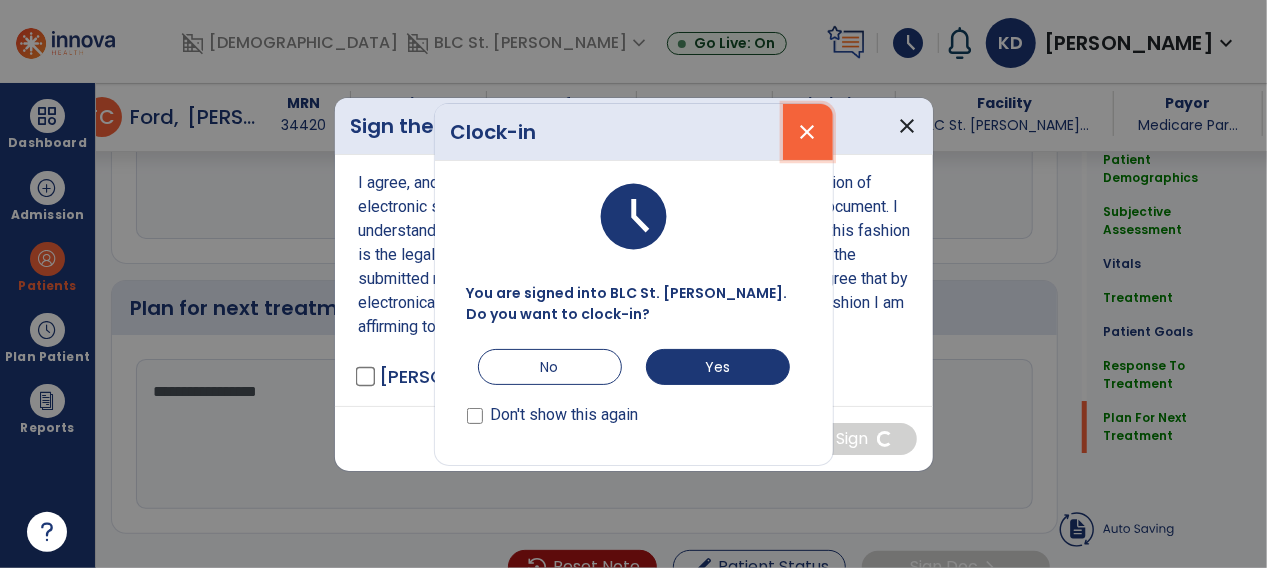 click on "close" at bounding box center [808, 132] 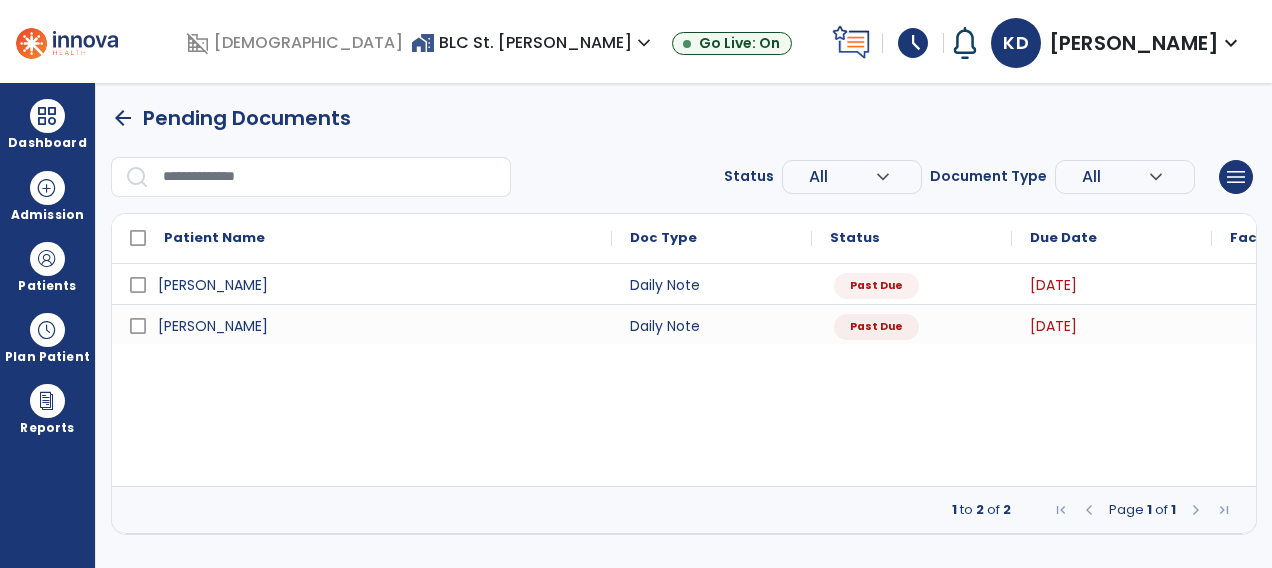 scroll, scrollTop: 0, scrollLeft: 0, axis: both 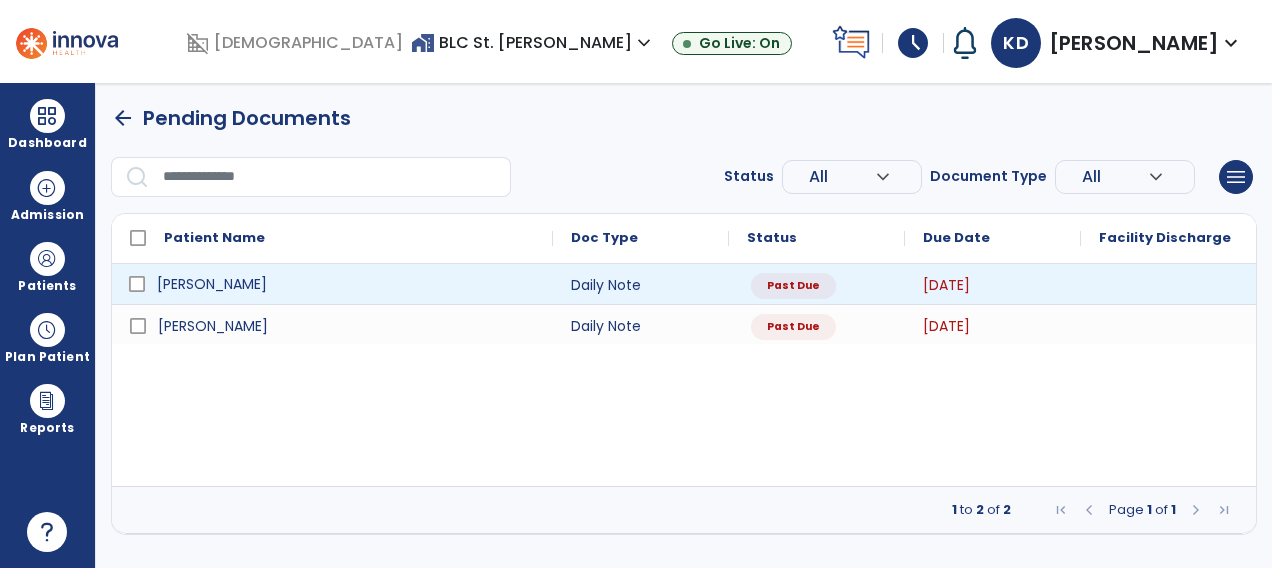 click on "[PERSON_NAME]" at bounding box center [346, 284] 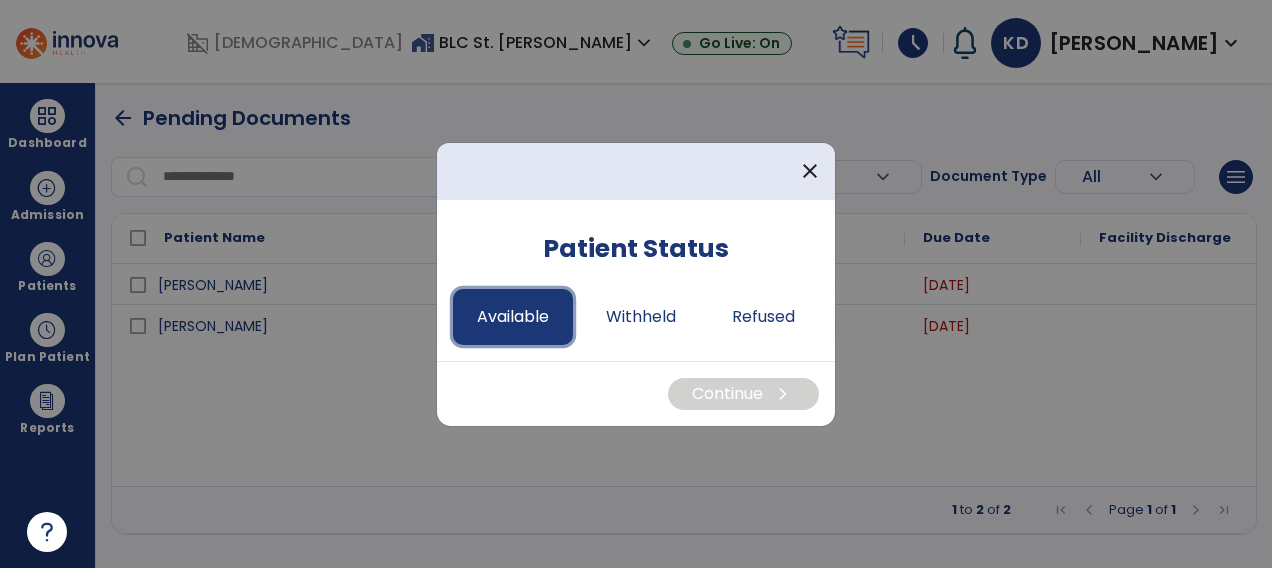 click on "Available" at bounding box center [513, 317] 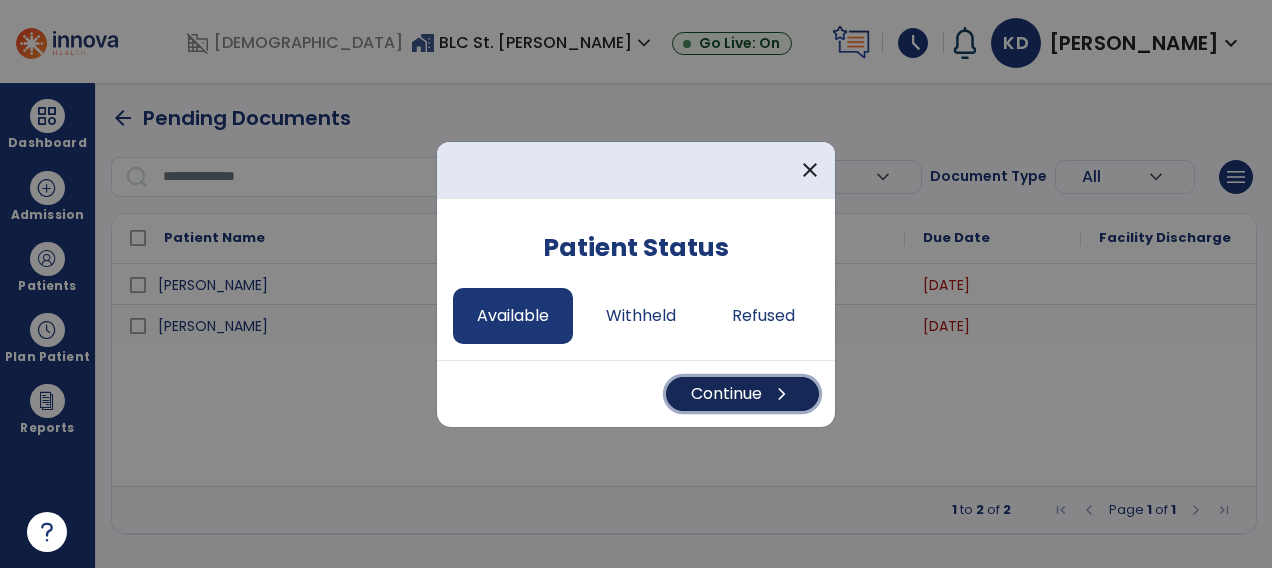 click on "Continue   chevron_right" at bounding box center (742, 394) 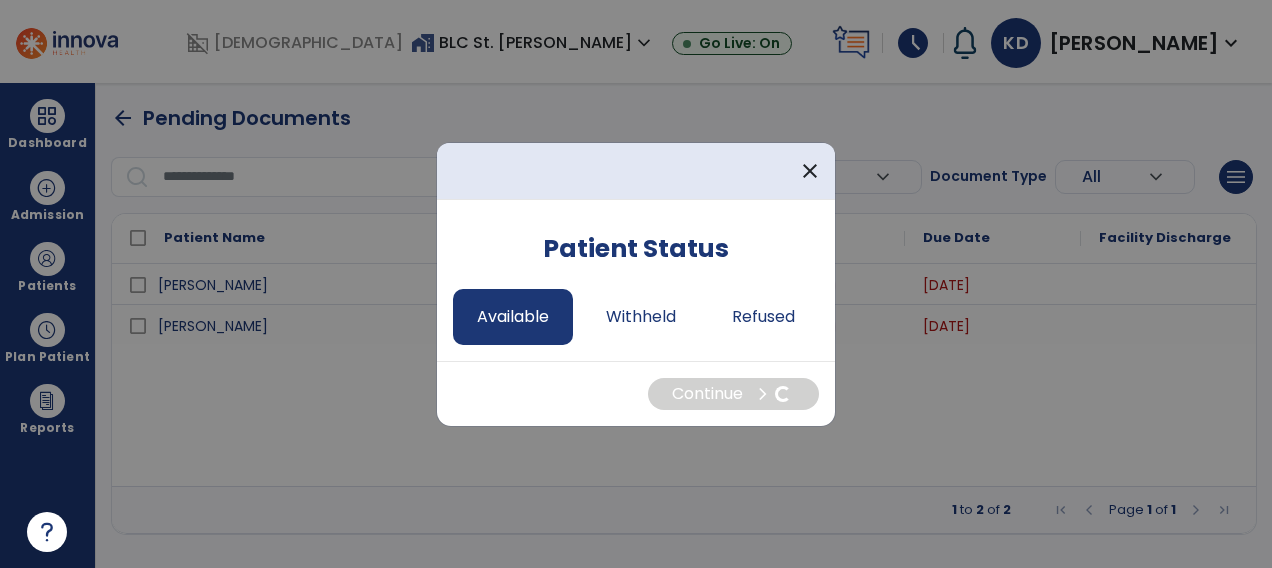 select on "*" 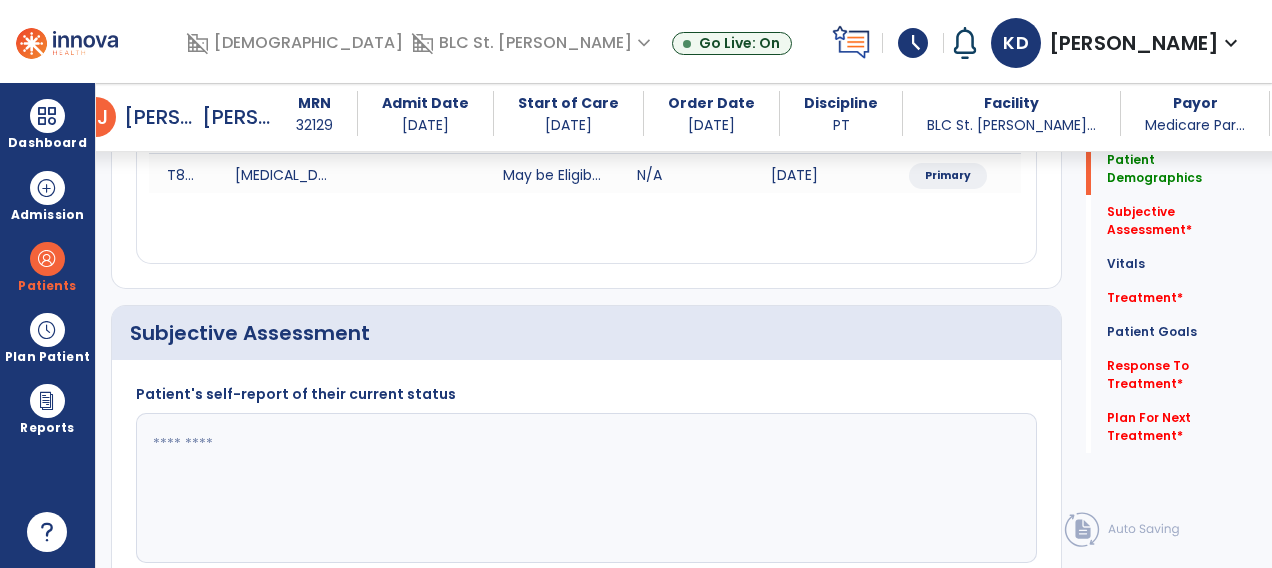 scroll, scrollTop: 420, scrollLeft: 0, axis: vertical 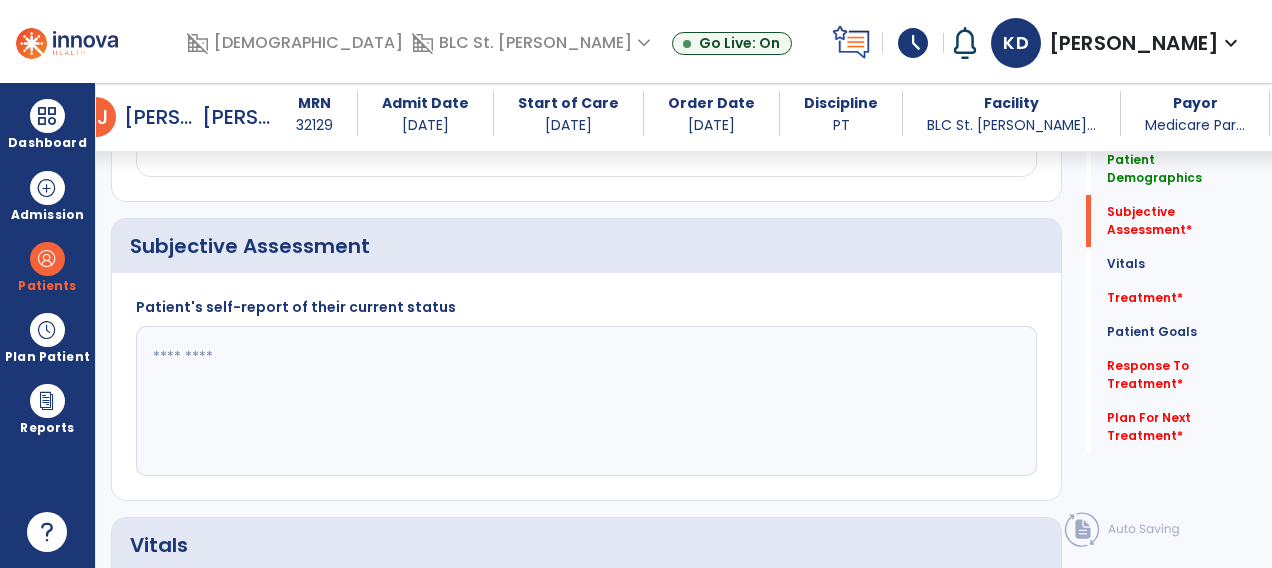 click 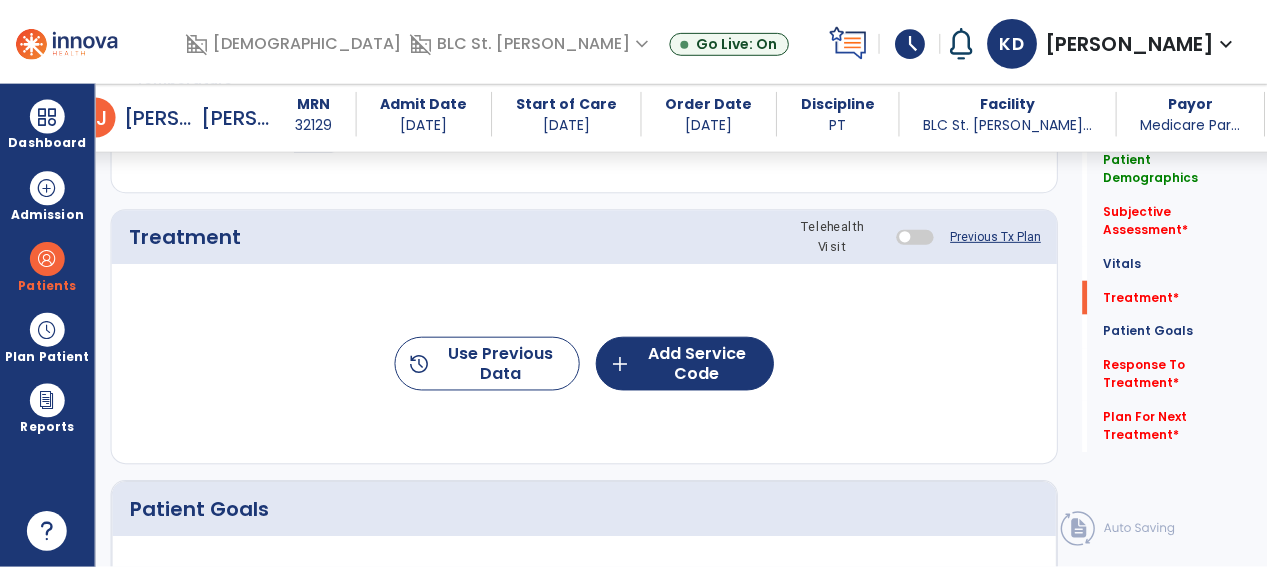 scroll, scrollTop: 1180, scrollLeft: 0, axis: vertical 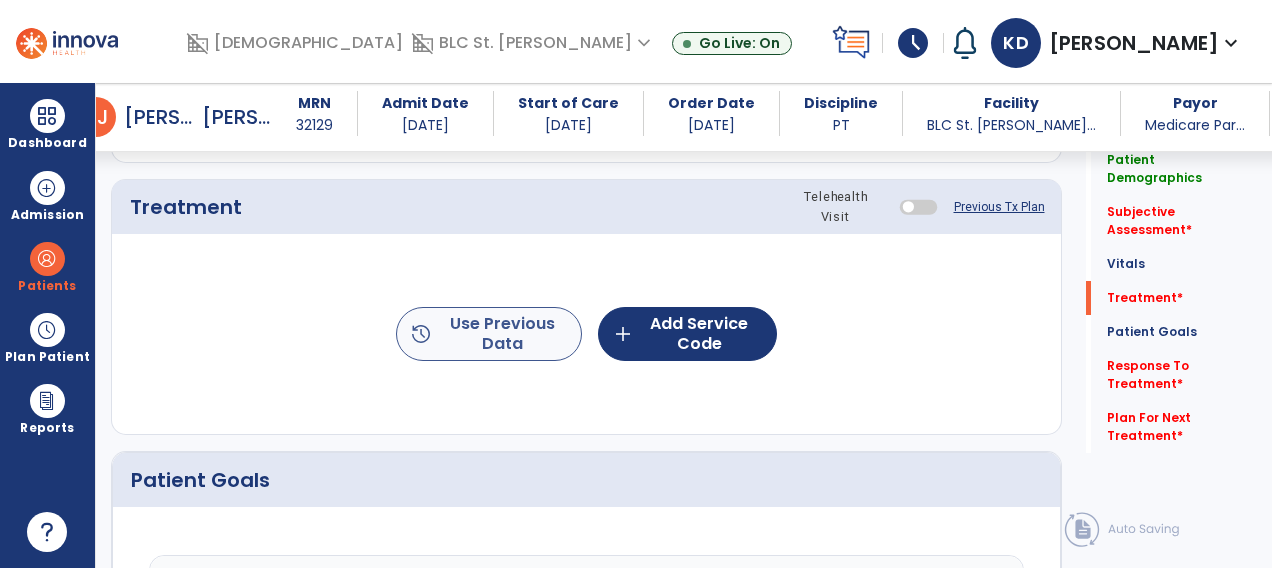 type on "**********" 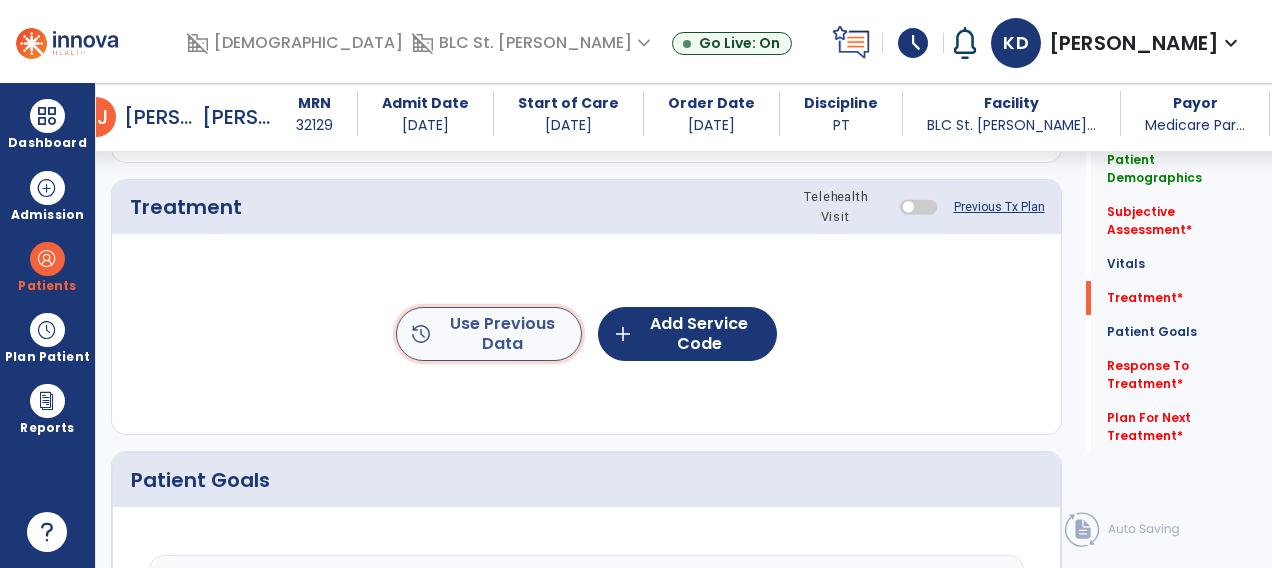 click on "history  Use Previous Data" 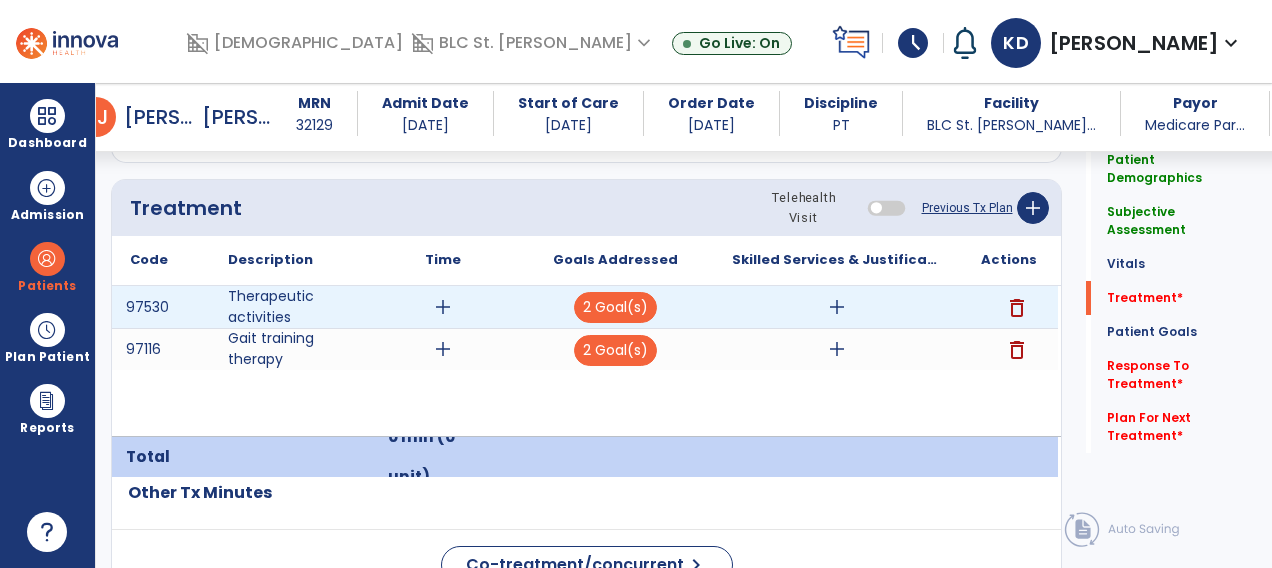 click on "add" at bounding box center [443, 307] 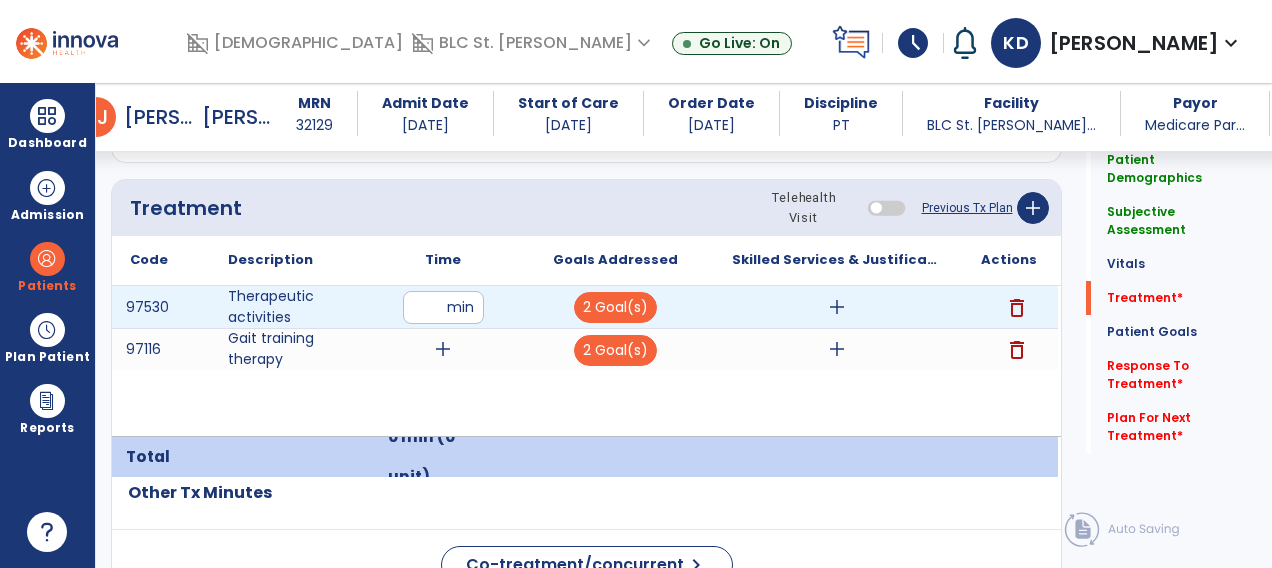 type on "**" 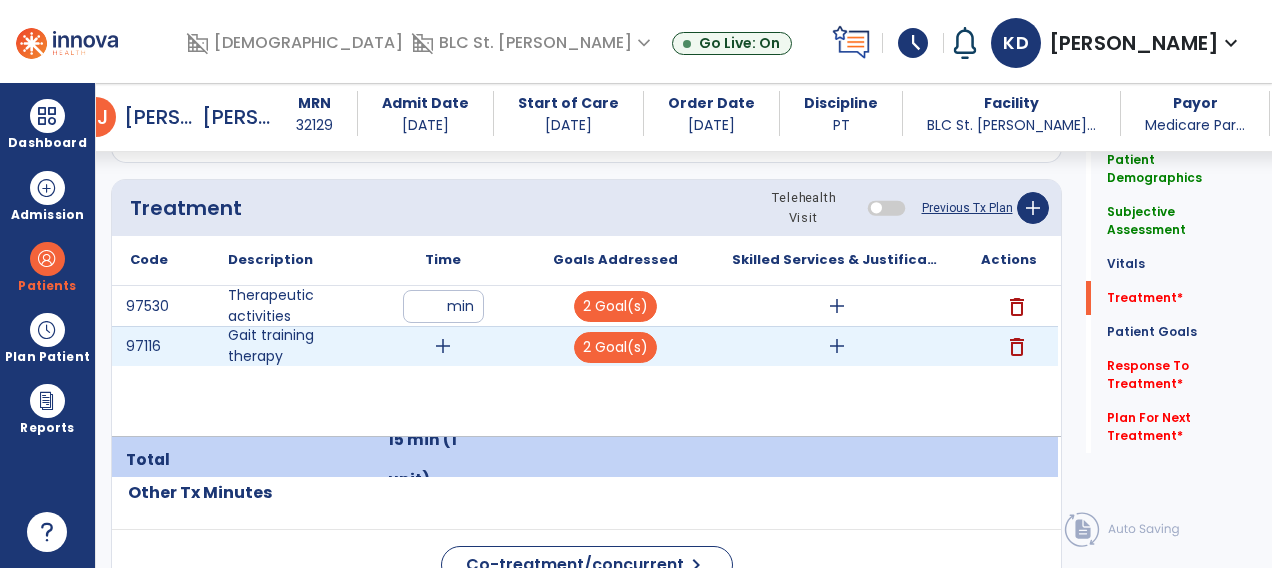 click on "add" at bounding box center (443, 346) 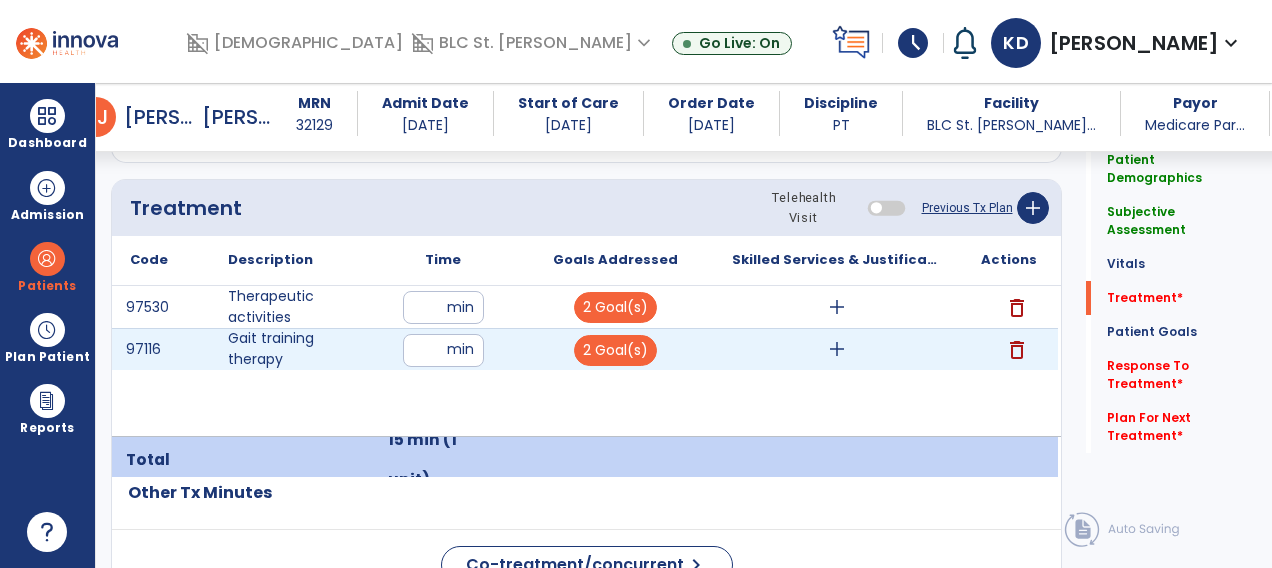 type on "**" 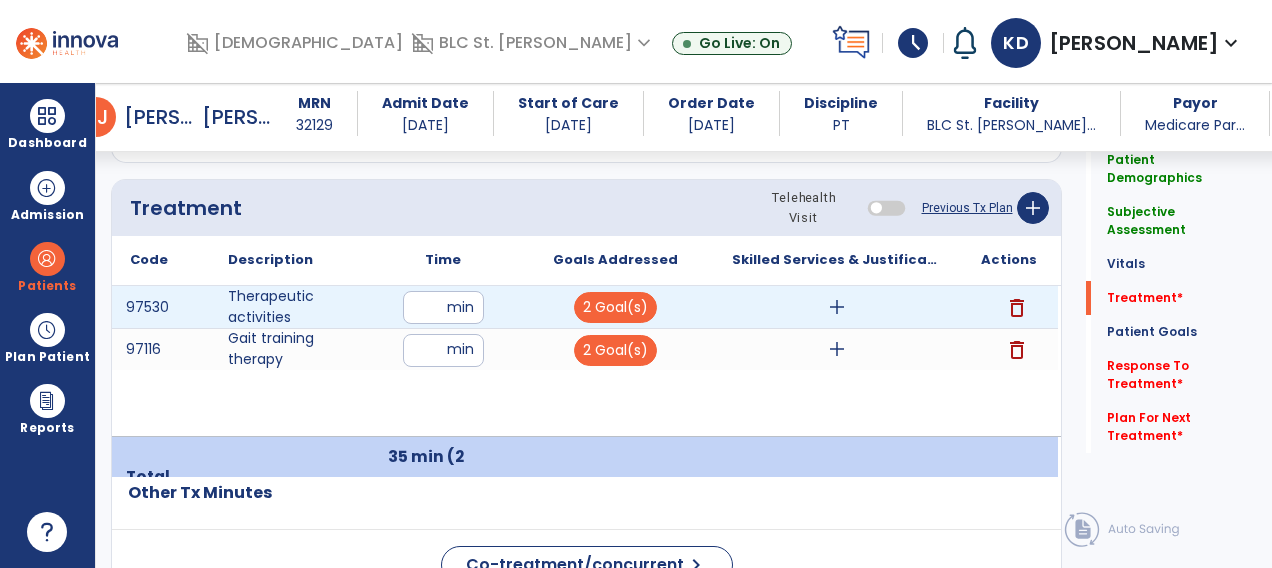 click on "add" at bounding box center (837, 307) 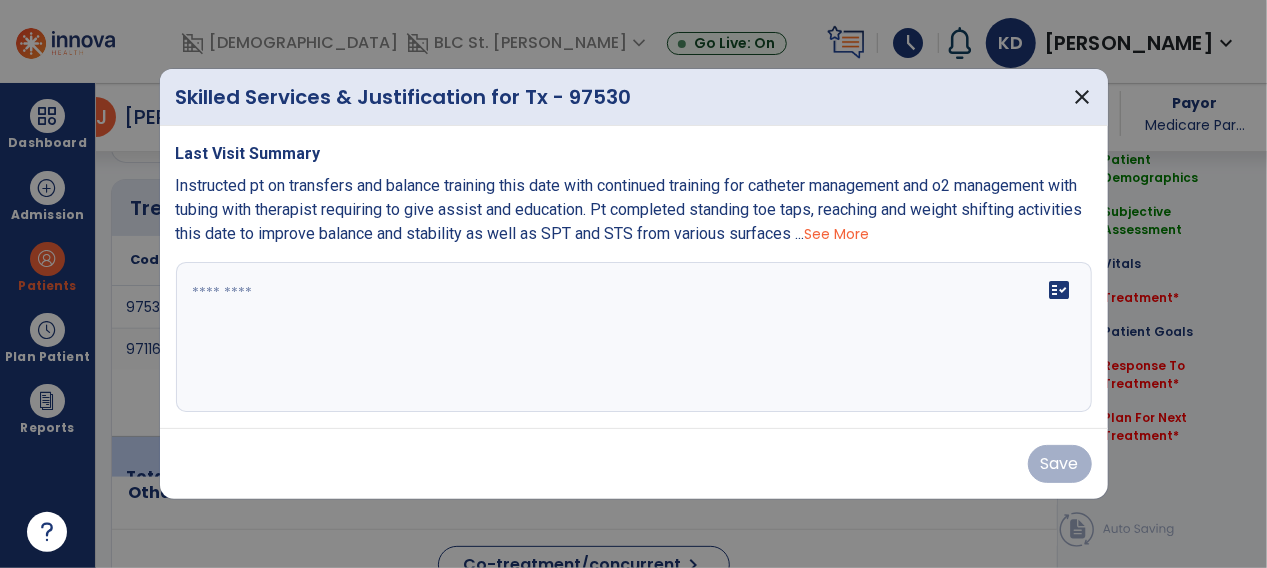 scroll, scrollTop: 1180, scrollLeft: 0, axis: vertical 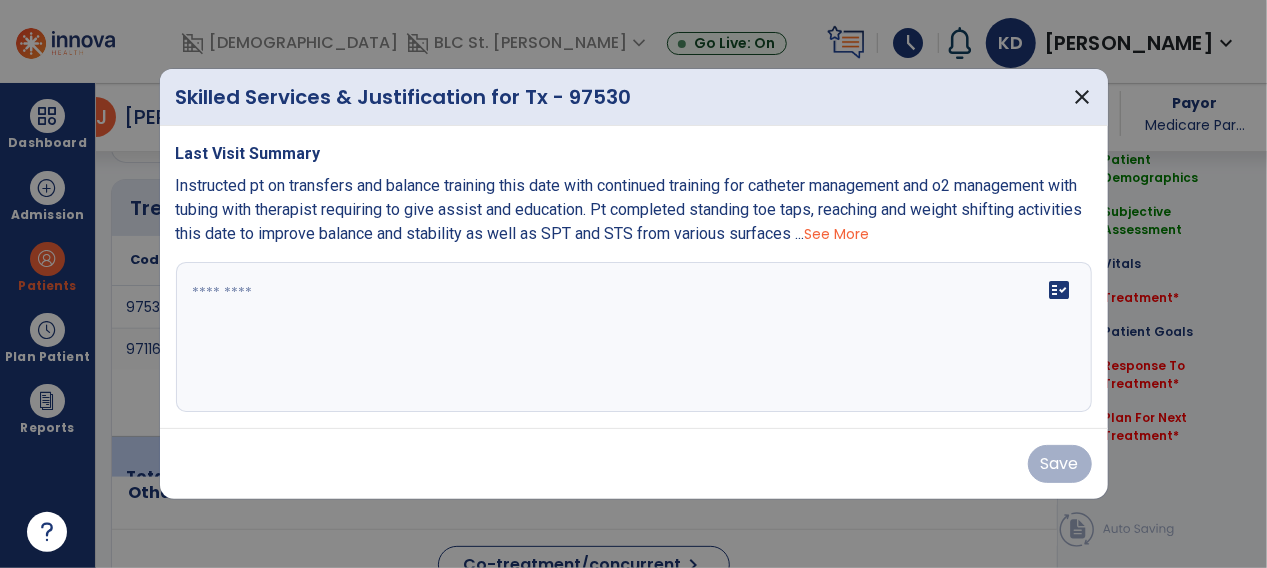 click on "fact_check" at bounding box center (634, 337) 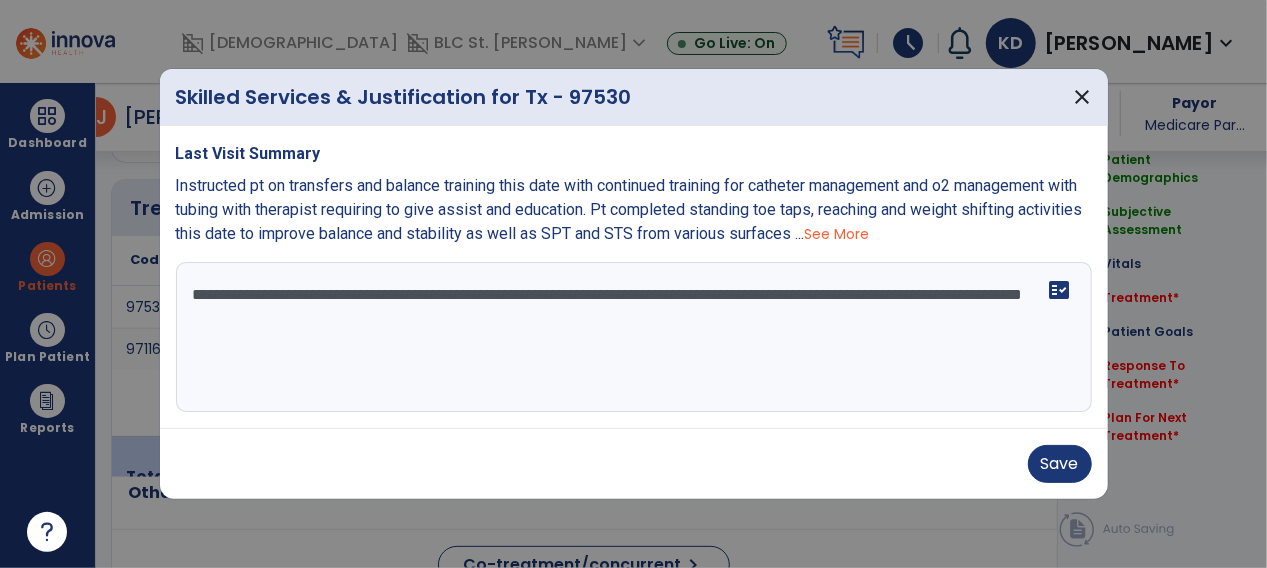 click on "**********" at bounding box center (634, 337) 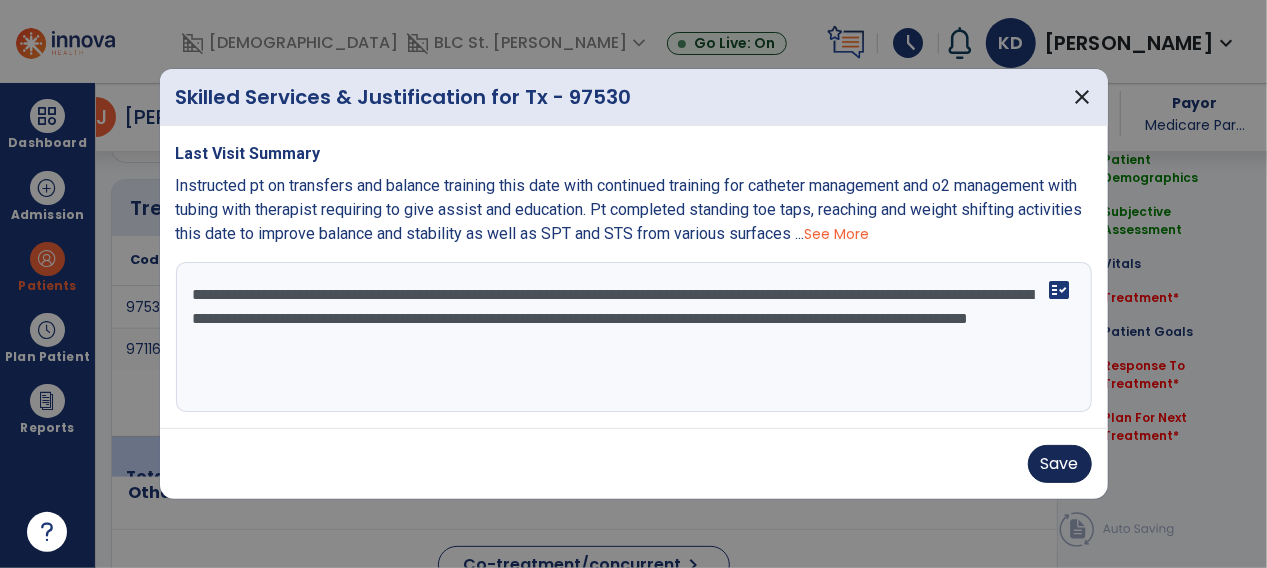 type on "**********" 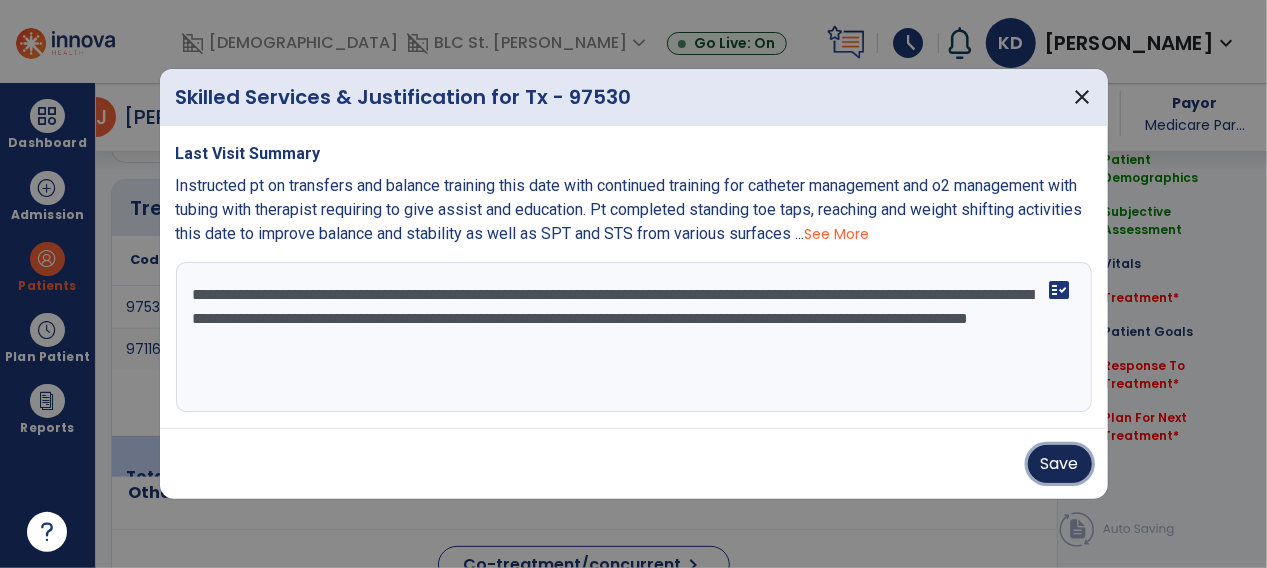 click on "Save" at bounding box center [1060, 464] 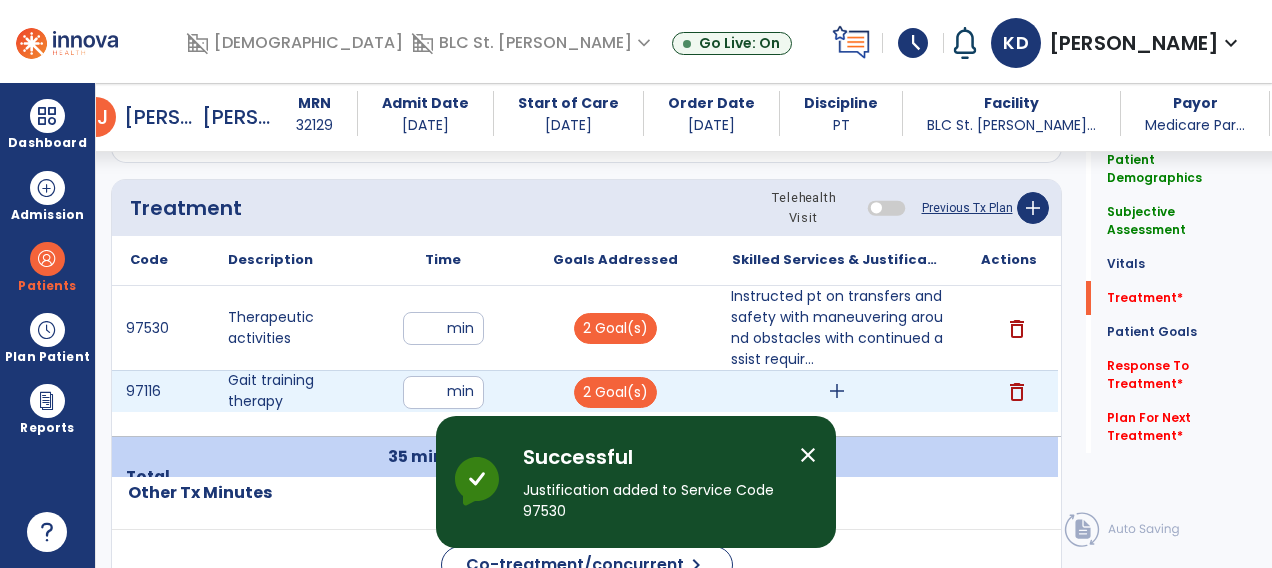 click on "add" at bounding box center (837, 391) 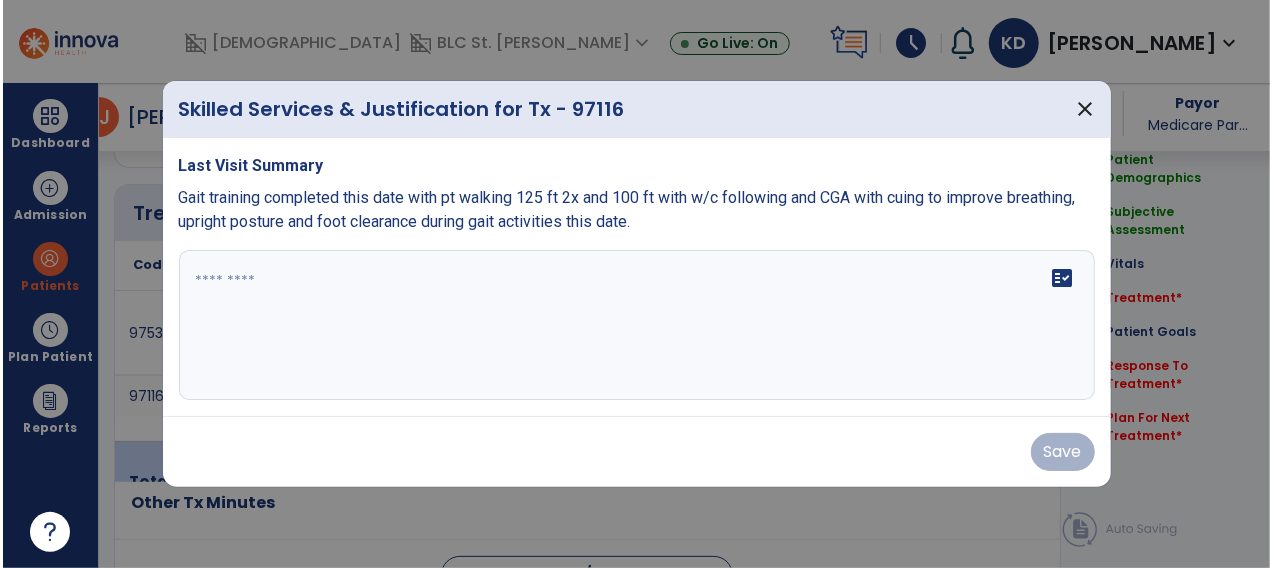 scroll, scrollTop: 1180, scrollLeft: 0, axis: vertical 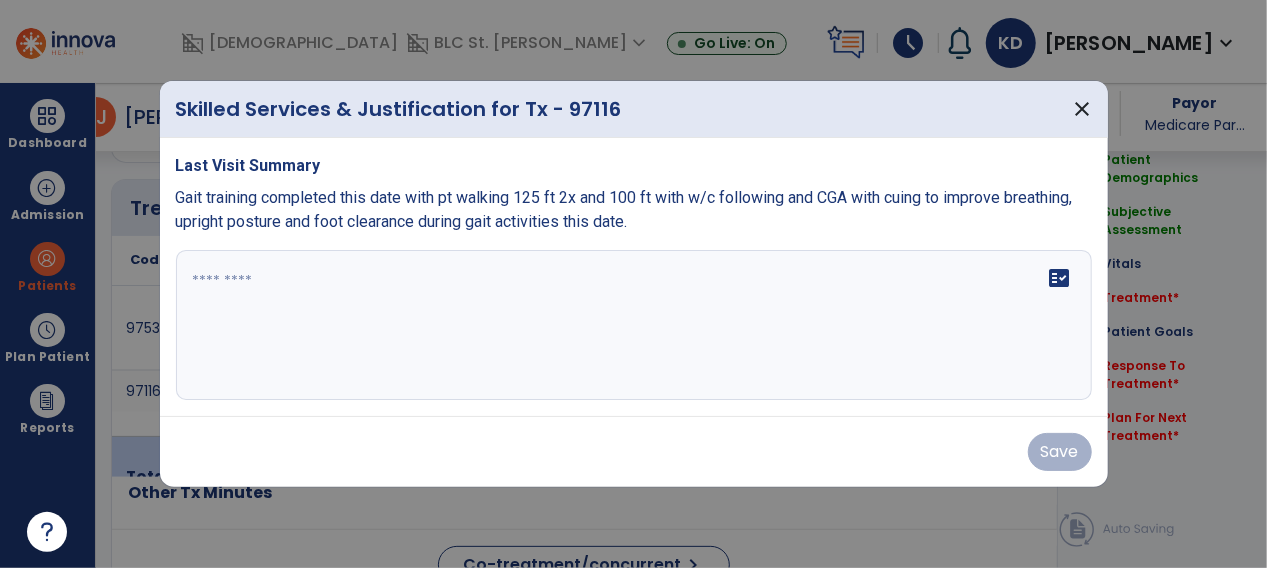 click on "fact_check" at bounding box center [634, 325] 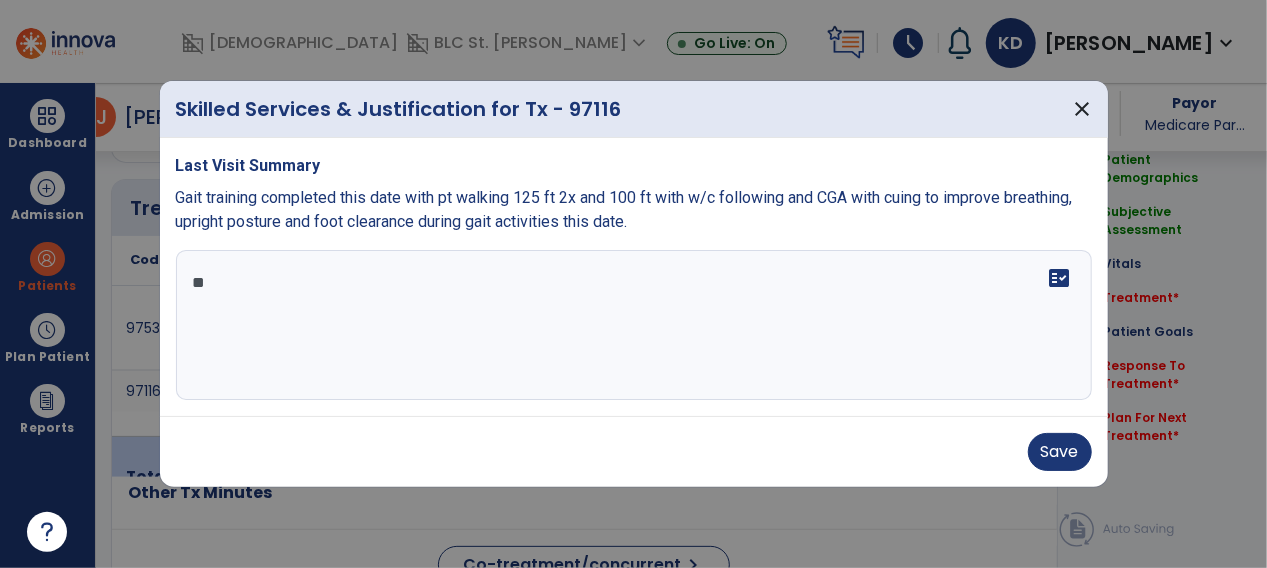 type on "*" 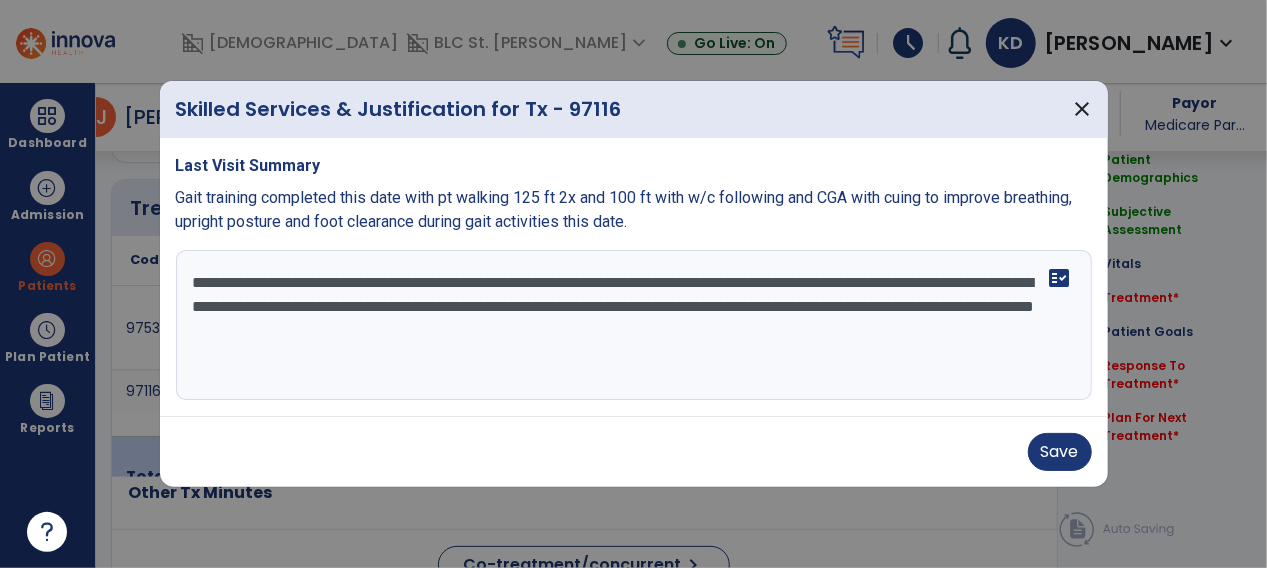 type on "**********" 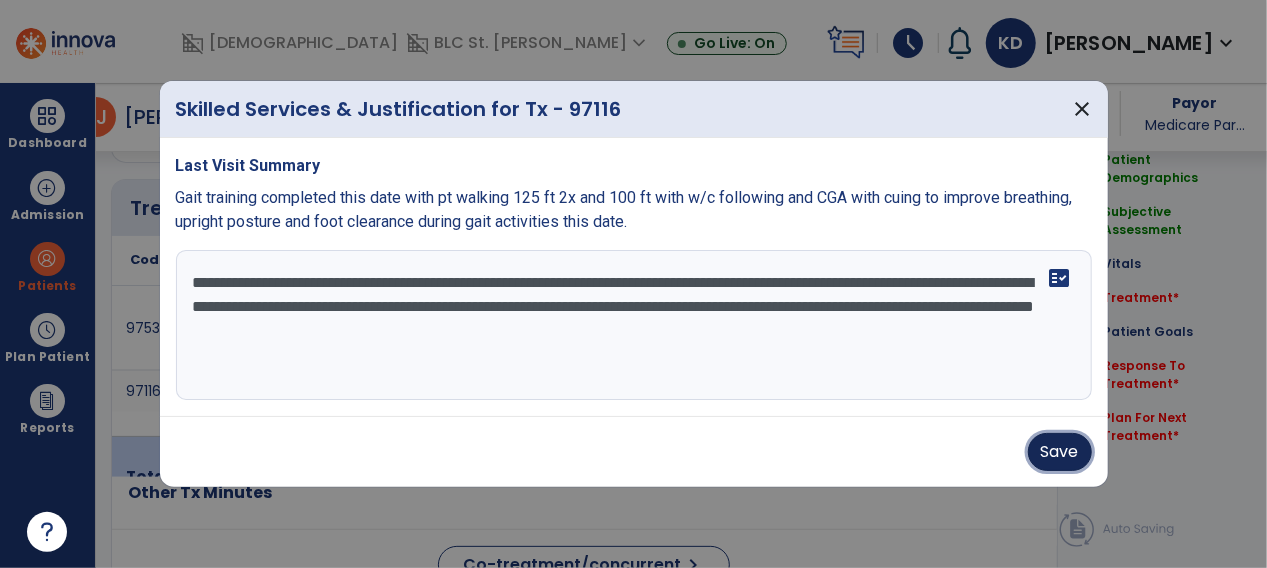 click on "Save" at bounding box center (1060, 452) 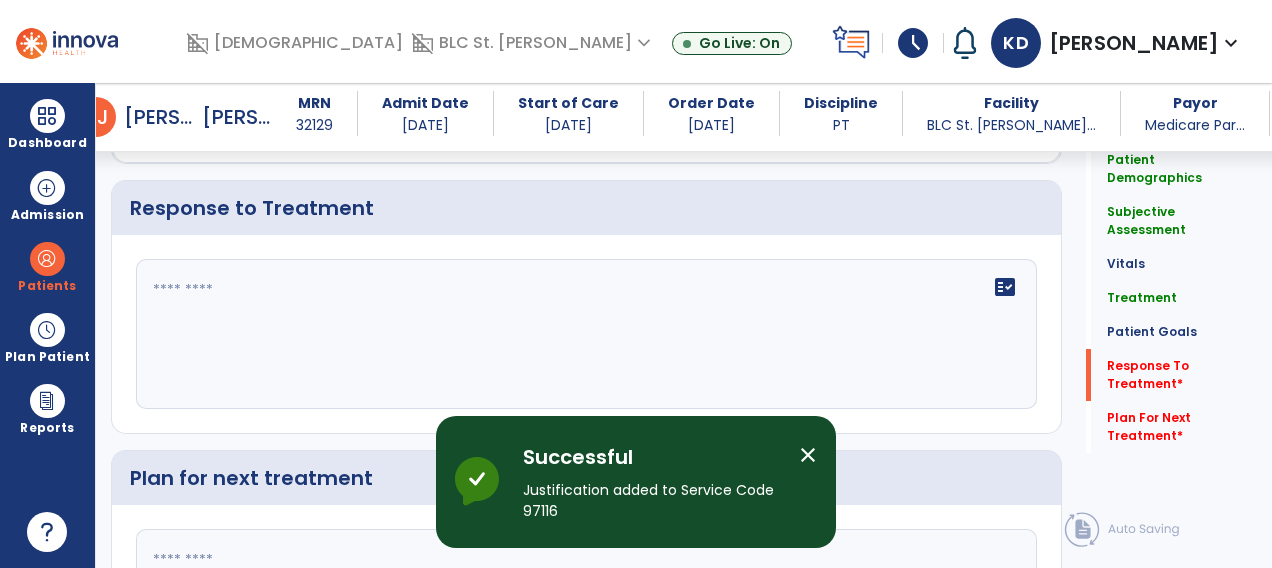 scroll, scrollTop: 2738, scrollLeft: 0, axis: vertical 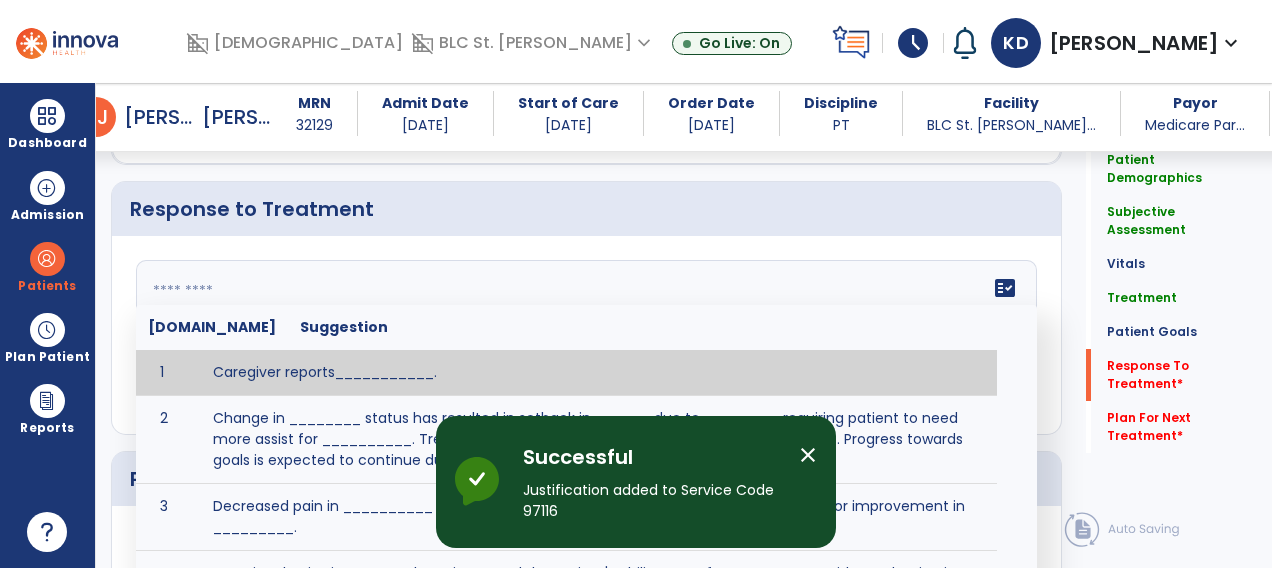 click on "fact_check  Sr.No Suggestion 1 Caregiver reports___________. 2 Change in ________ status has resulted in setback in_______due to ________, requiring patient to need more assist for __________.   Treatment plan adjustments to be made include________.  Progress towards goals is expected to continue due to_________. 3 Decreased pain in __________ to [LEVEL] in response to [MODALITY/TREATMENT] allows for improvement in _________. 4 Functional gains in _______ have impacted the patient's ability to perform_________ with a reduction in assist levels to_________. 5 Functional progress this week has been significant due to__________. 6 Gains in ________ have improved the patient's ability to perform ______with decreased levels of assist to___________. 7 Improvement in ________allows patient to tolerate higher levels of challenges in_________. 8 Pain in [AREA] has decreased to [LEVEL] in response to [TREATMENT/MODALITY], allowing fore ease in completing__________. 9 10 11 12 13 14 15 16 17 18 19 20 21" 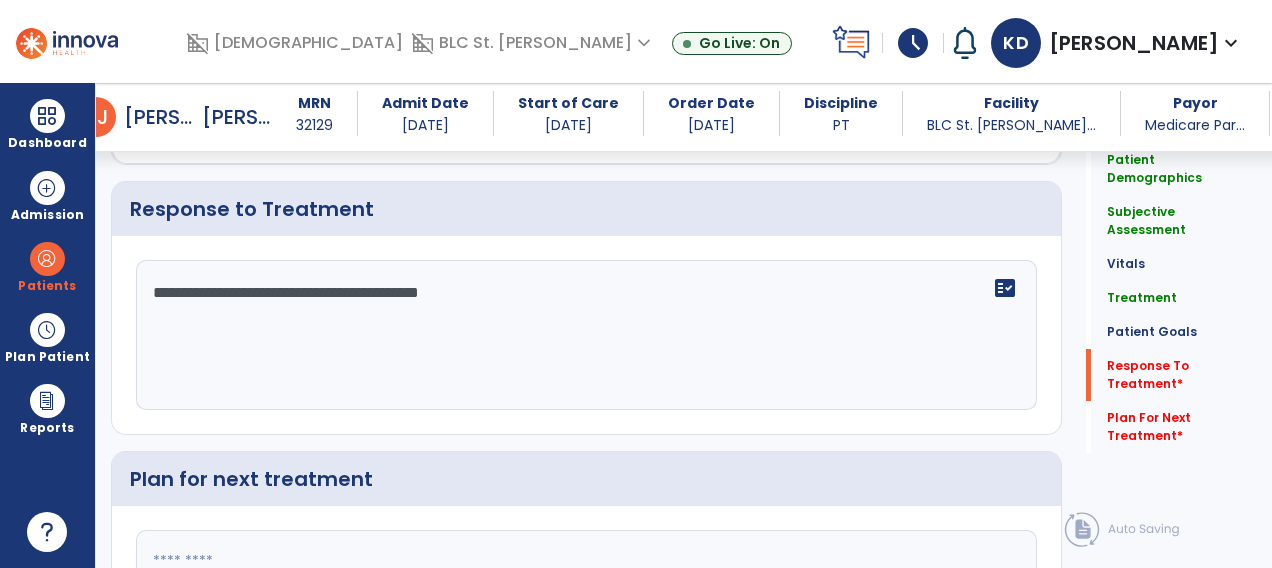 scroll, scrollTop: 2870, scrollLeft: 0, axis: vertical 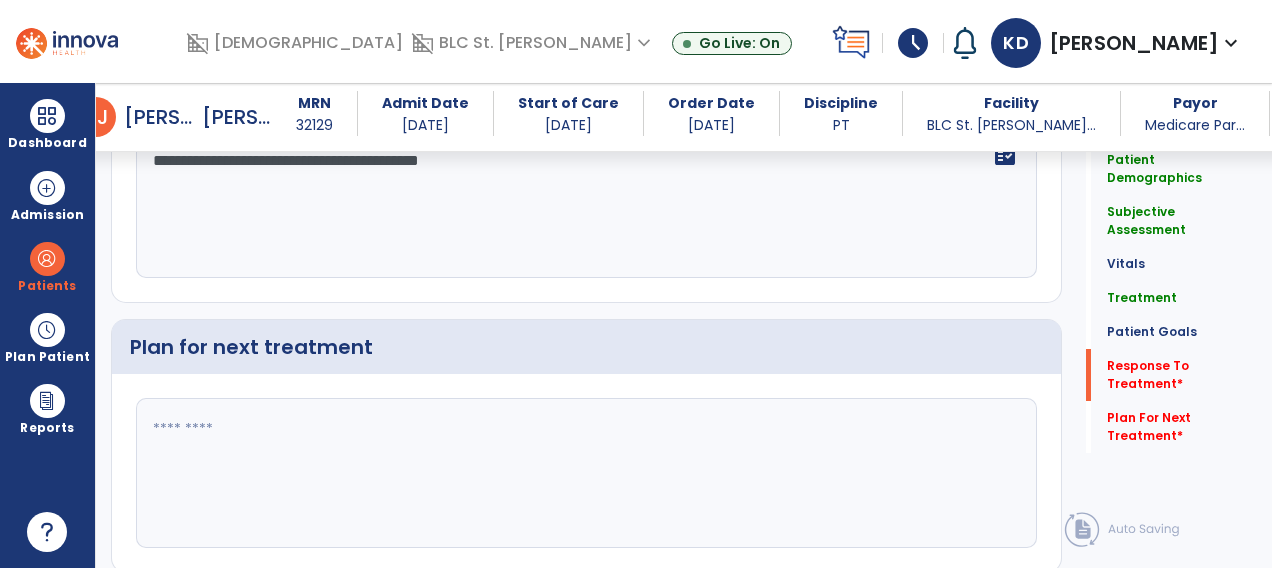 type on "**********" 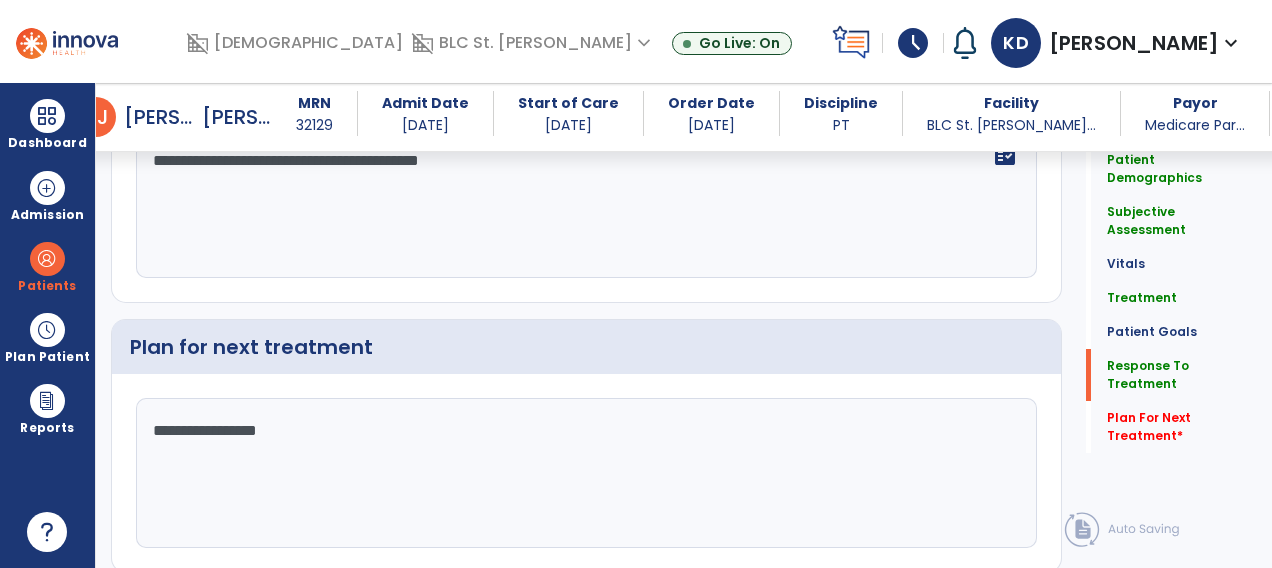 scroll, scrollTop: 2930, scrollLeft: 0, axis: vertical 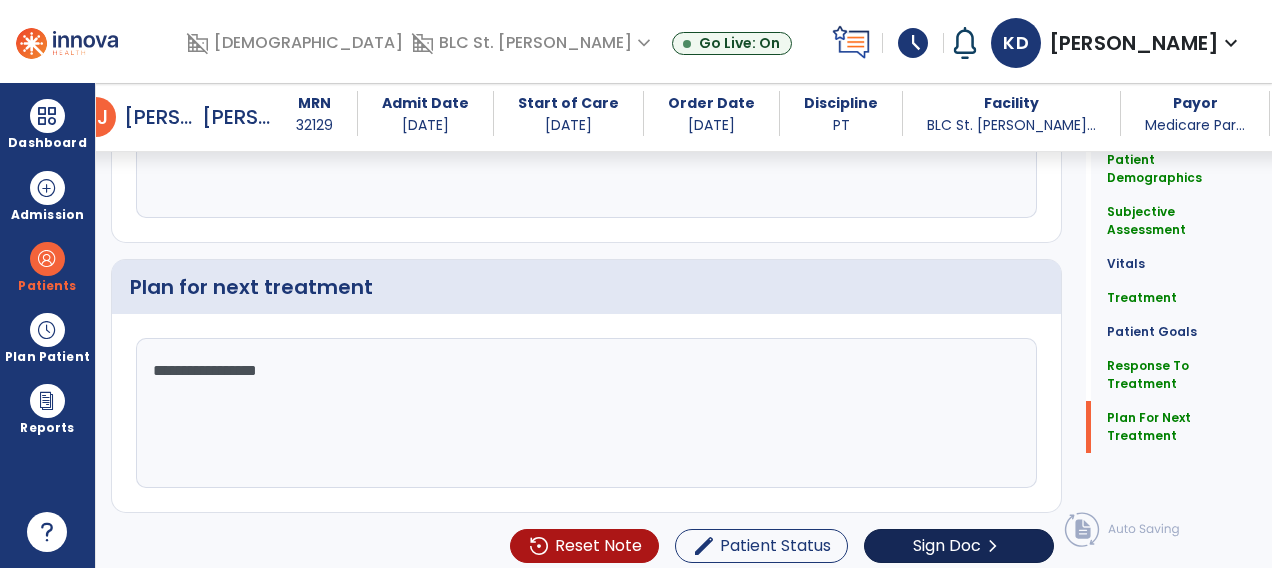 type on "**********" 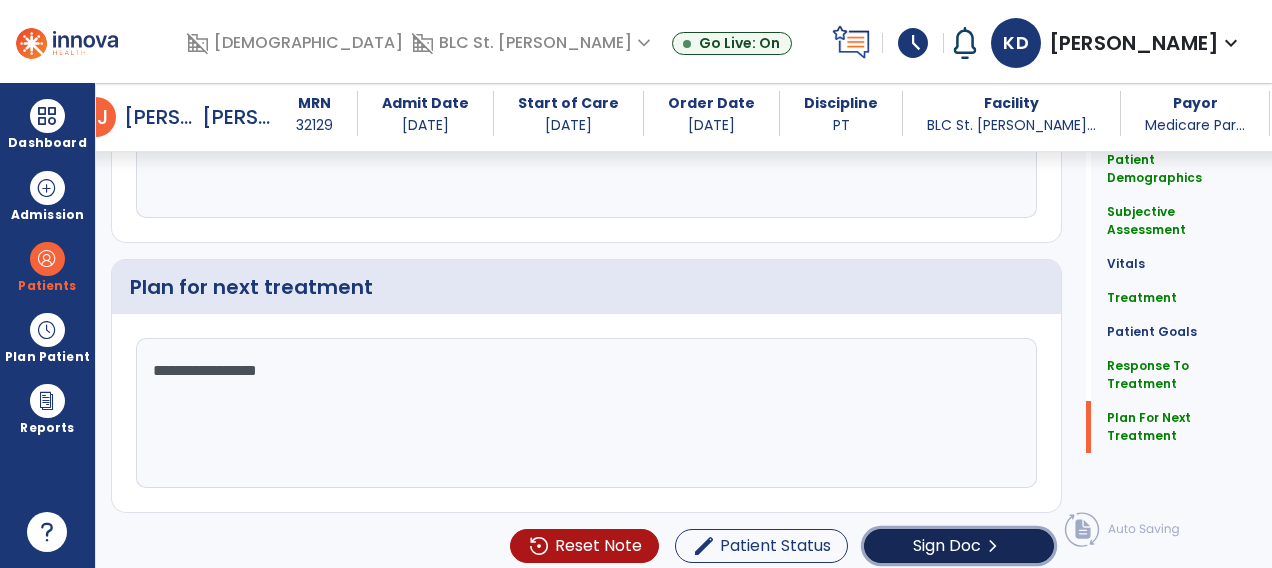 click on "Sign Doc" 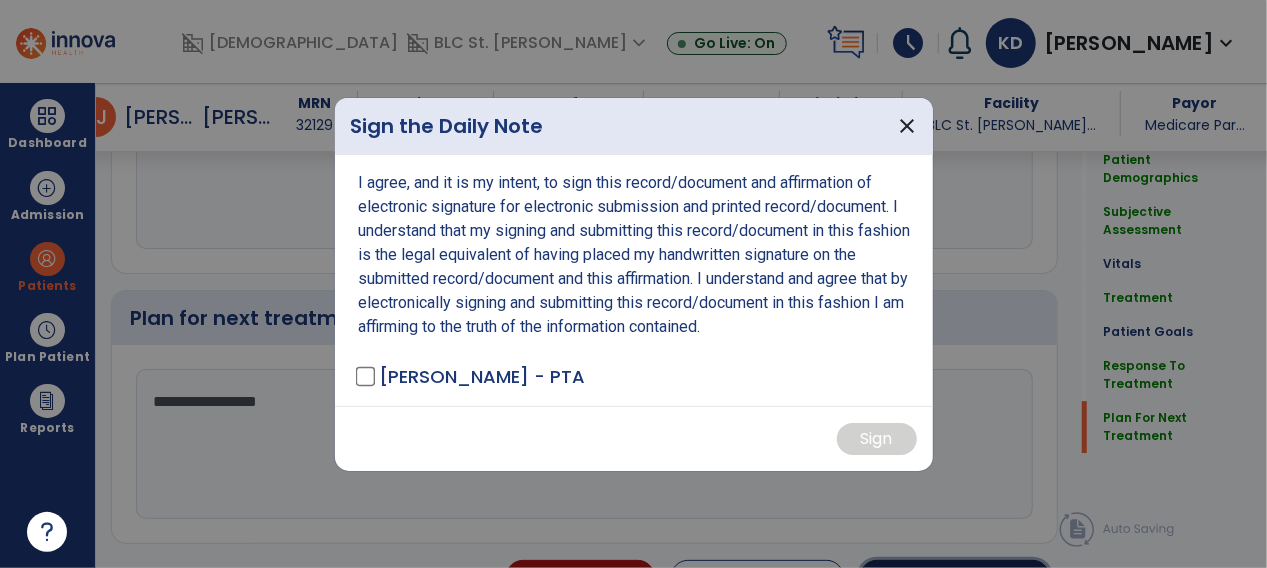 scroll, scrollTop: 2930, scrollLeft: 0, axis: vertical 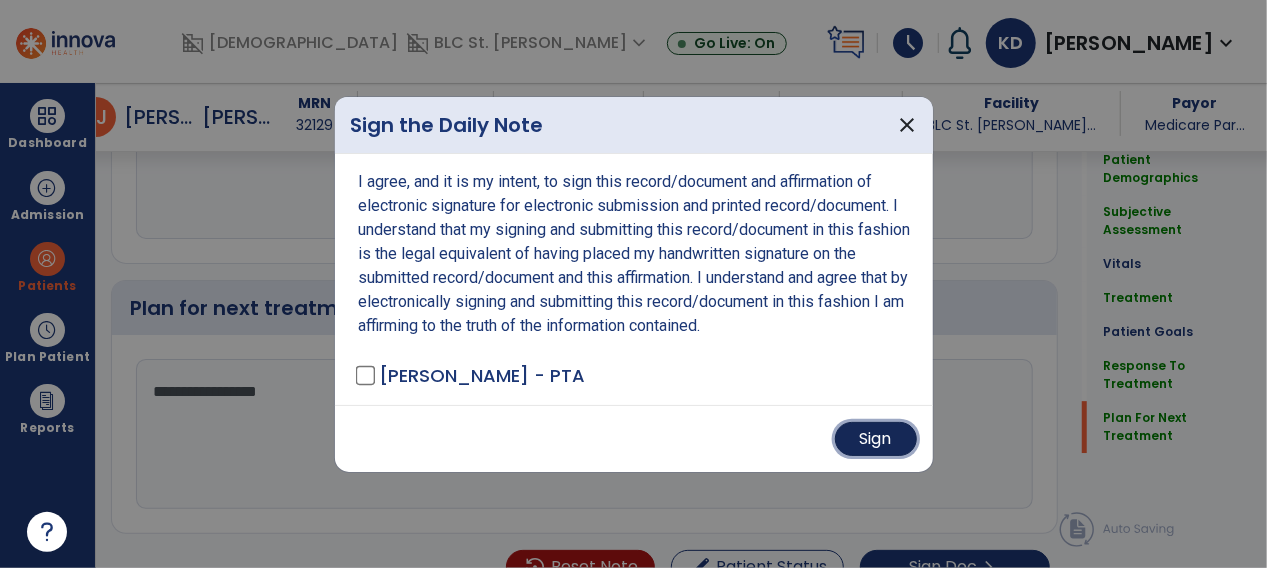 click on "Sign" at bounding box center (876, 439) 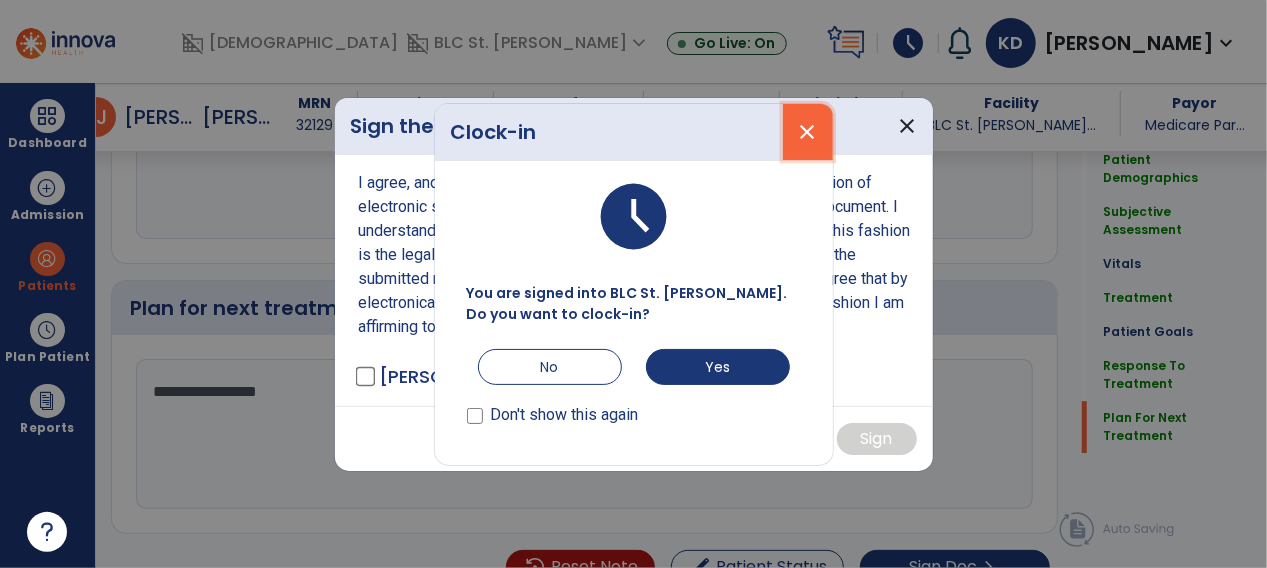 click on "close" at bounding box center [808, 132] 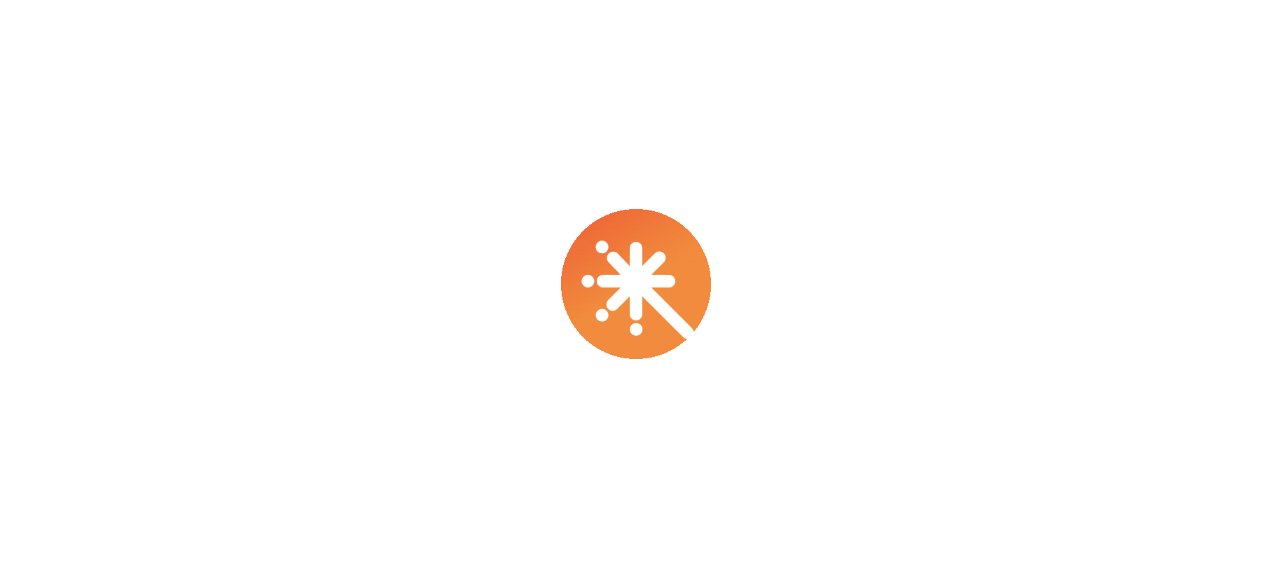 scroll, scrollTop: 0, scrollLeft: 0, axis: both 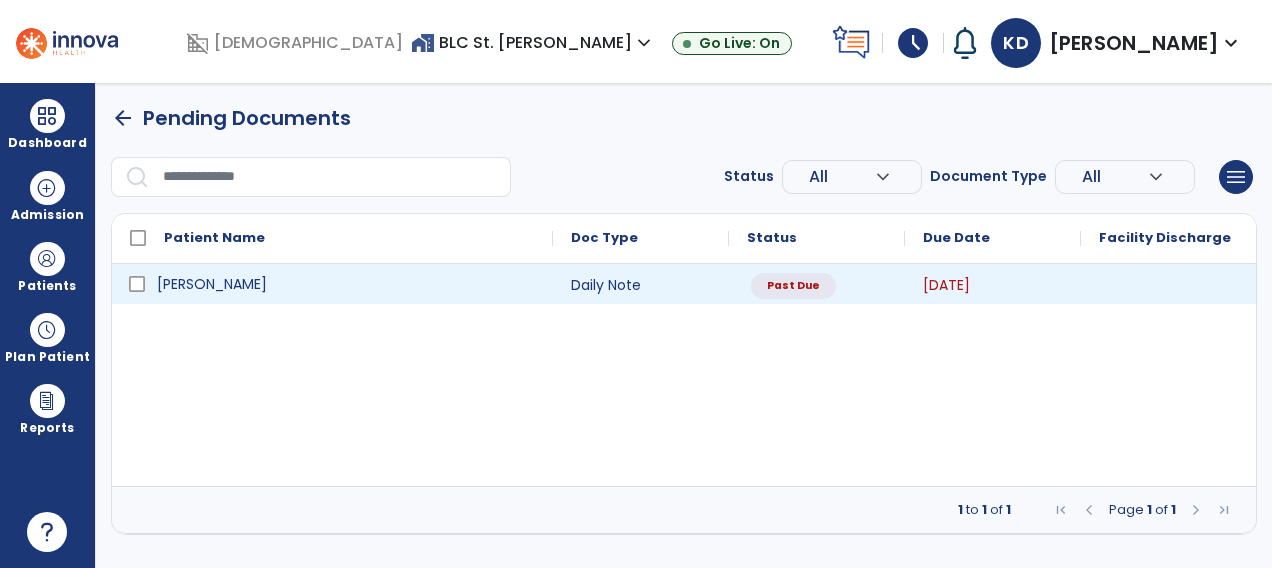 click on "[PERSON_NAME]" at bounding box center [346, 284] 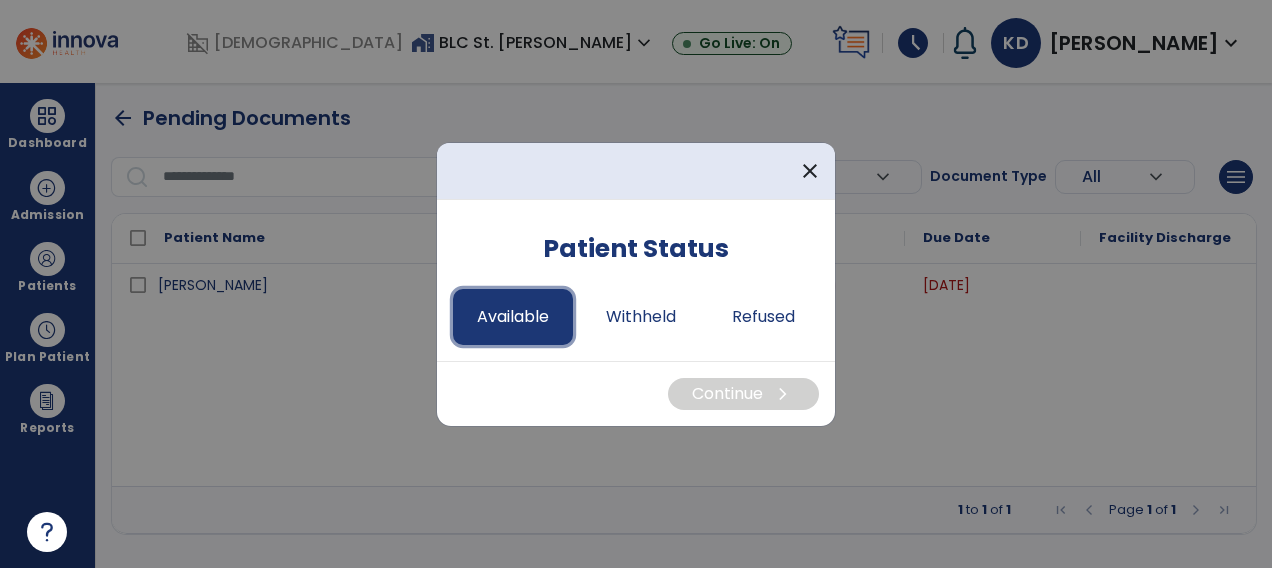click on "Available" at bounding box center [513, 317] 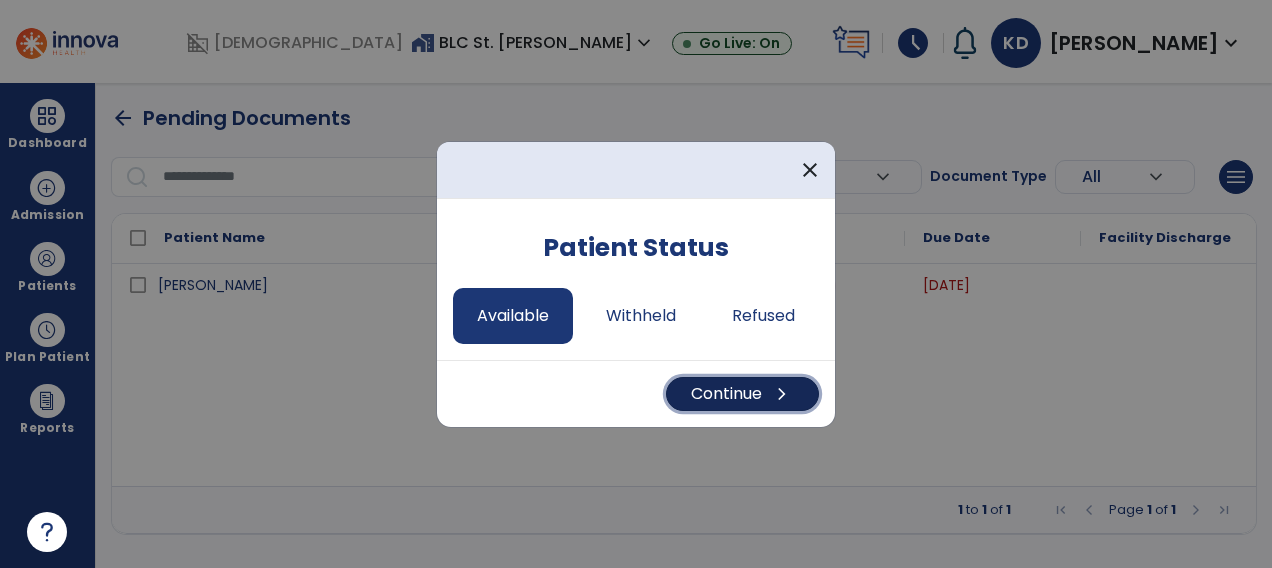 click on "Continue   chevron_right" at bounding box center (742, 394) 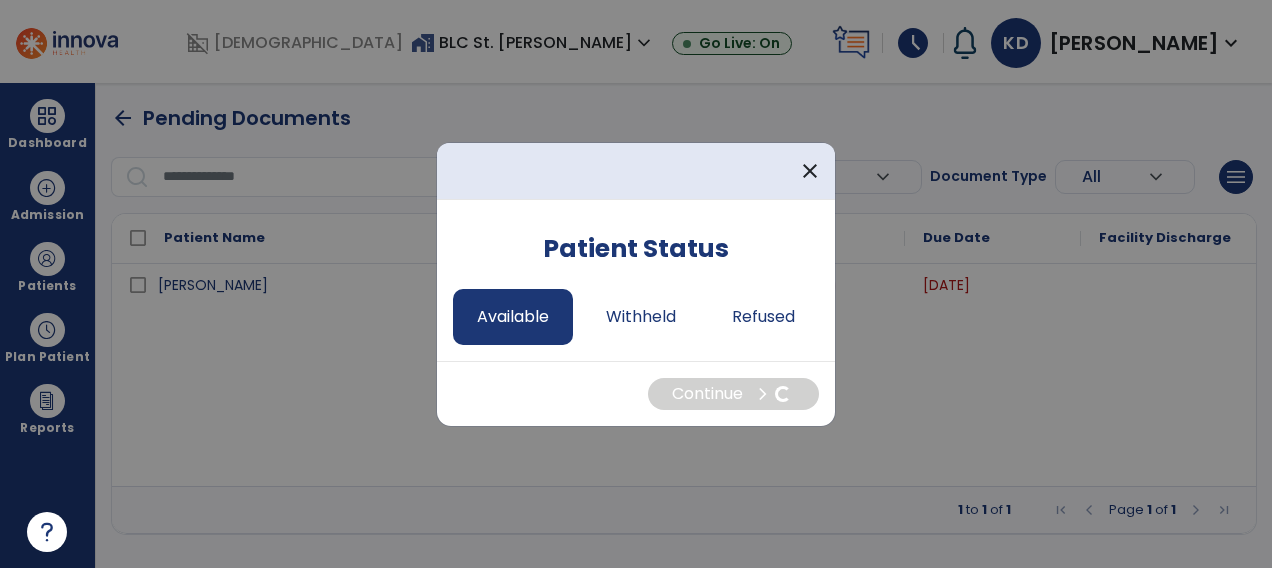 select on "*" 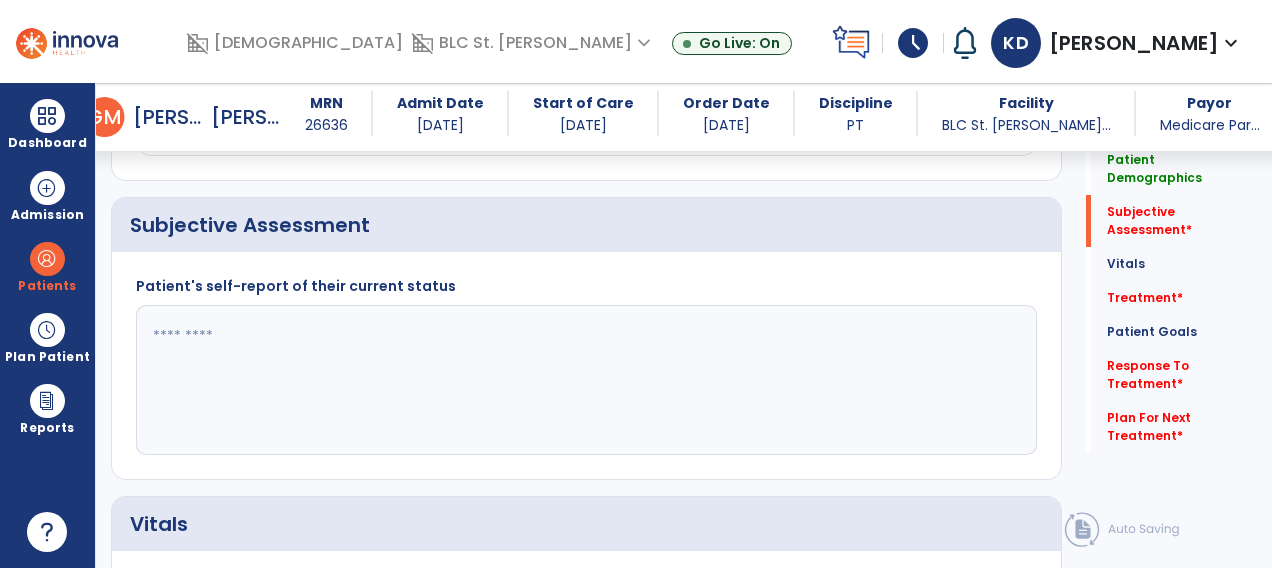 scroll, scrollTop: 442, scrollLeft: 0, axis: vertical 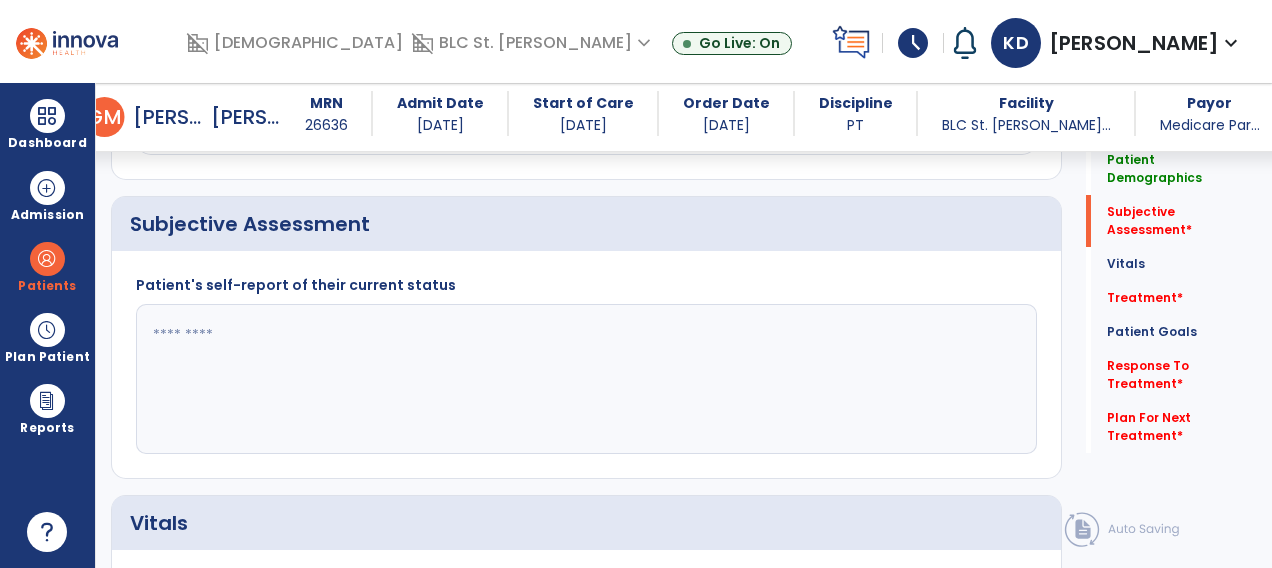 click 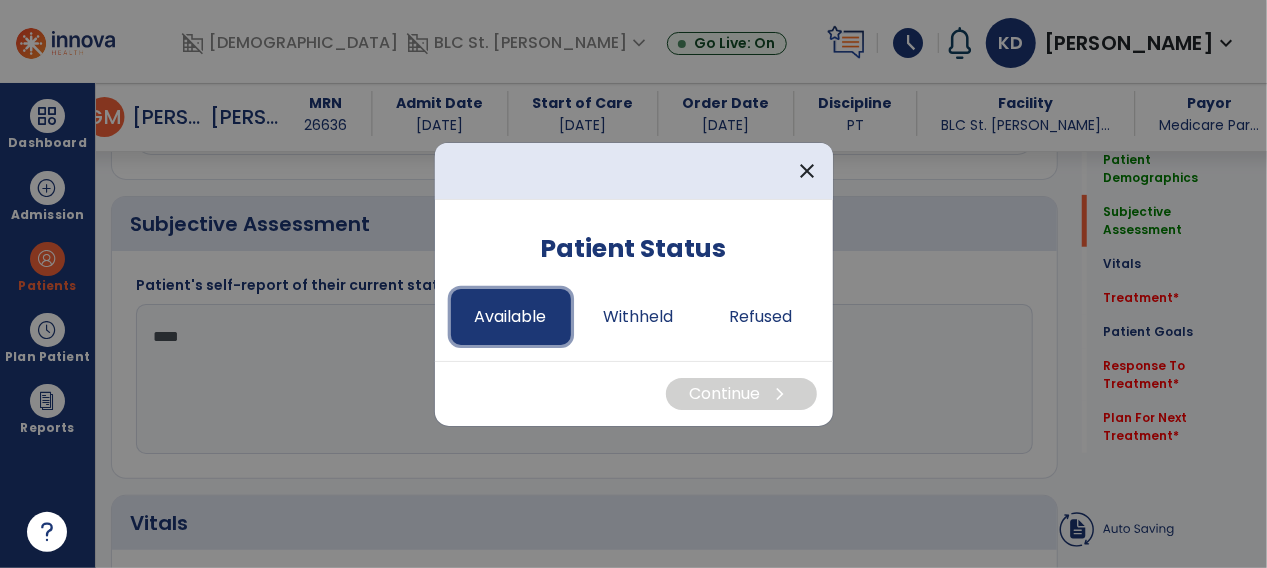 click on "Available" at bounding box center [511, 317] 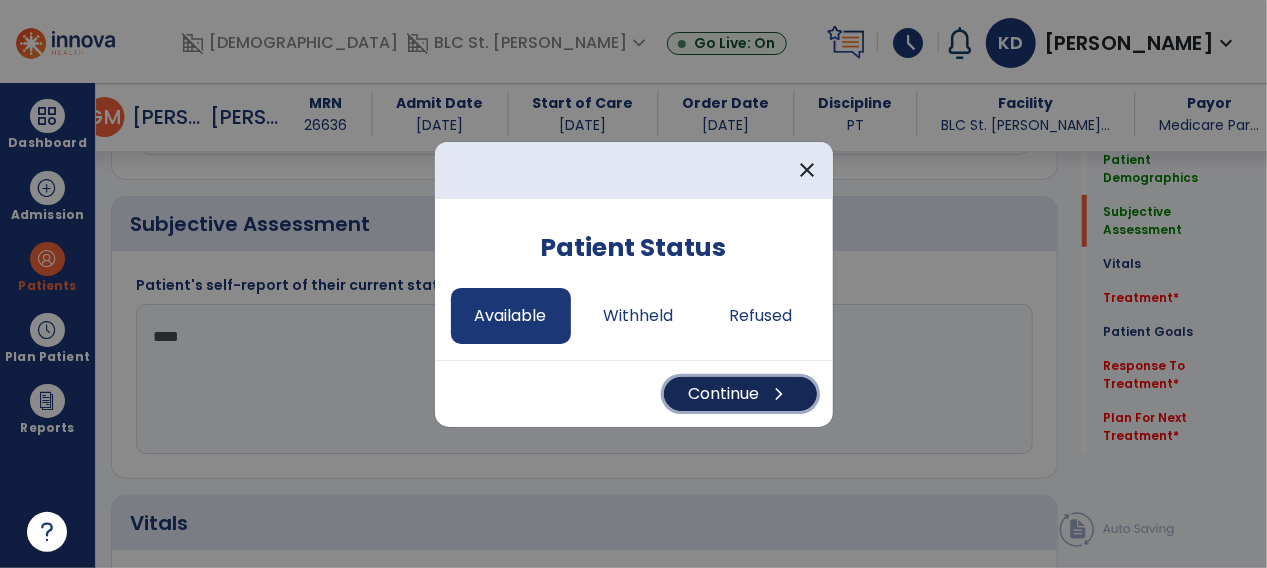 click on "Continue   chevron_right" at bounding box center [740, 394] 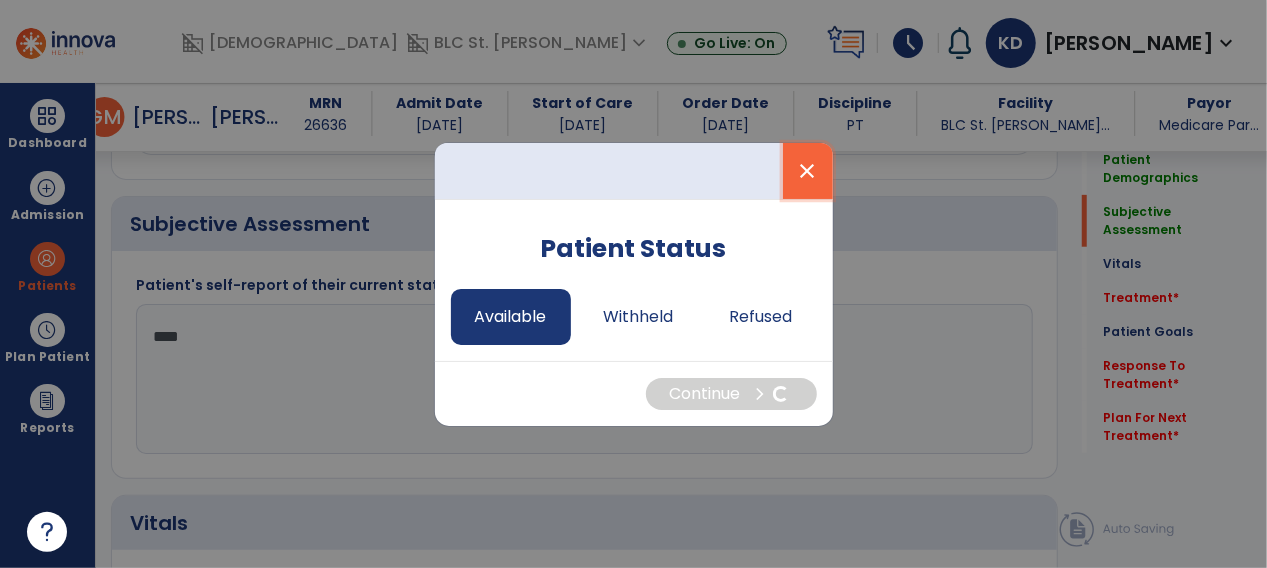 click on "close" at bounding box center (808, 171) 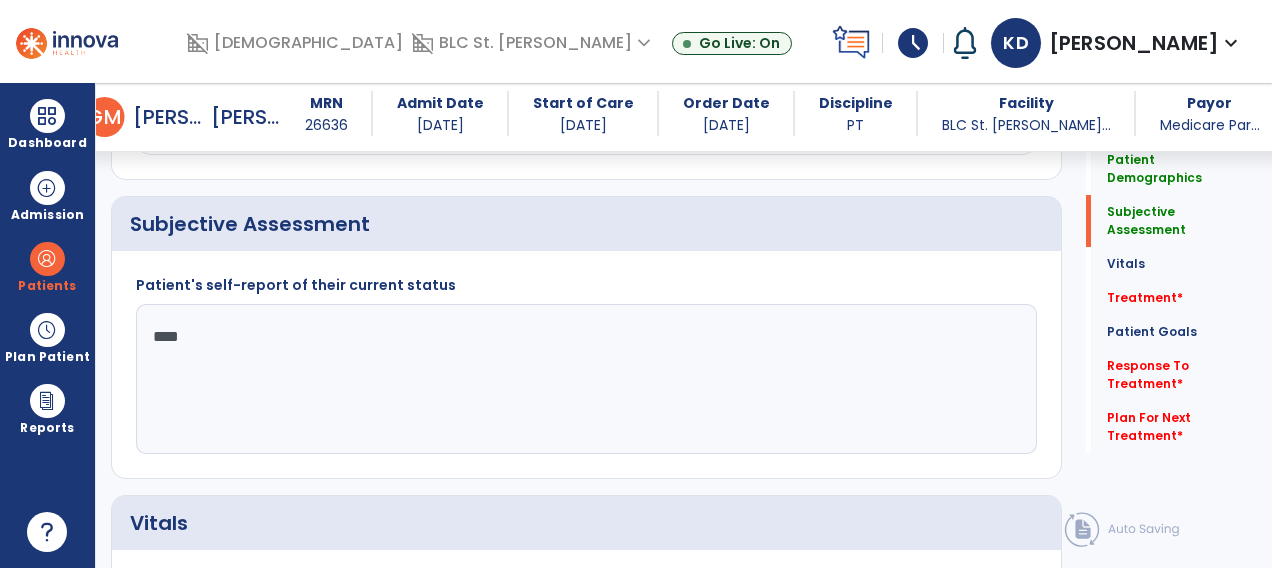 click on "****" 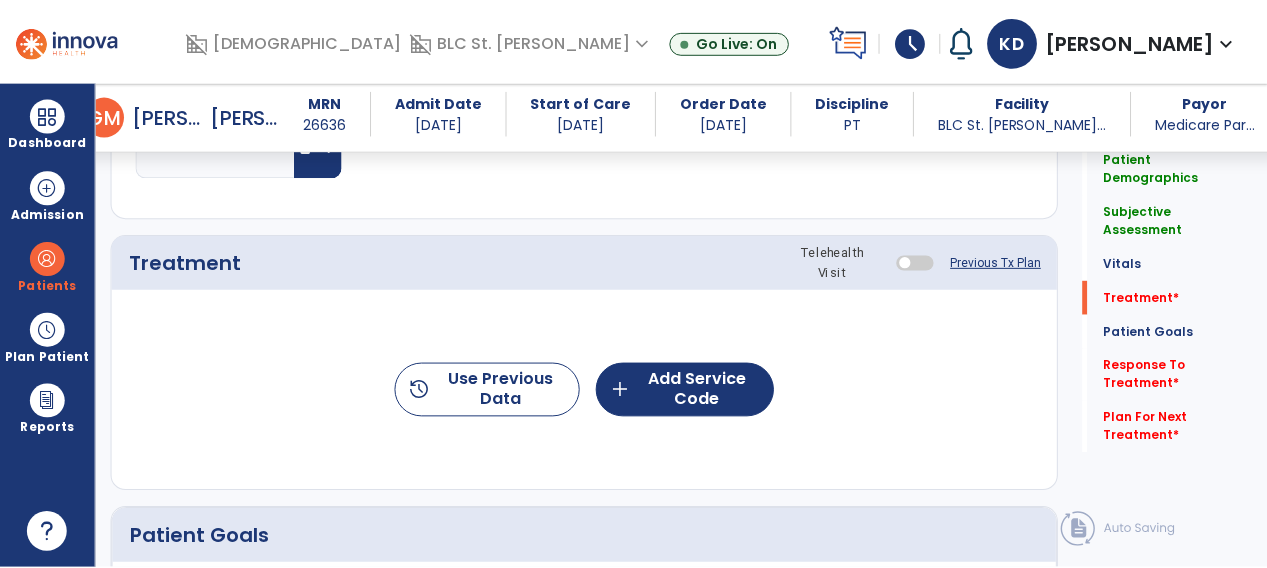 scroll, scrollTop: 1125, scrollLeft: 0, axis: vertical 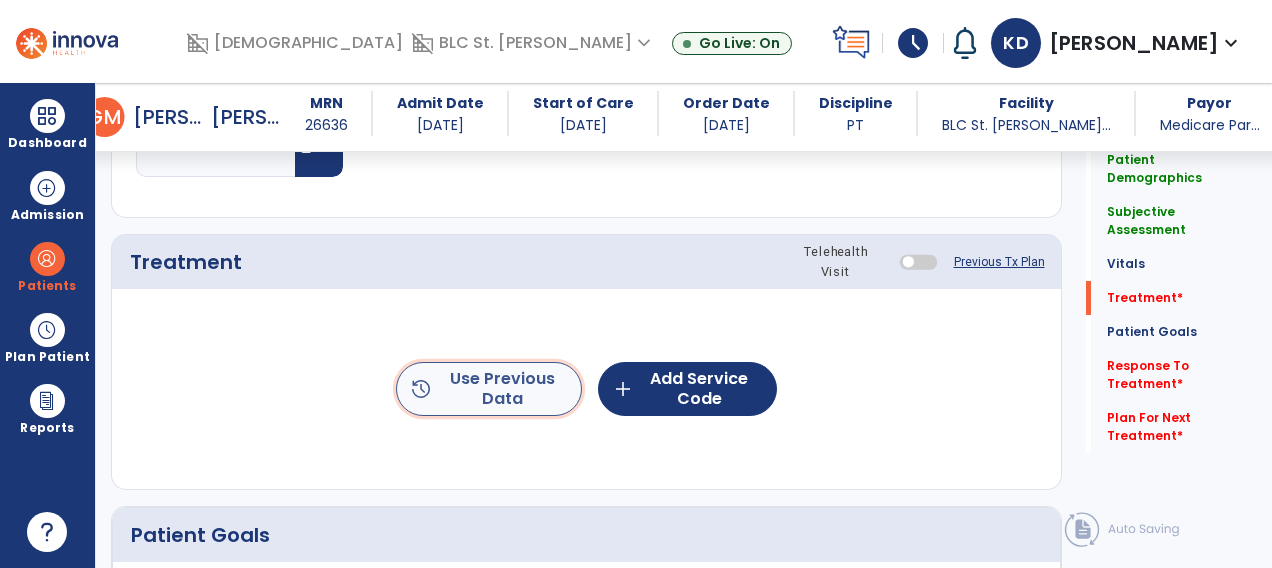 click on "history  Use Previous Data" 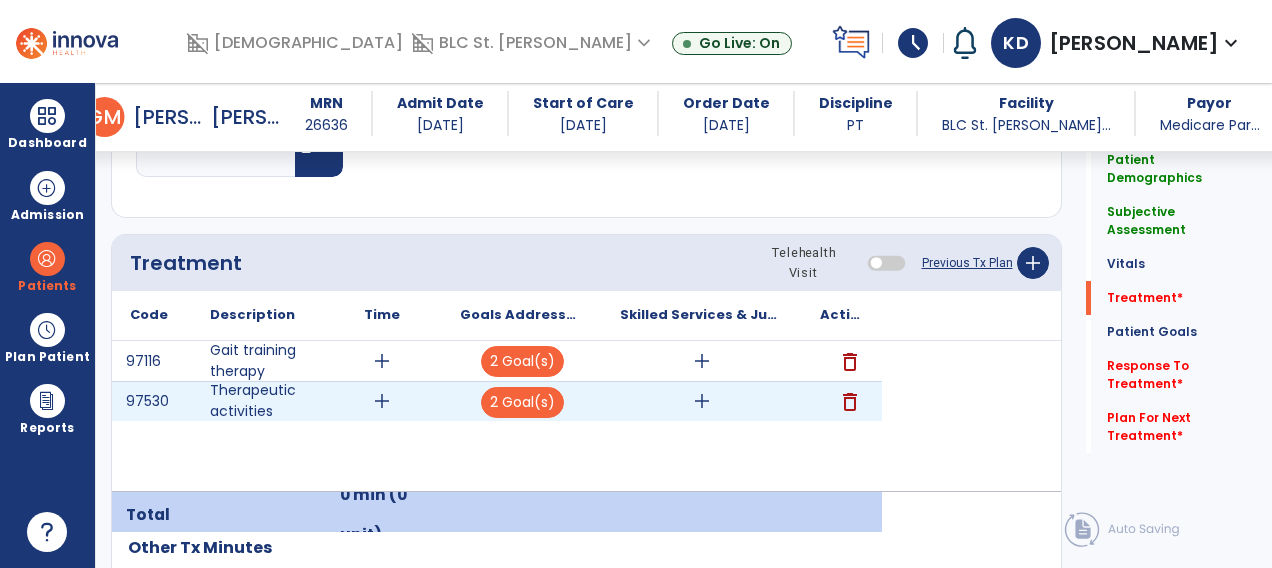 type on "**********" 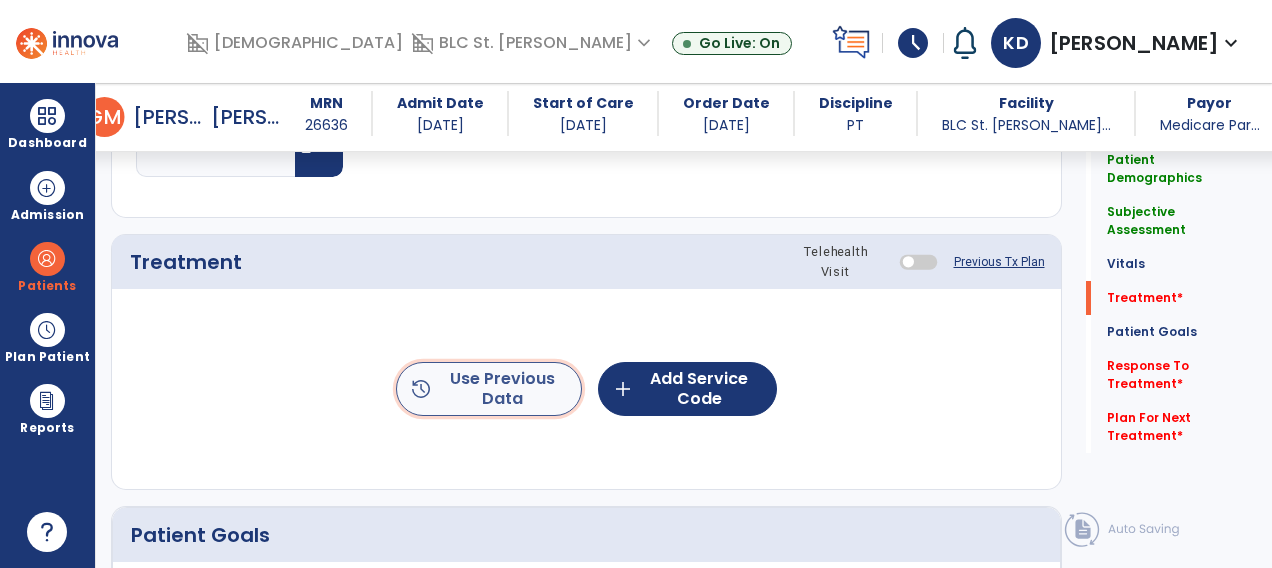 click on "history  Use Previous Data" 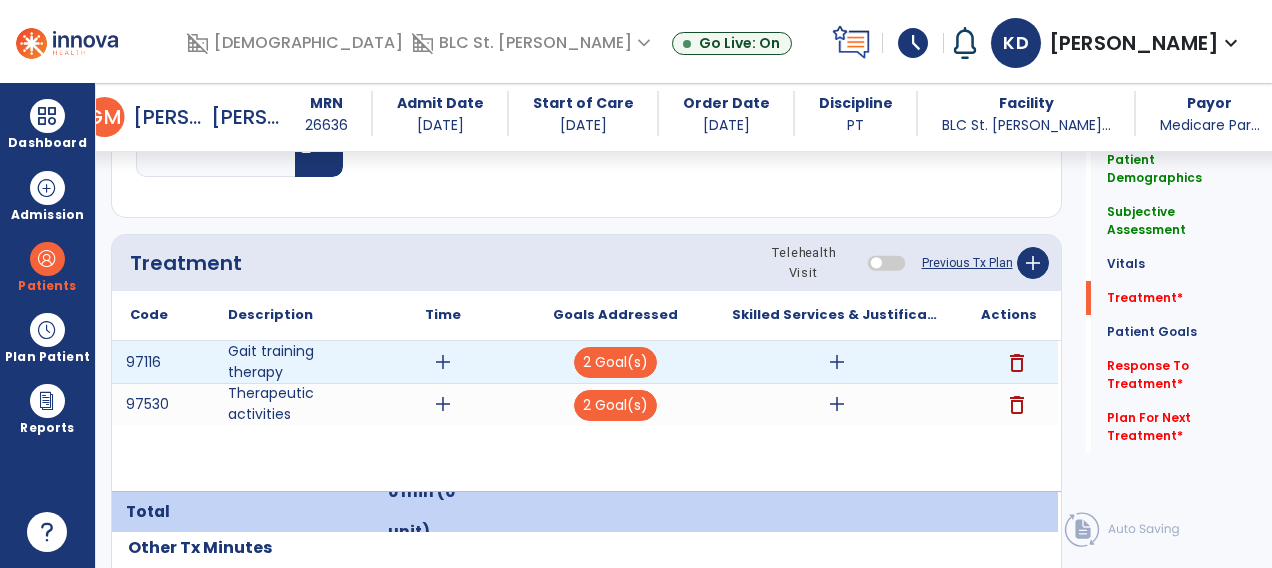 click on "add" at bounding box center (443, 362) 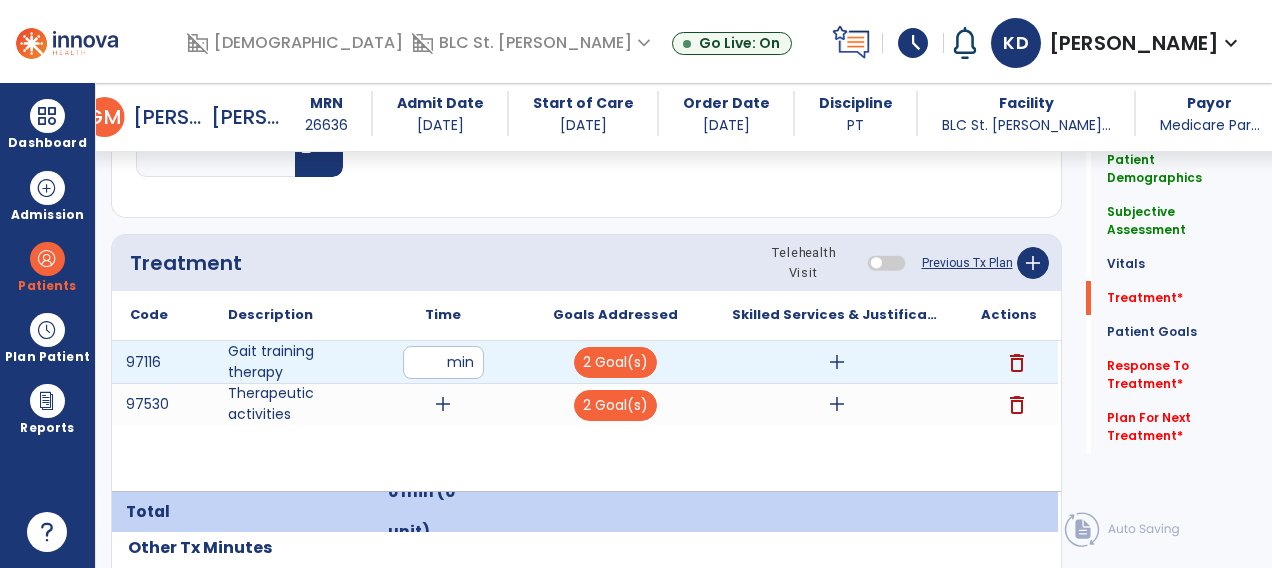 type on "**" 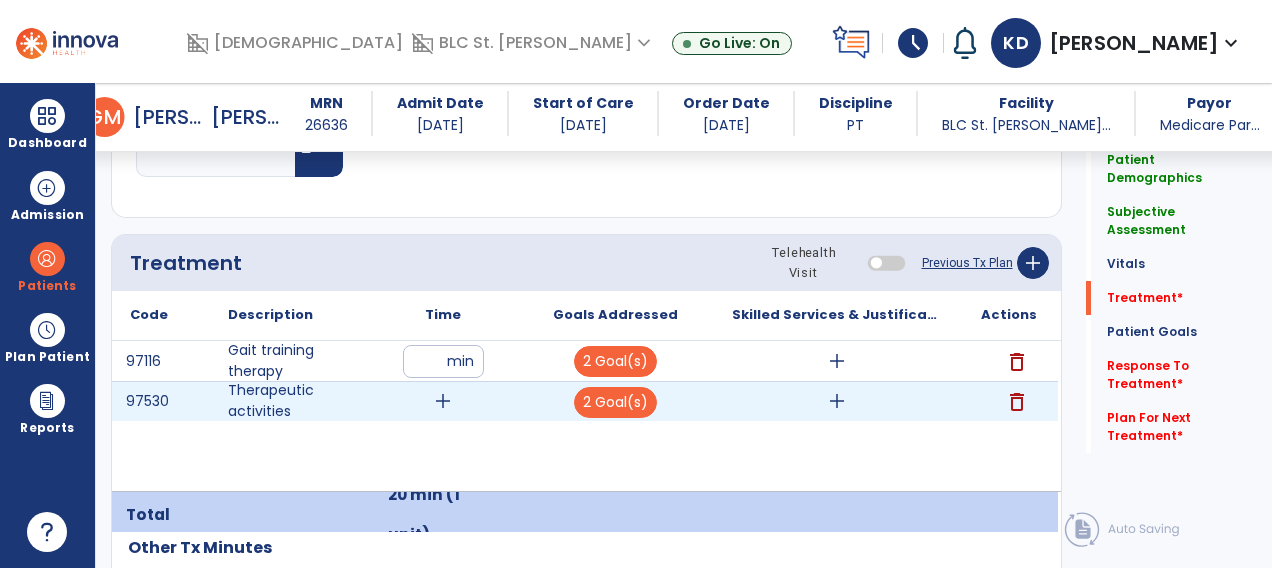 click on "add" at bounding box center (443, 401) 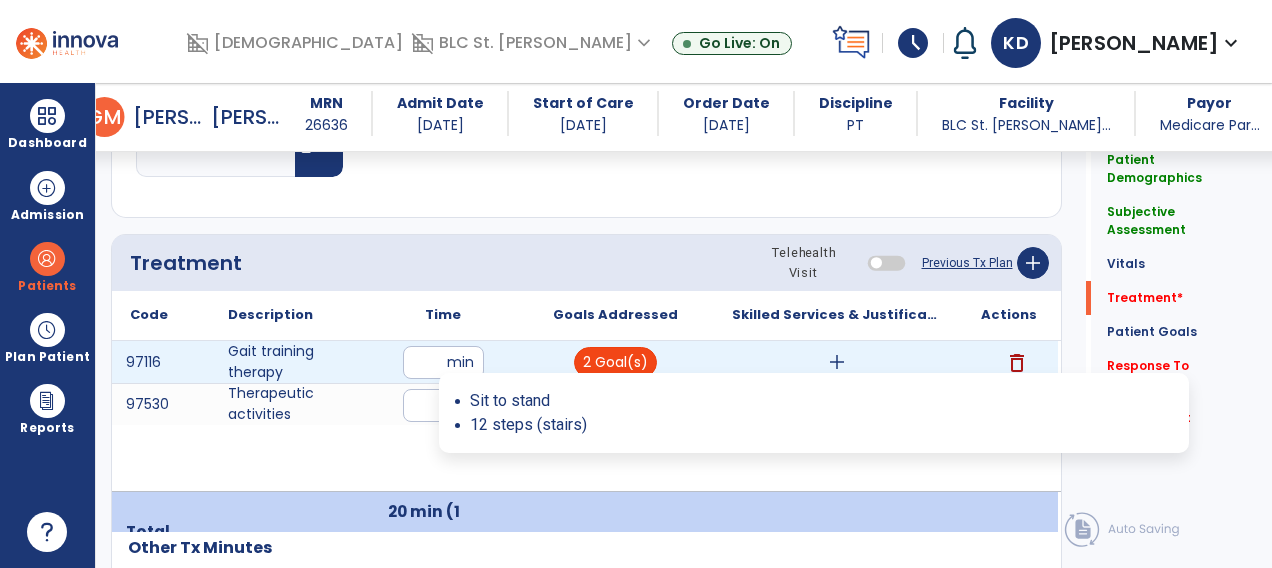 type on "**" 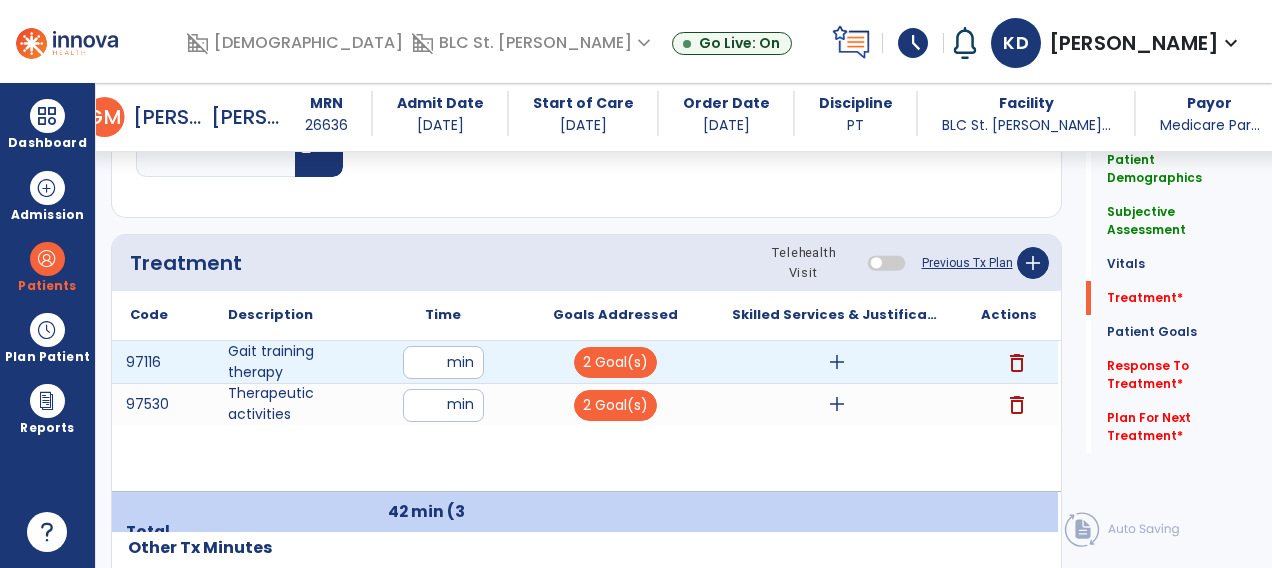 click on "add" at bounding box center (837, 362) 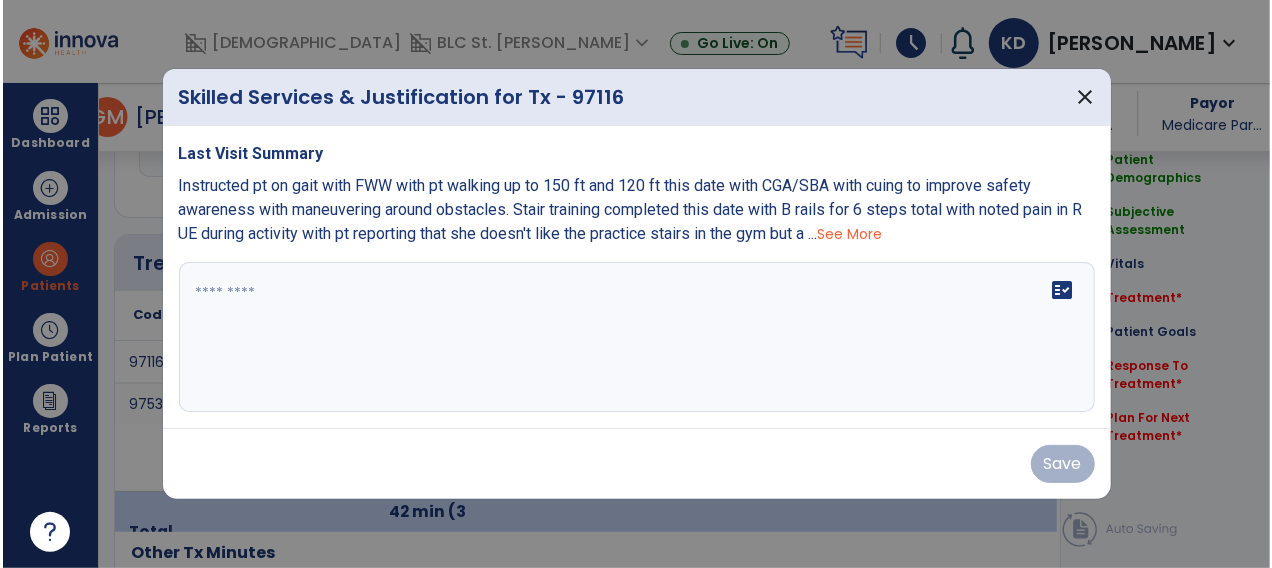 scroll, scrollTop: 1125, scrollLeft: 0, axis: vertical 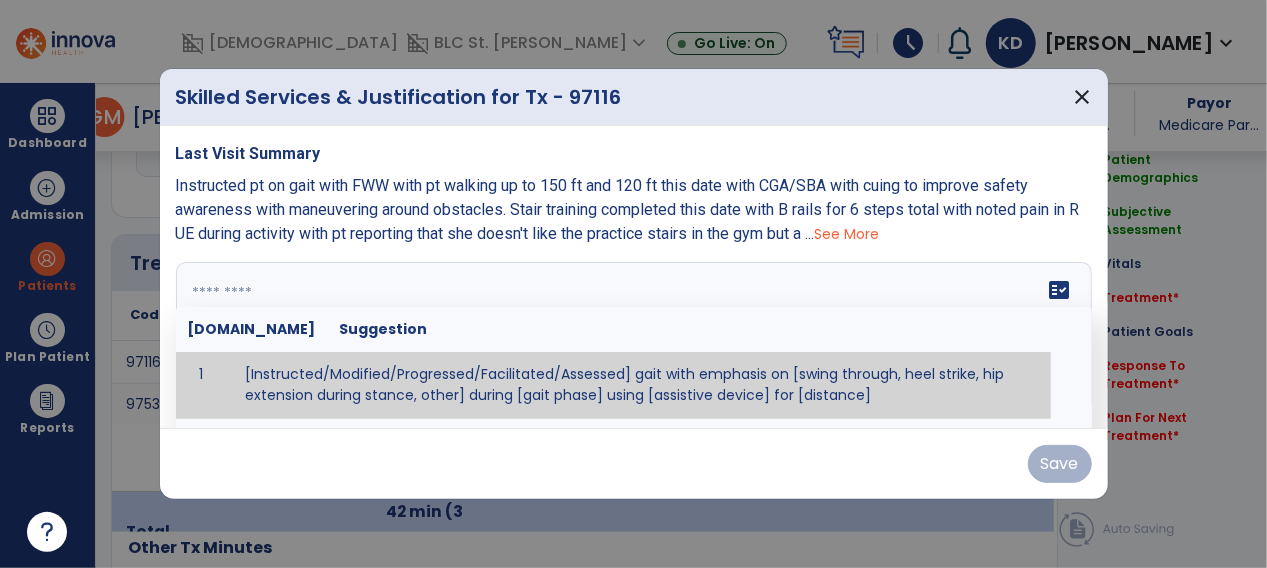 click on "fact_check  Sr.No Suggestion 1 [Instructed/Modified/Progressed/Facilitated/Assessed] gait with emphasis on [swing through, heel strike, hip extension during stance, other] during [gait phase] using [assistive device] for [distance] 2 [Instructed/Modified/Progressed/Facilitated/Assessed] use of [assistive device] and [NWB, PWB, step-to gait pattern, step through gait pattern] 3 [Instructed/Modified/Progressed/Facilitated/Assessed] patient's ability to [ascend/descend # of steps, perform directional changes, walk on even/uneven surfaces, pick-up objects off floor, velocity changes, other] using [assistive device]. 4 [Instructed/Modified/Progressed/Facilitated/Assessed] pre-gait activities including [identify exercise] in order to prepare for gait training. 5" at bounding box center [634, 337] 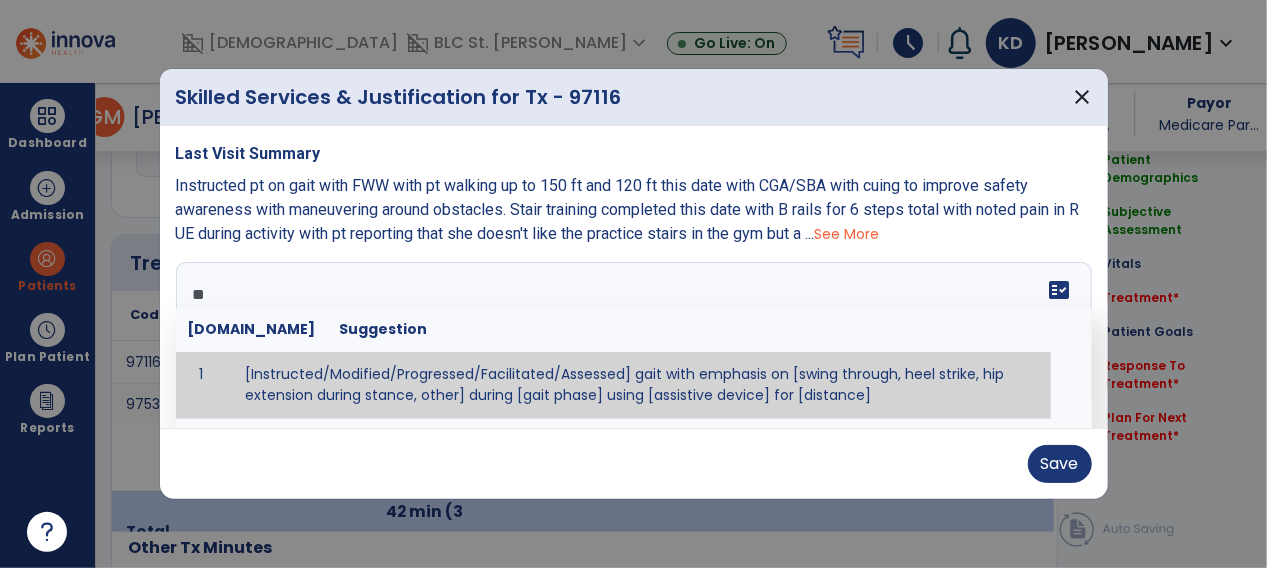 type on "*" 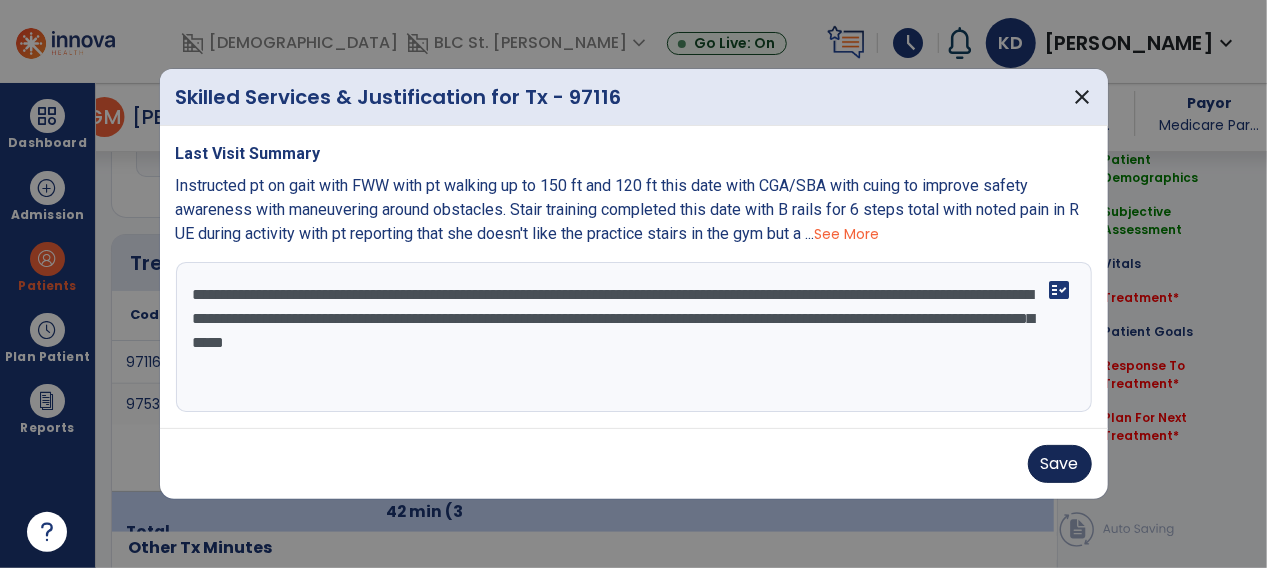 type on "**********" 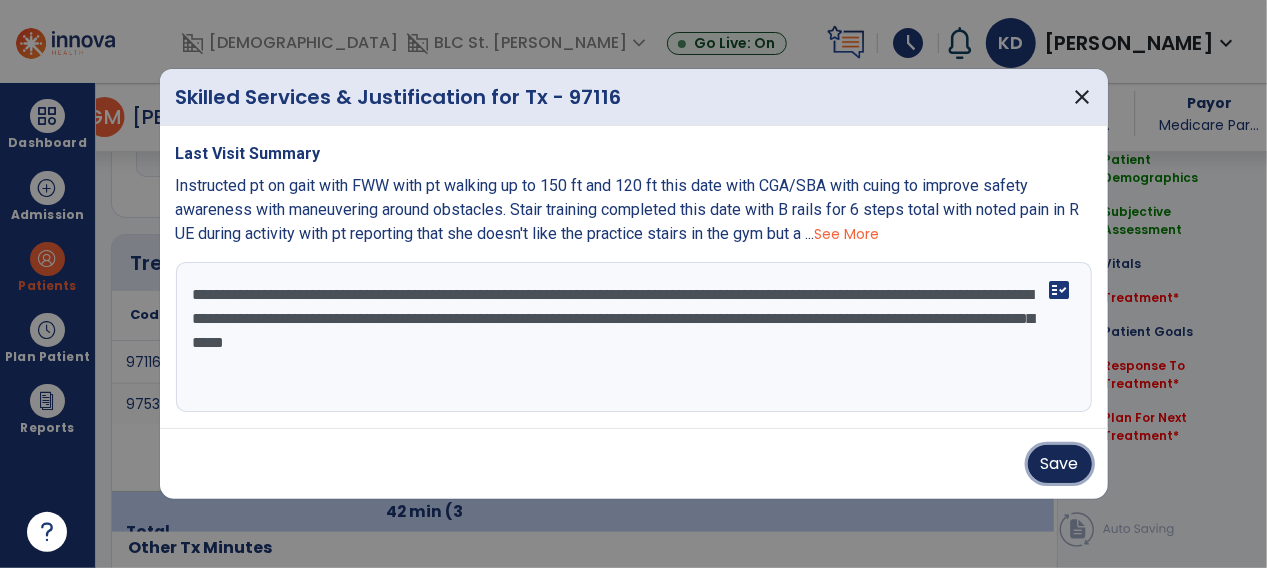 click on "Save" at bounding box center (1060, 464) 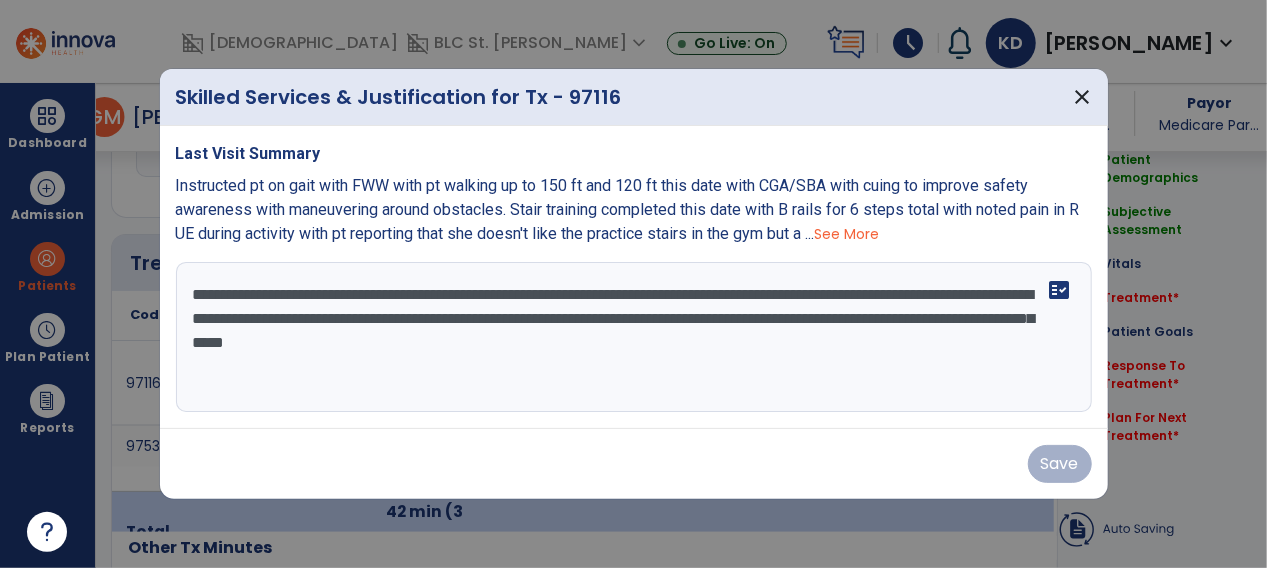 click on "**********" at bounding box center [634, 337] 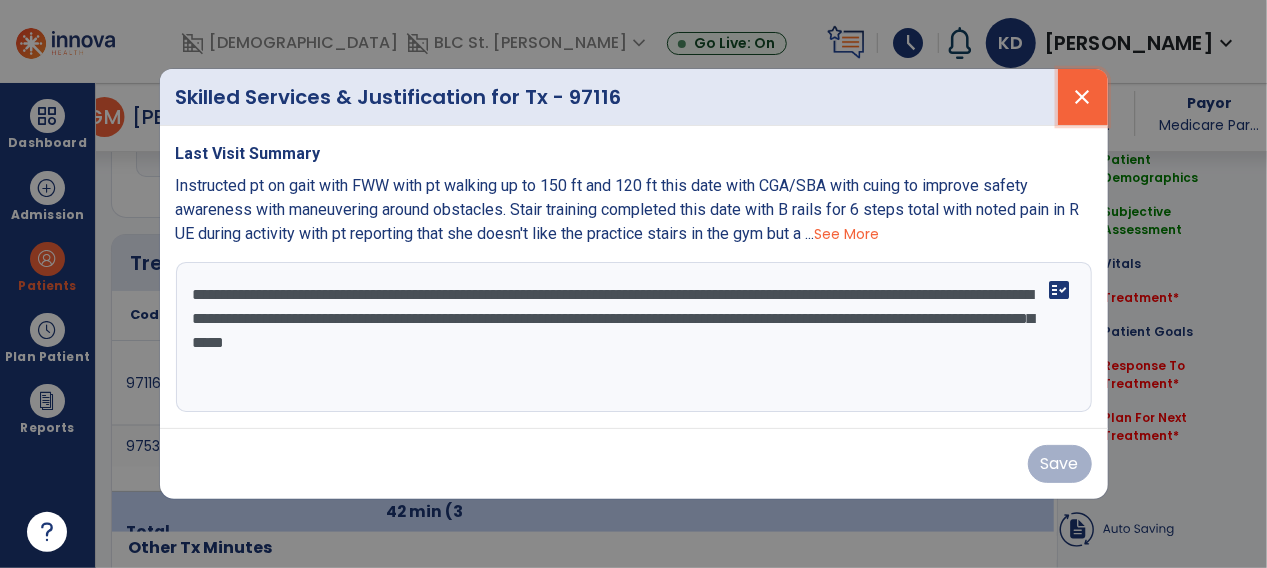click on "close" at bounding box center (1083, 97) 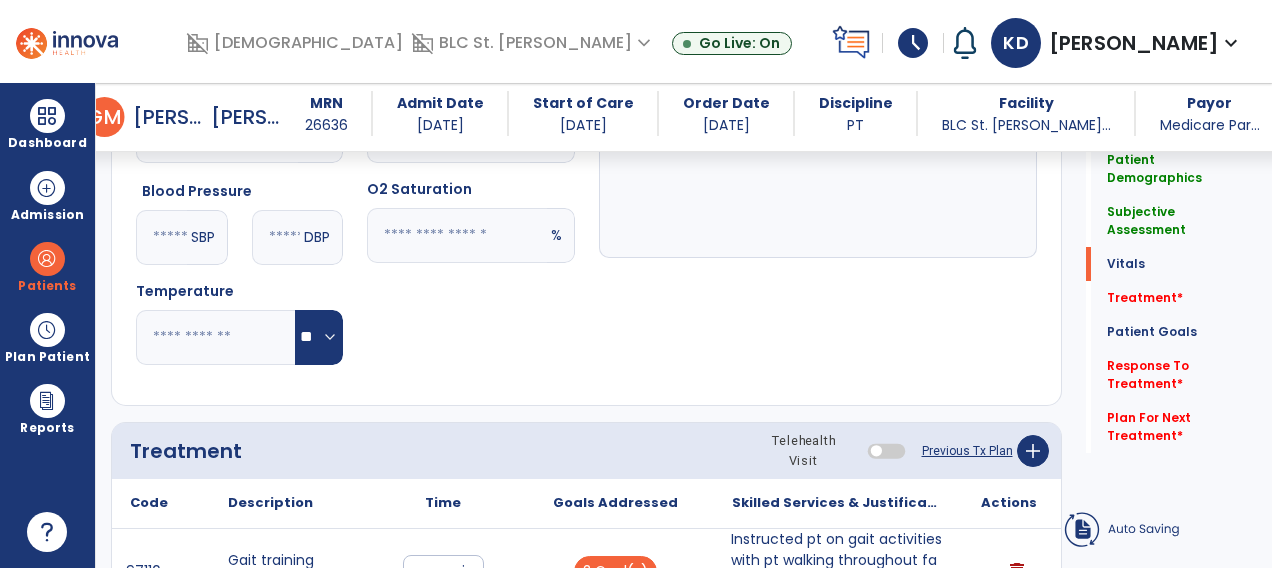 scroll, scrollTop: 935, scrollLeft: 0, axis: vertical 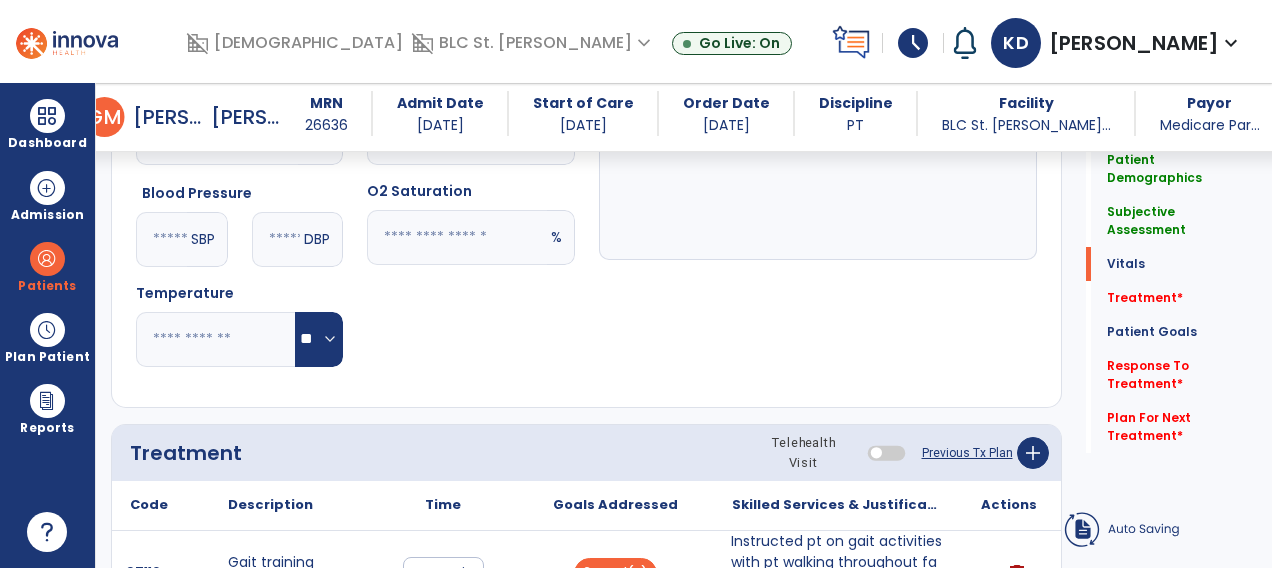 click on "Notes/Comments" 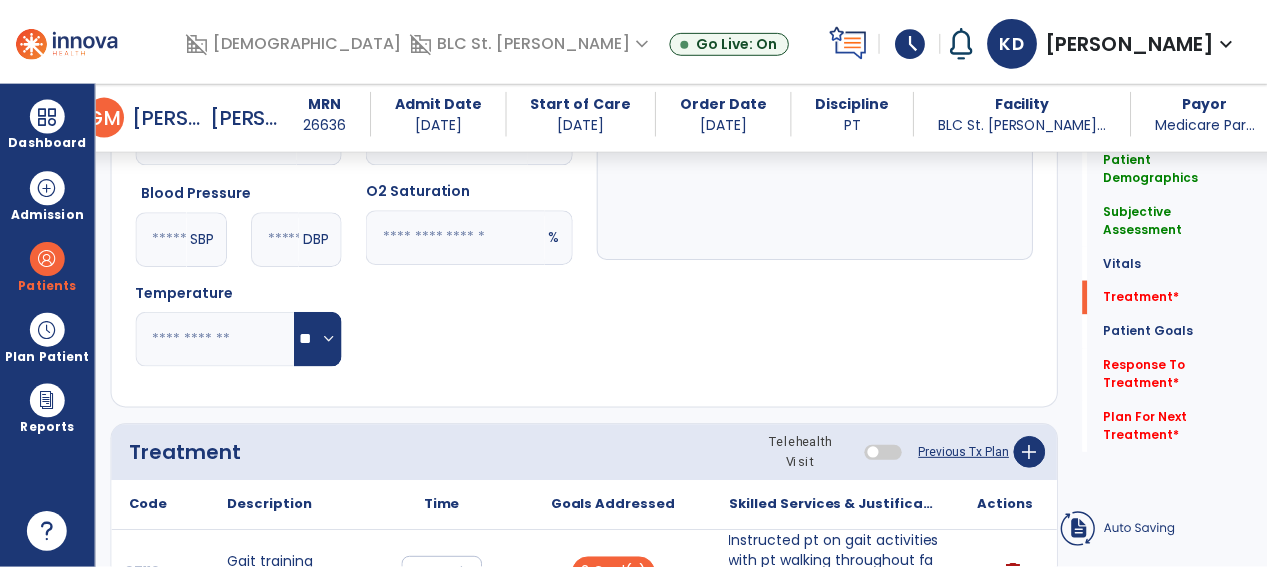 scroll, scrollTop: 1118, scrollLeft: 0, axis: vertical 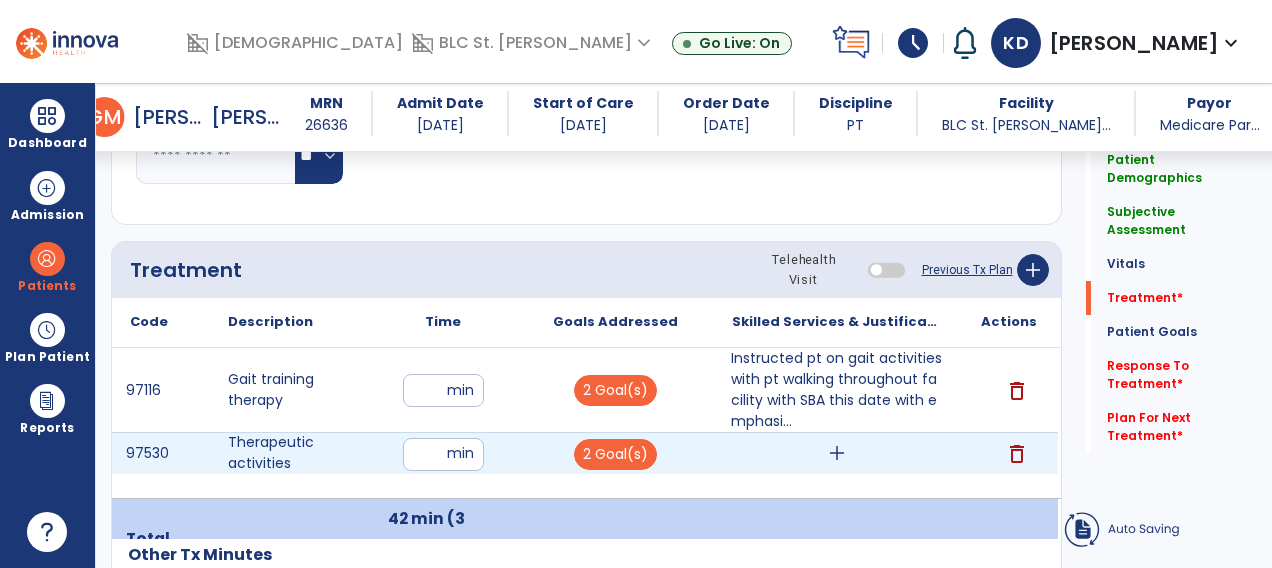 click on "add" at bounding box center [837, 453] 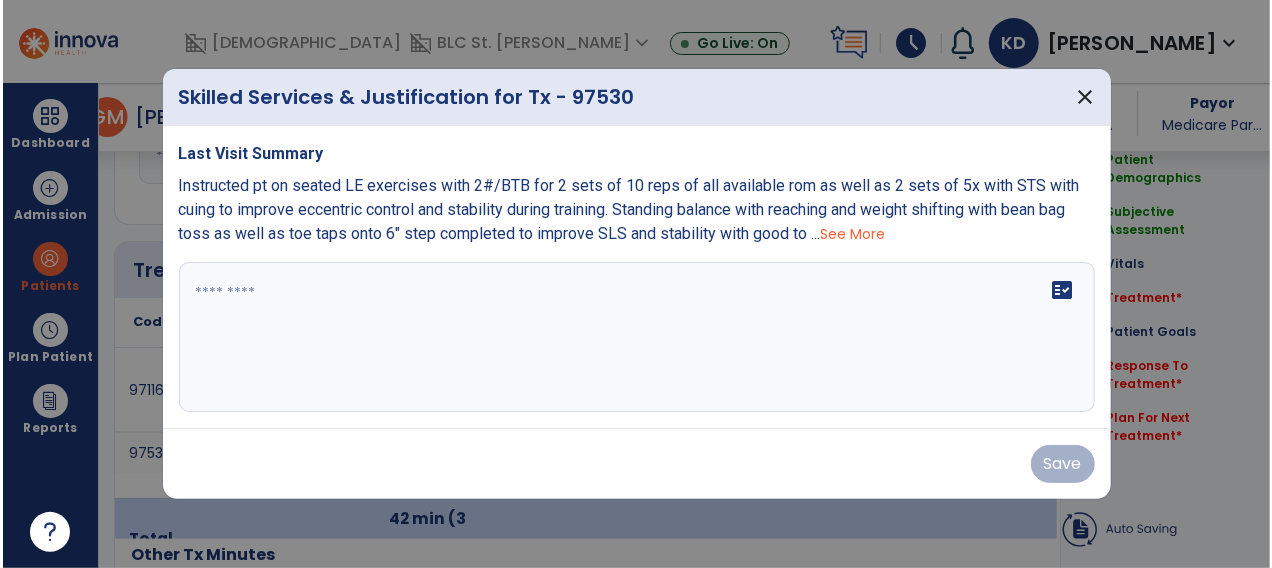 scroll, scrollTop: 1118, scrollLeft: 0, axis: vertical 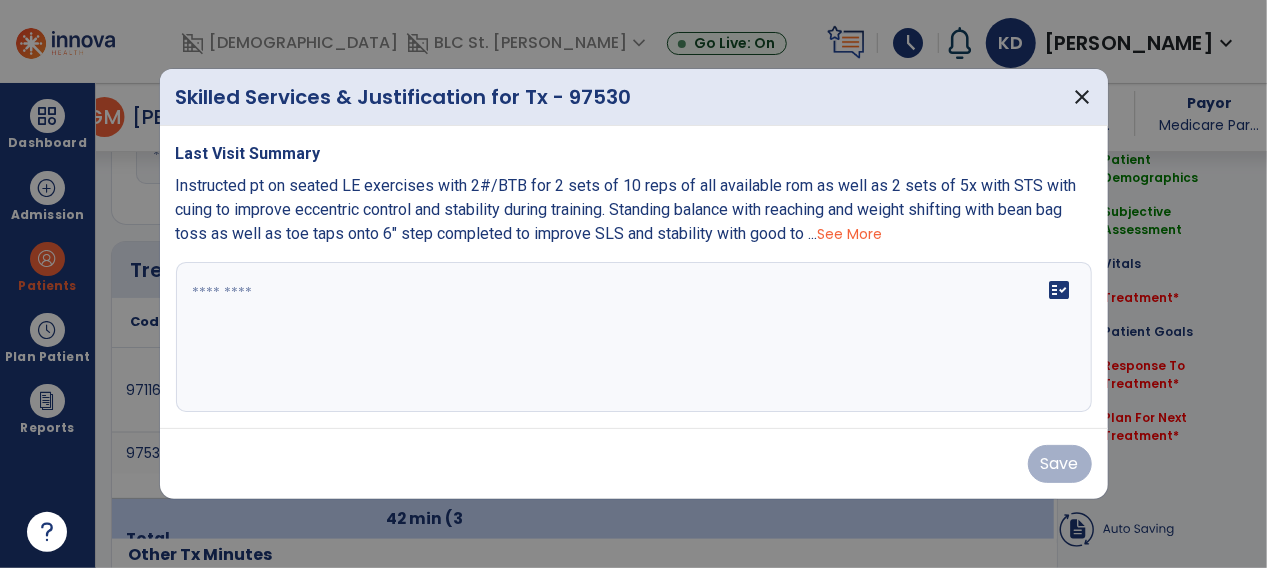 click on "fact_check" at bounding box center [634, 337] 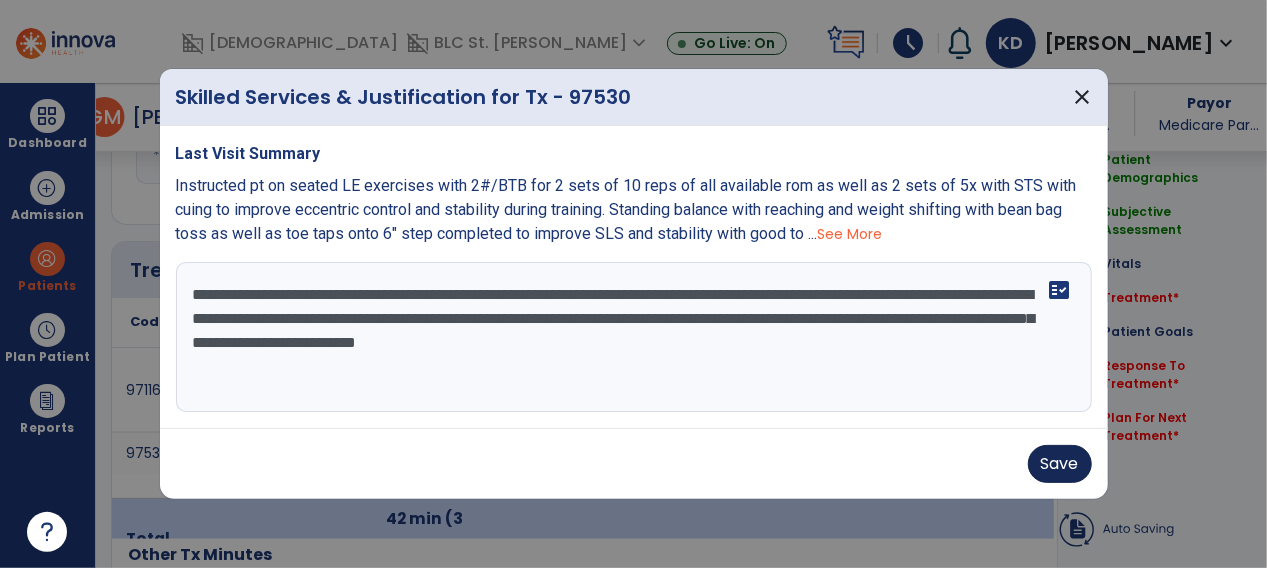 type on "**********" 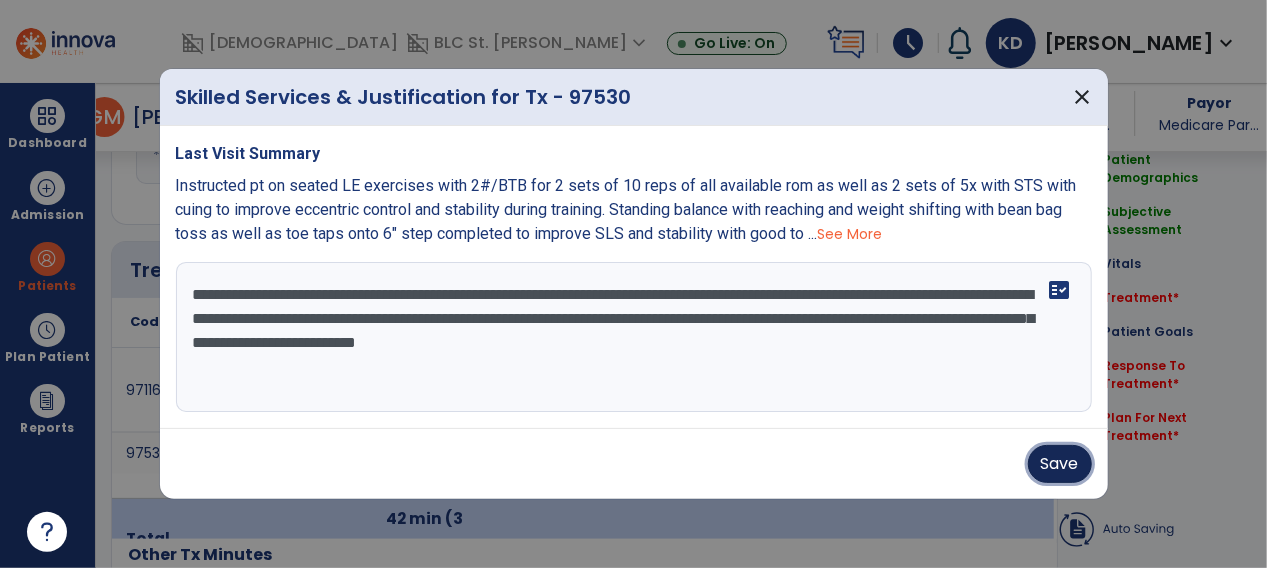 click on "Save" at bounding box center (1060, 464) 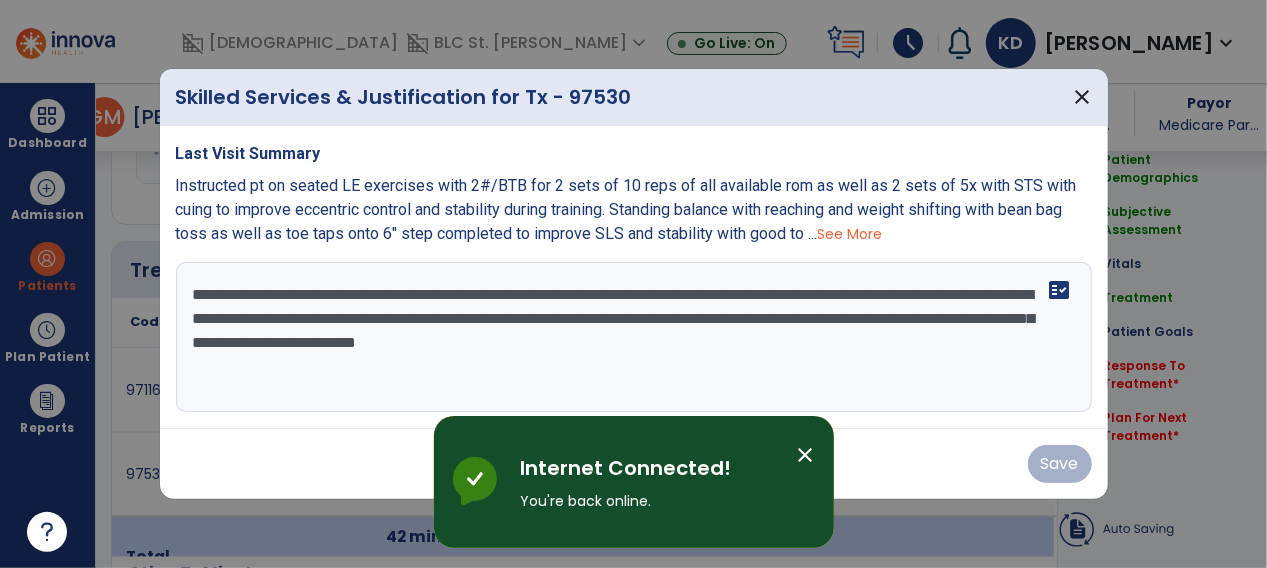click on "Instructed pt on seated LE exercises with 2#/BTB for 2 sets of 10 reps of all available rom as well as 2 sets of 5x with STS with cuing to improve eccentric control and stability during training. Standing balance with reaching and weight shifting with bean bag toss as well as toe taps onto 6" step completed to improve SLS and stability with good to ..." at bounding box center [626, 209] 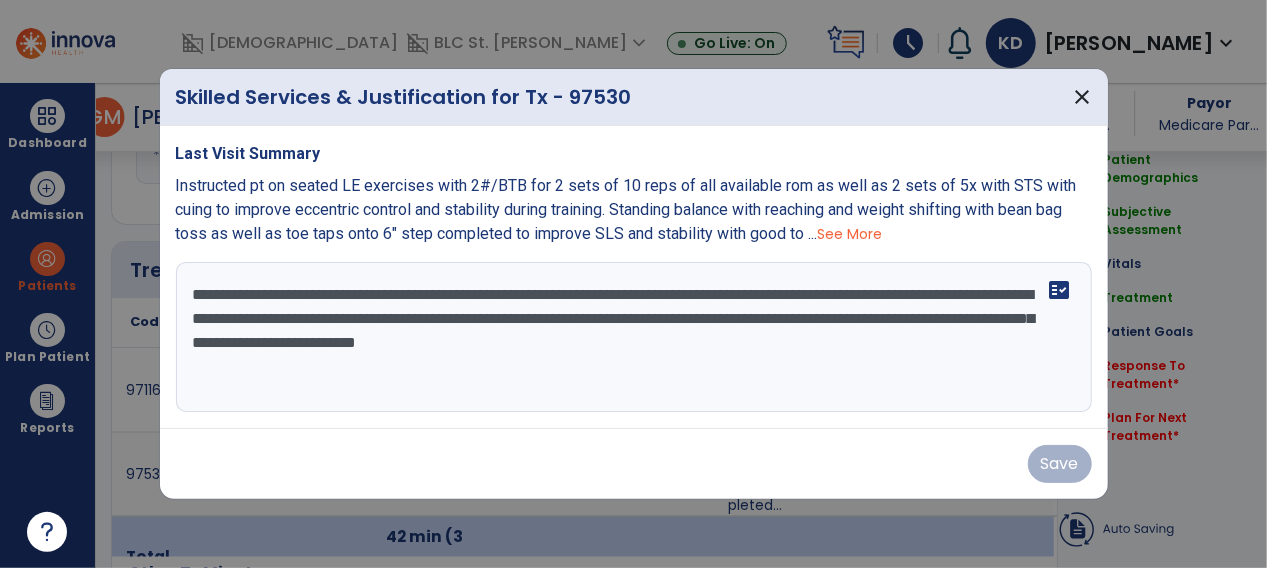 drag, startPoint x: 1022, startPoint y: 355, endPoint x: 130, endPoint y: 218, distance: 902.4594 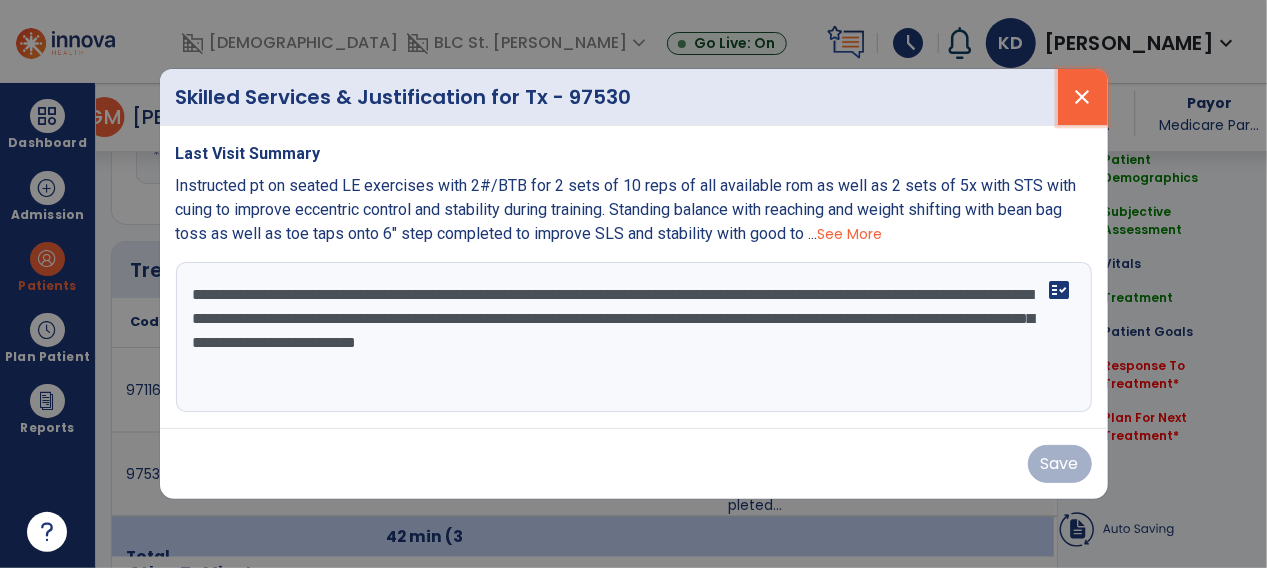 click on "close" at bounding box center (1083, 97) 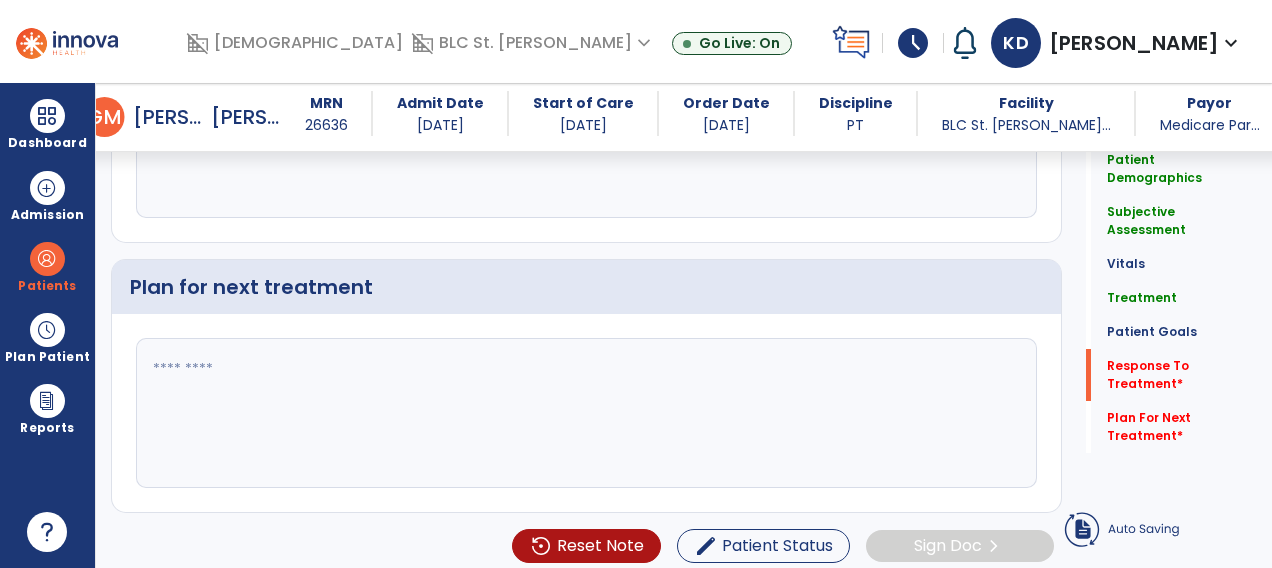 scroll, scrollTop: 2796, scrollLeft: 0, axis: vertical 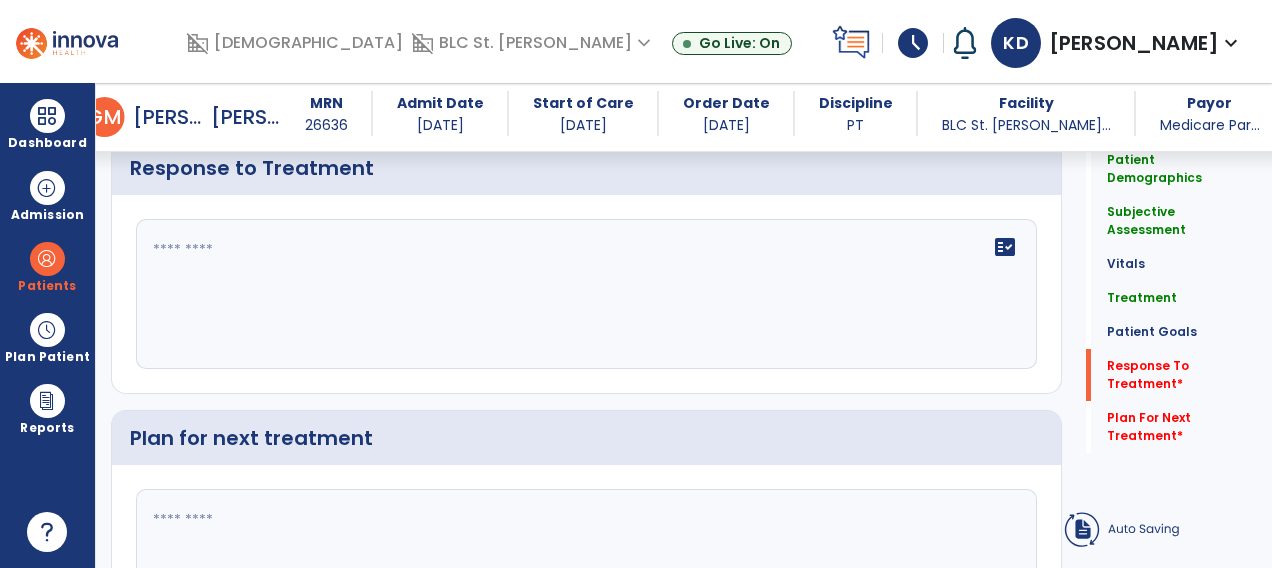 click on "fact_check" 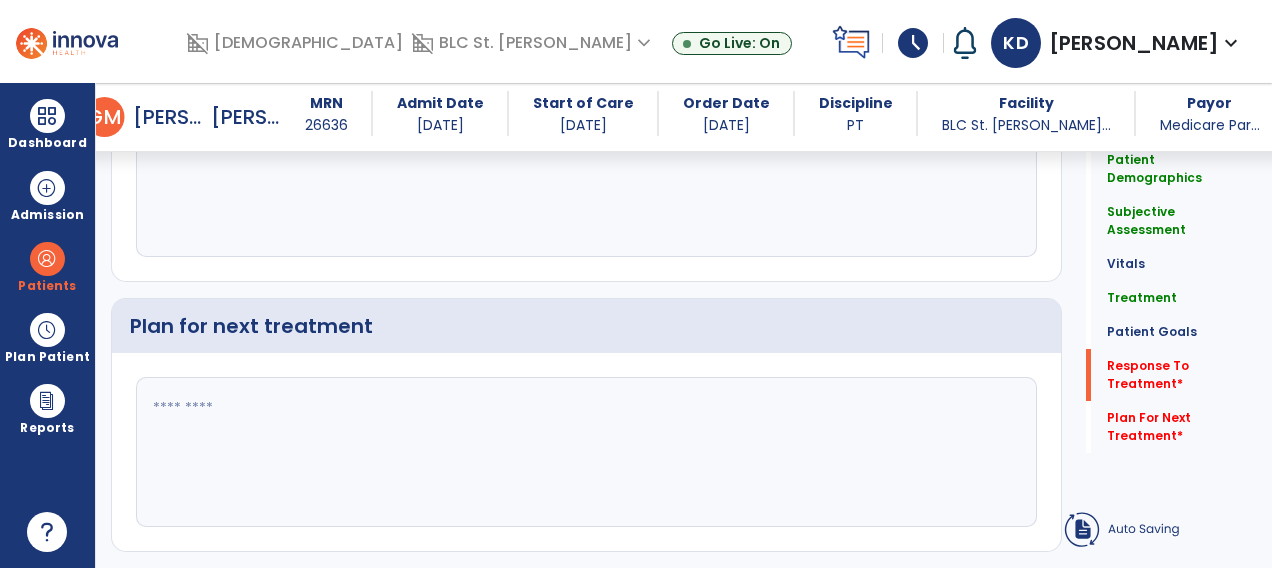 scroll, scrollTop: 2909, scrollLeft: 0, axis: vertical 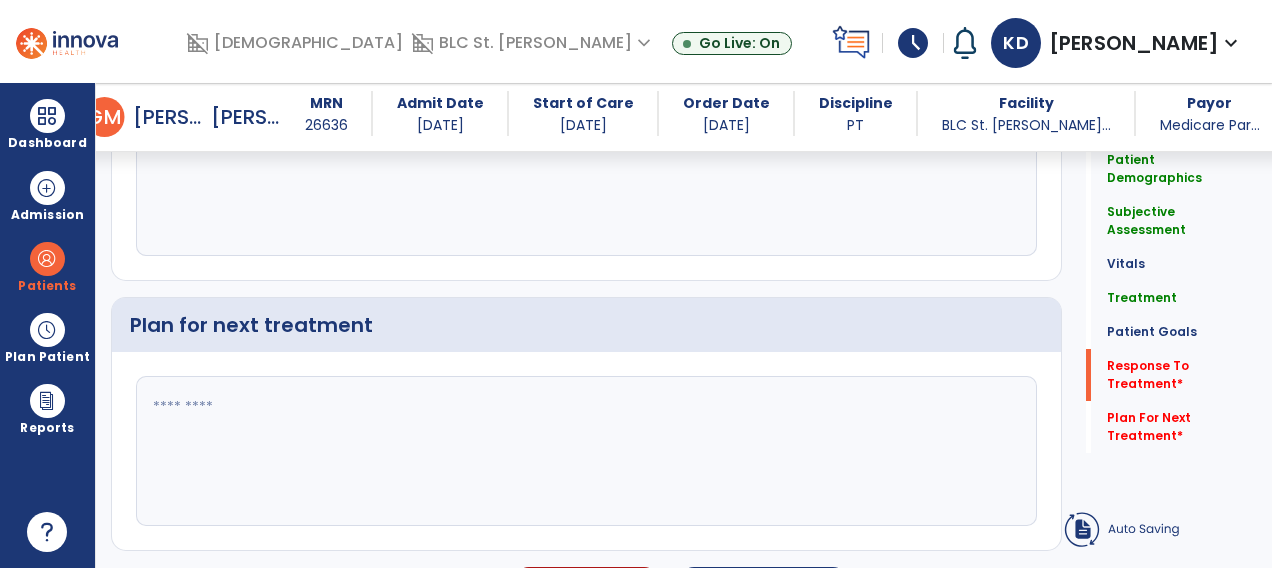 type on "**********" 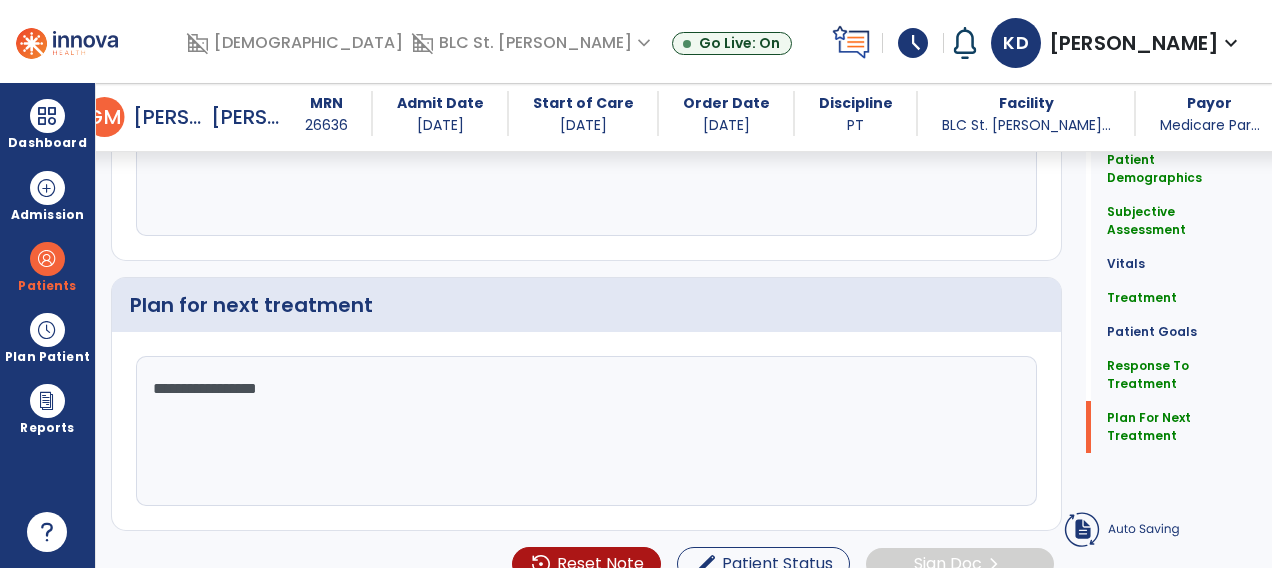 scroll, scrollTop: 2947, scrollLeft: 0, axis: vertical 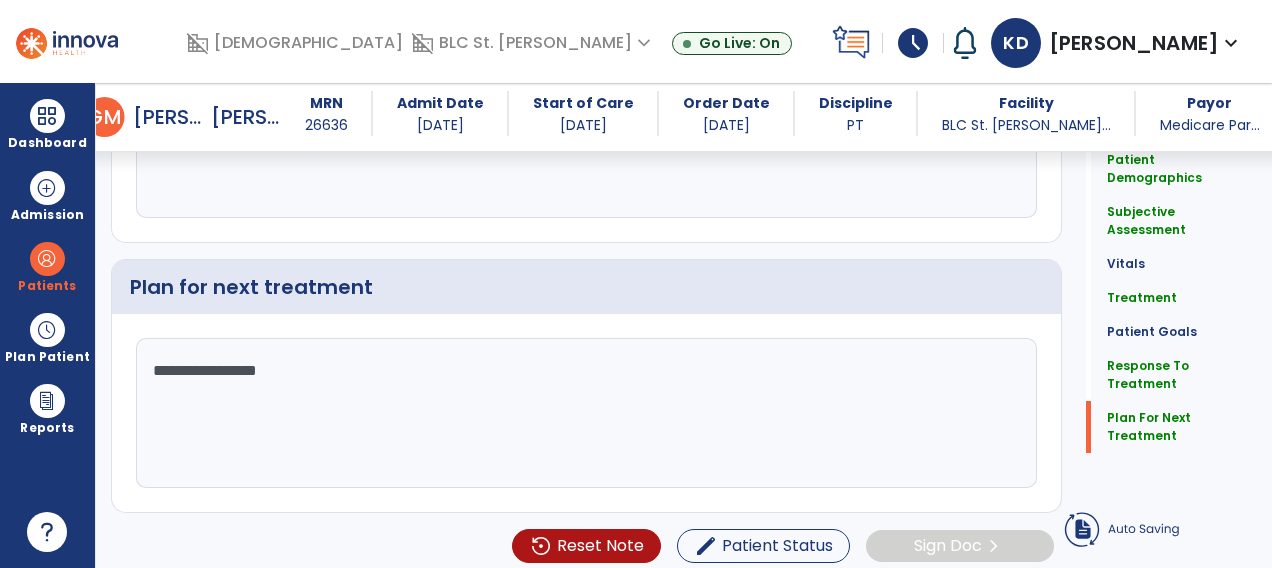 type on "**********" 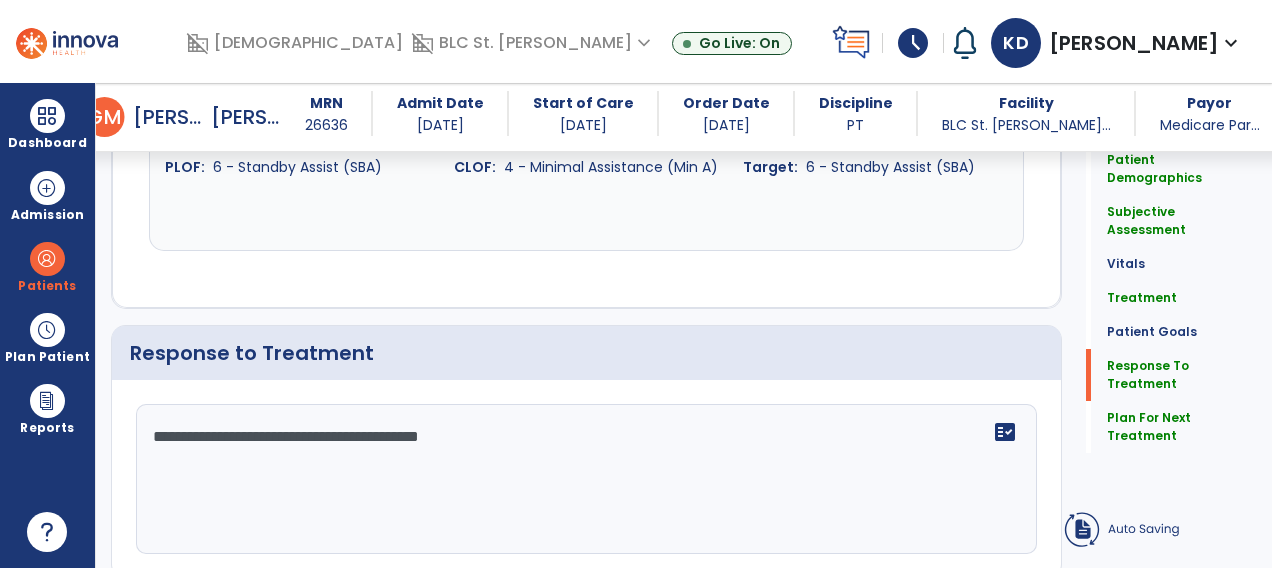 scroll, scrollTop: 2947, scrollLeft: 0, axis: vertical 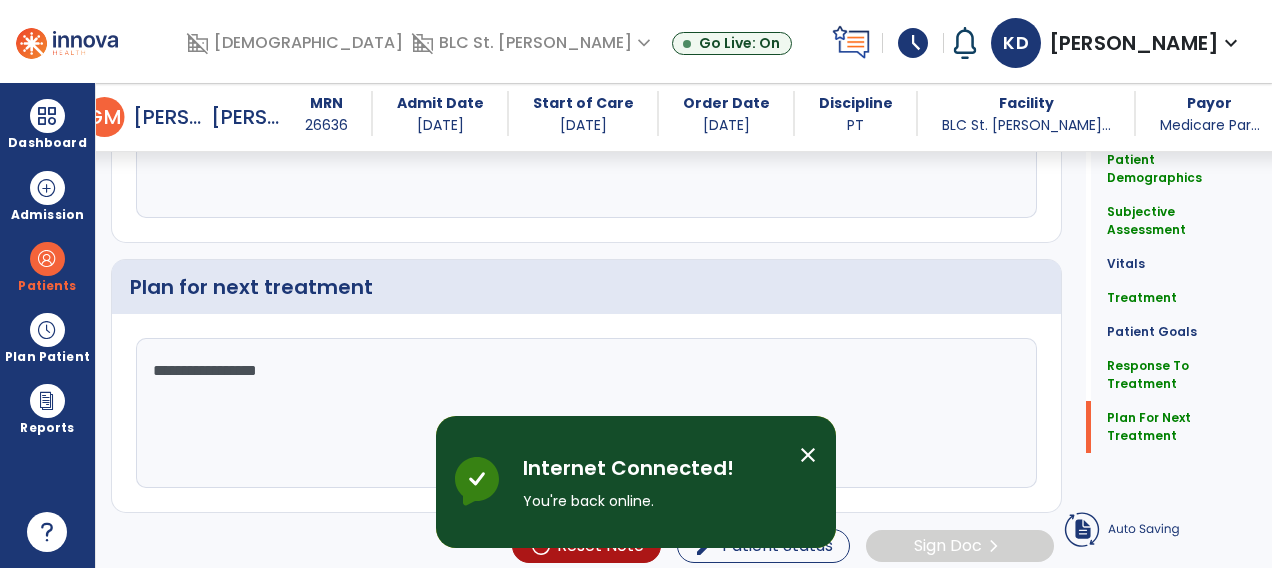 click on "Patient Demographics  Medical Diagnosis   Treatment Diagnosis   Precautions   Contraindications
Code
Description
Pdpm Clinical Category
J16.8 to" 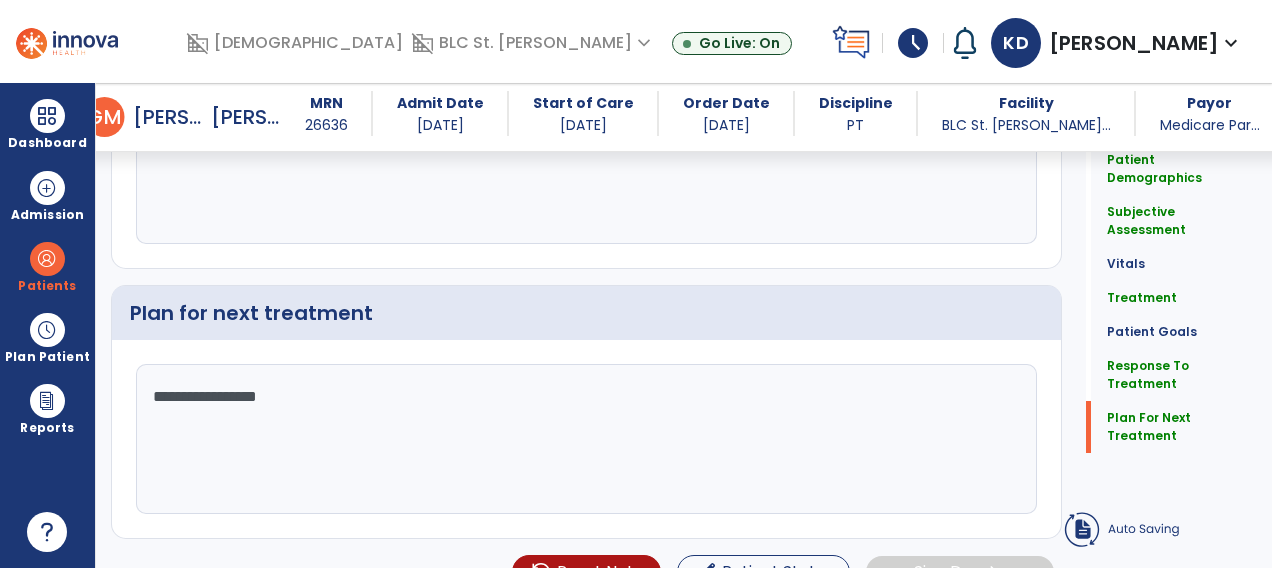 scroll, scrollTop: 2947, scrollLeft: 0, axis: vertical 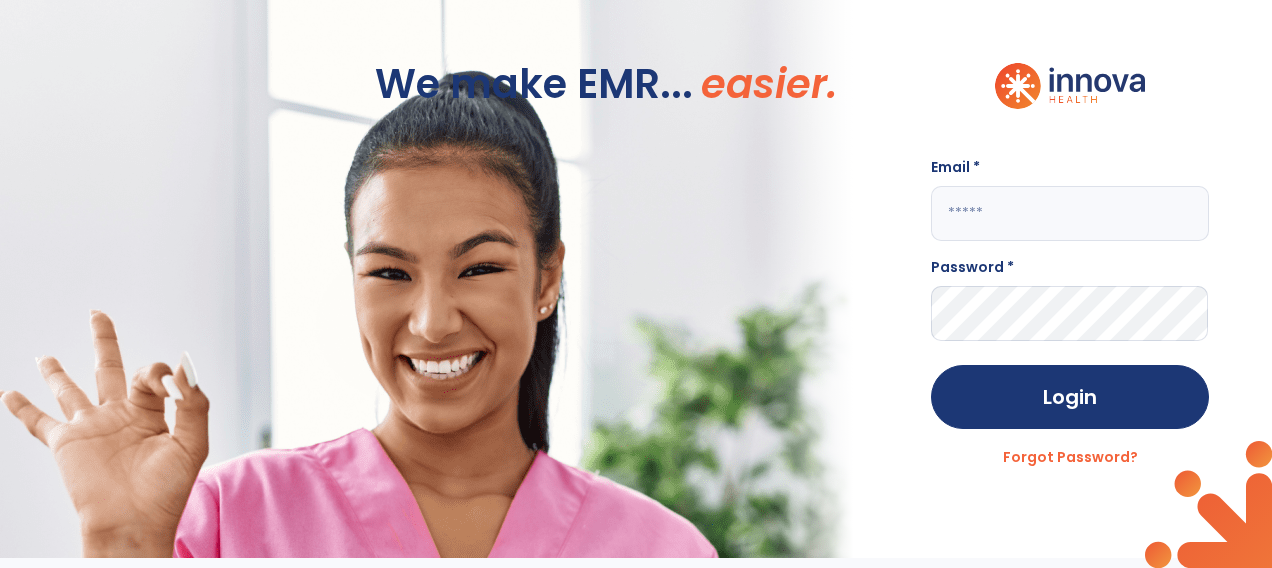 click 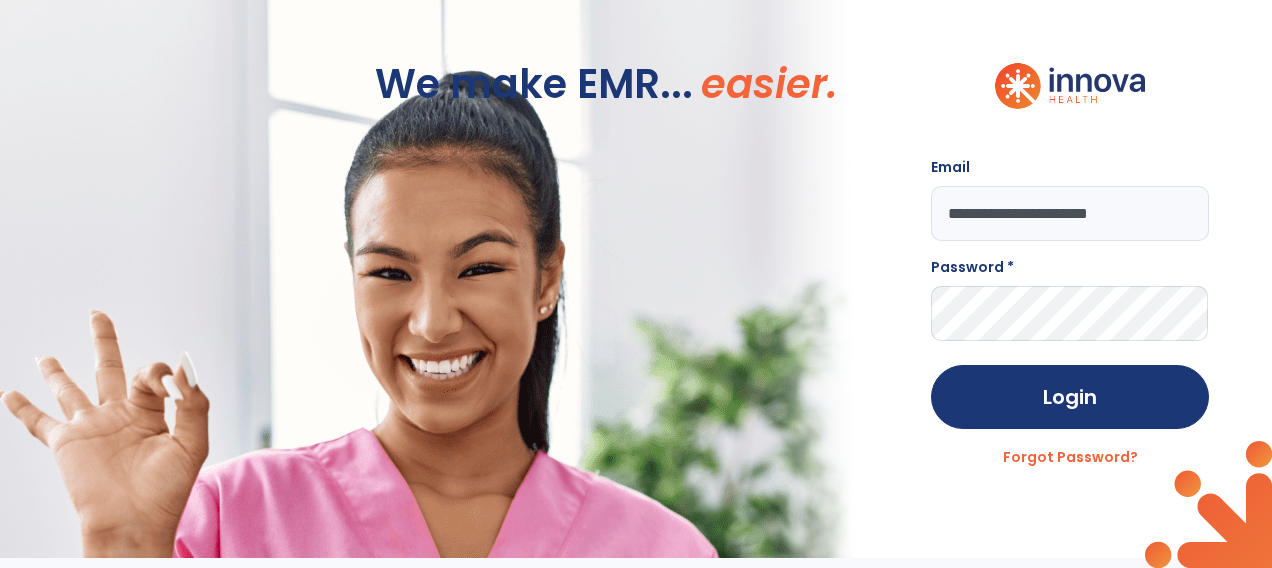 type on "**********" 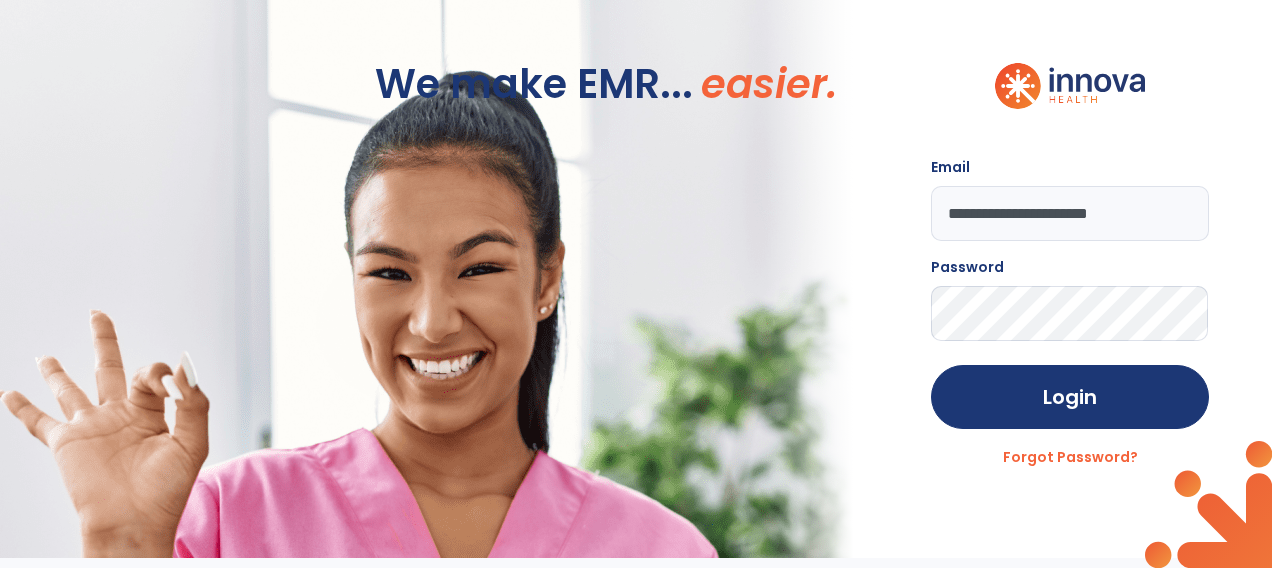 click on "Login" 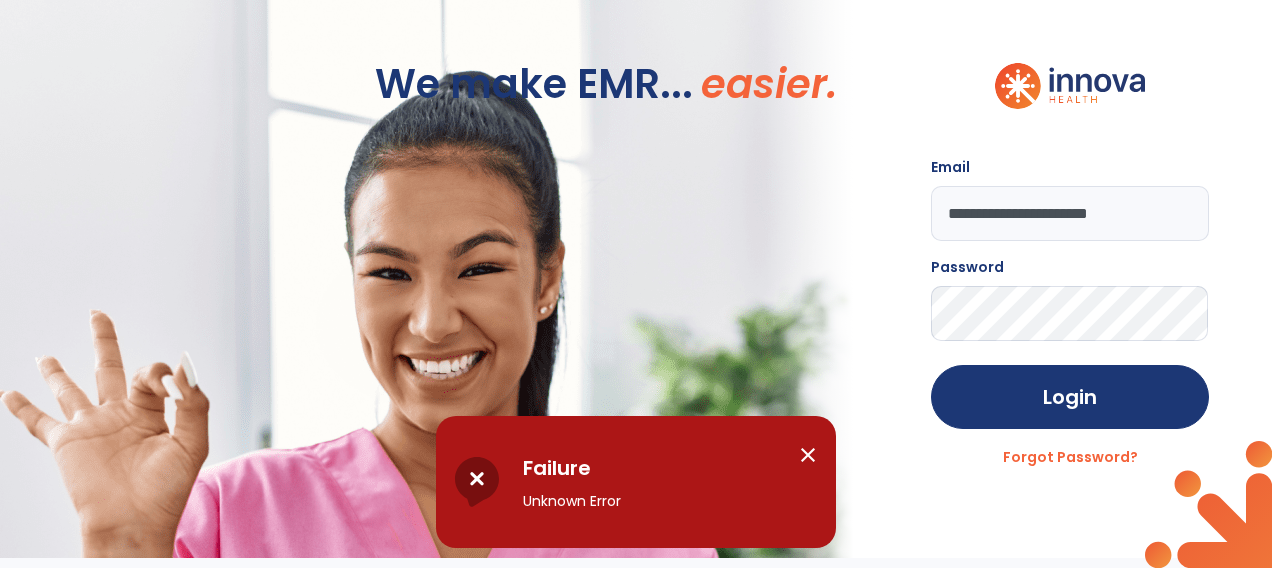 click on "Login" 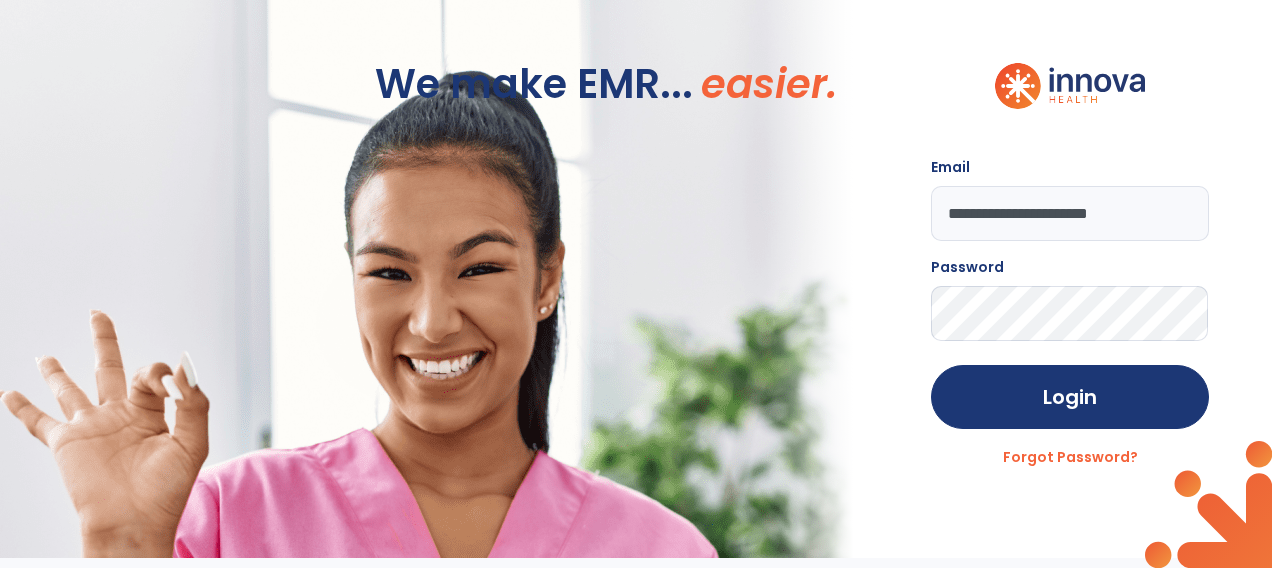 click on "Login" 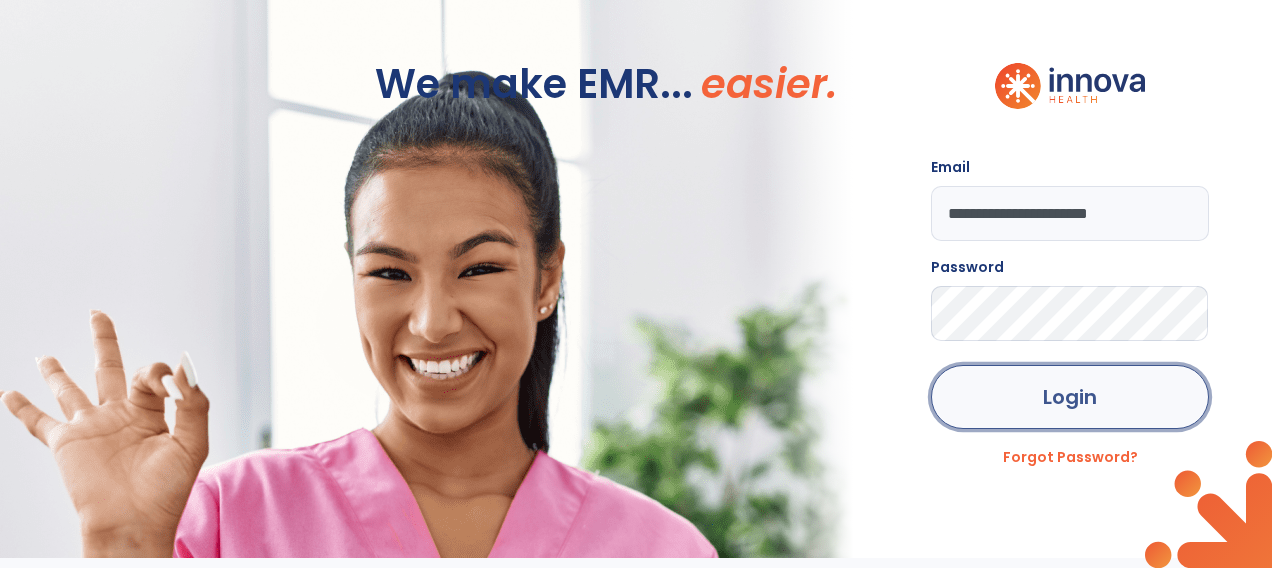 click on "Login" 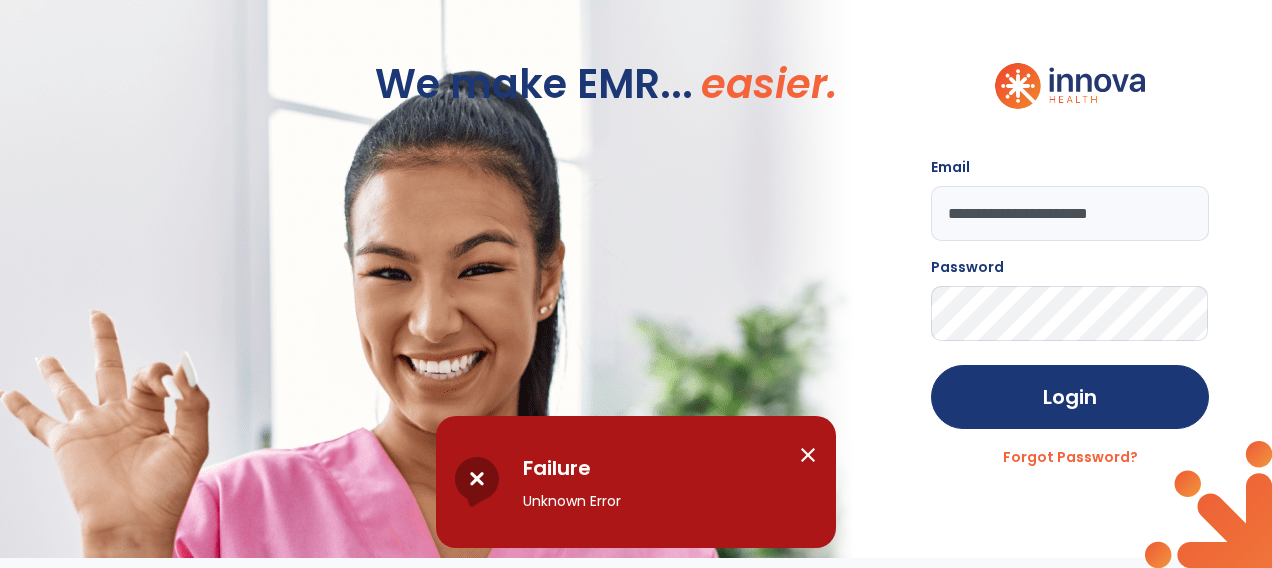 click on "close" at bounding box center (808, 455) 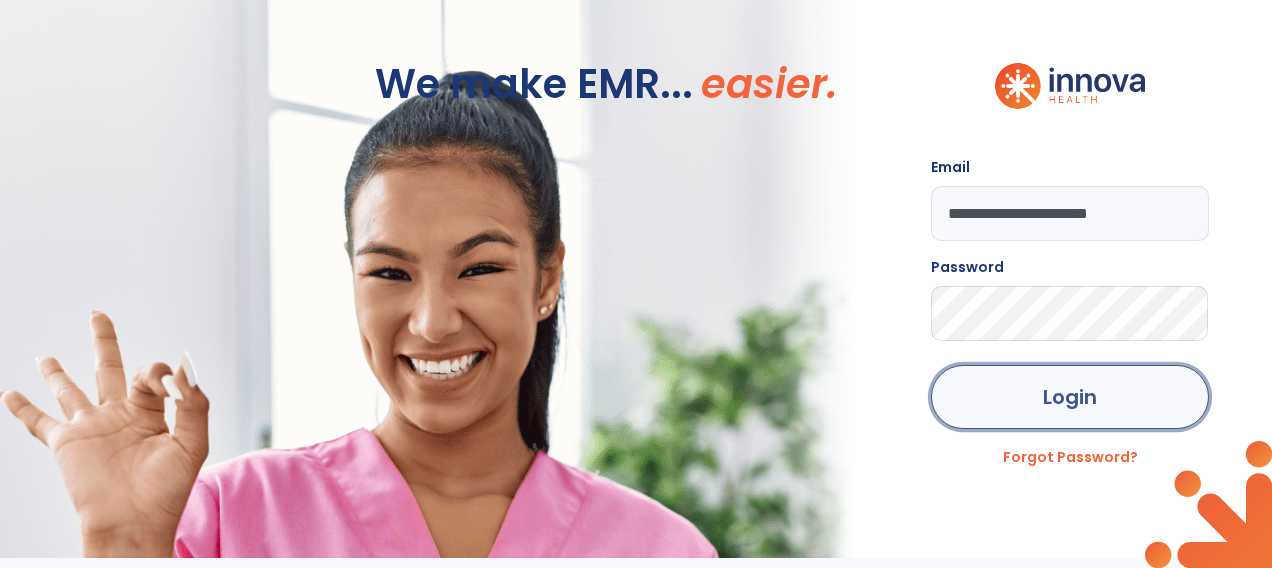 click on "Login" 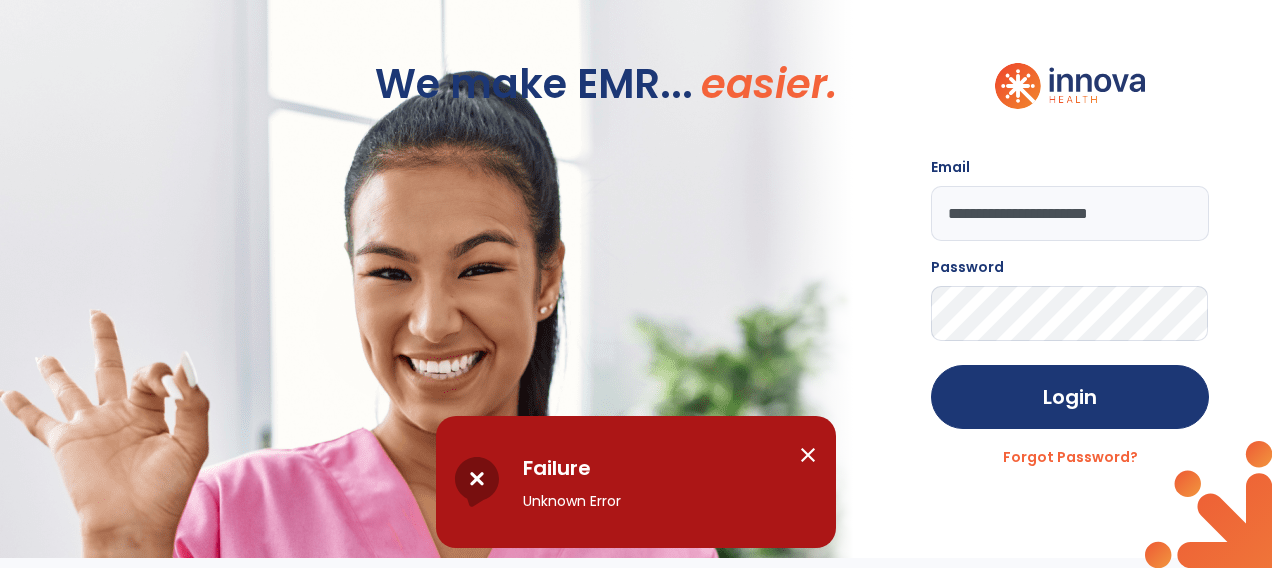 click on "close" at bounding box center (808, 455) 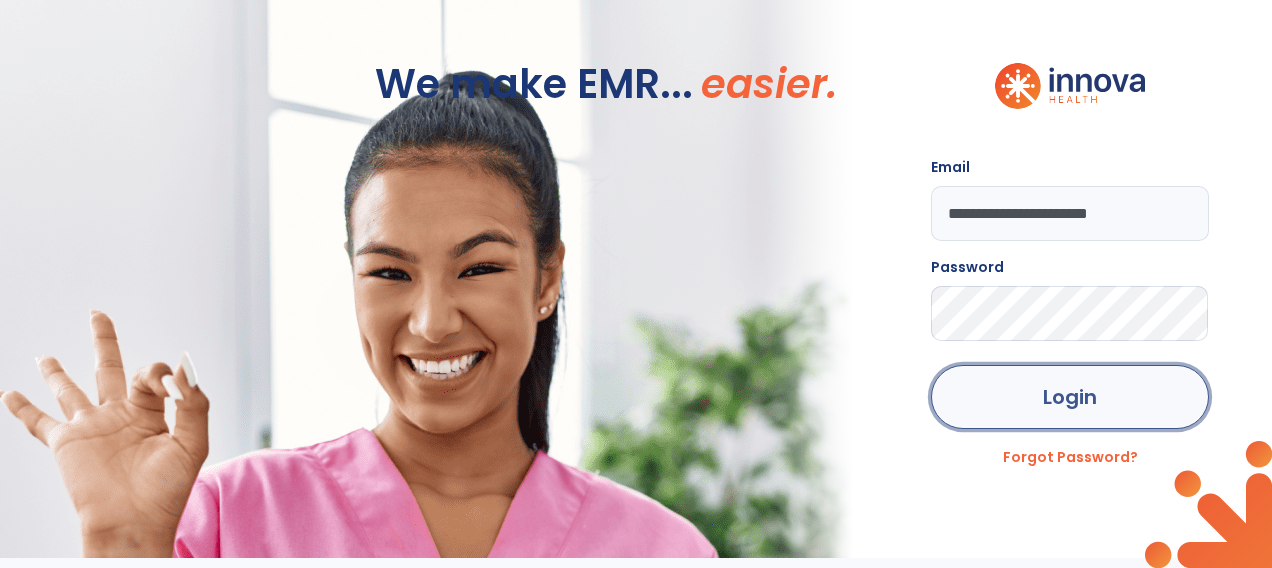 click on "Login" 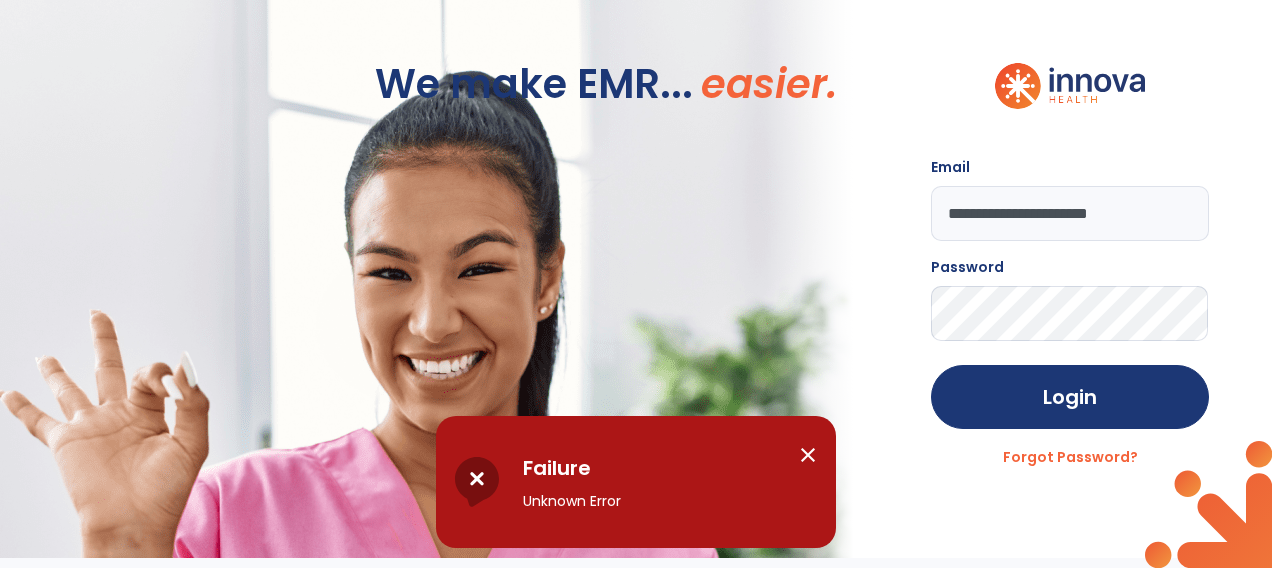 click on "close" at bounding box center (808, 455) 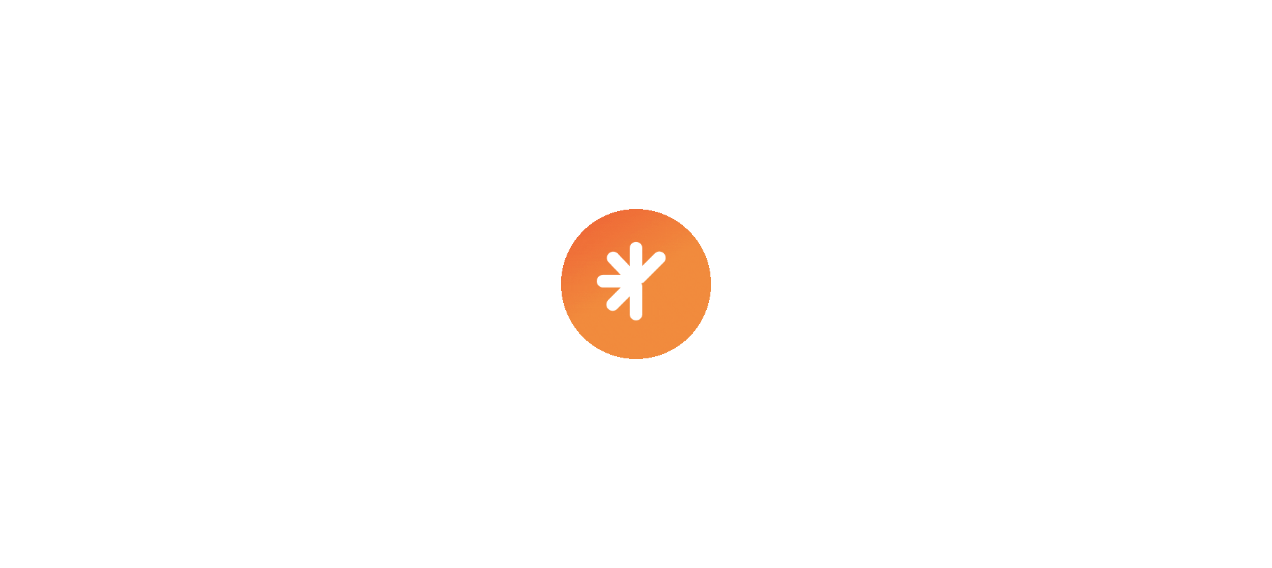 scroll, scrollTop: 0, scrollLeft: 0, axis: both 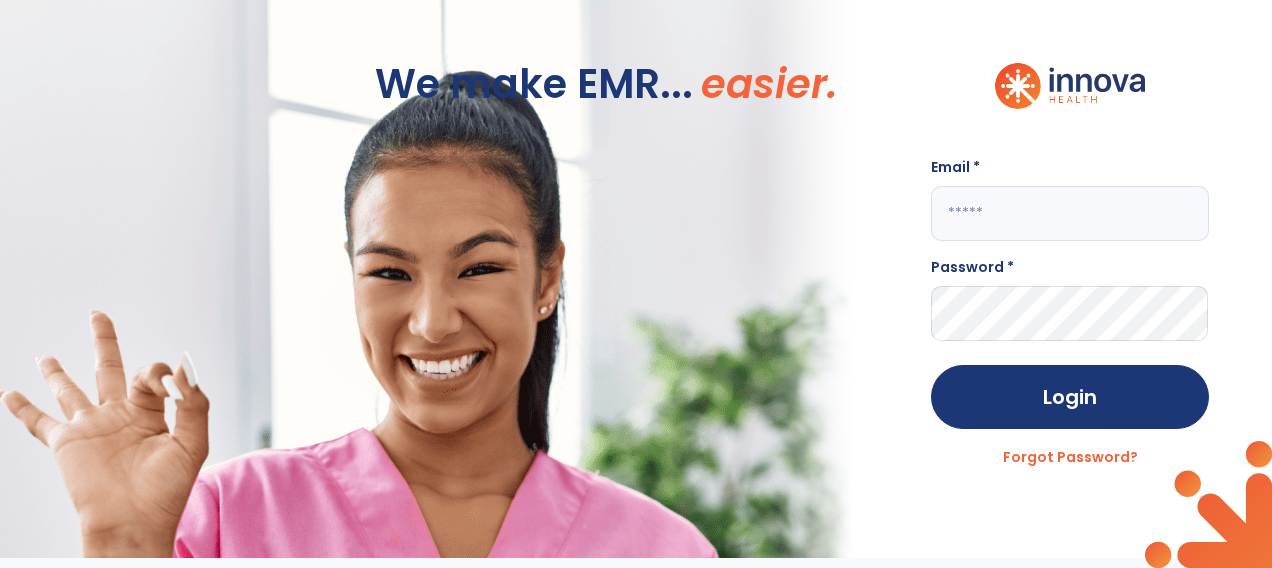 click 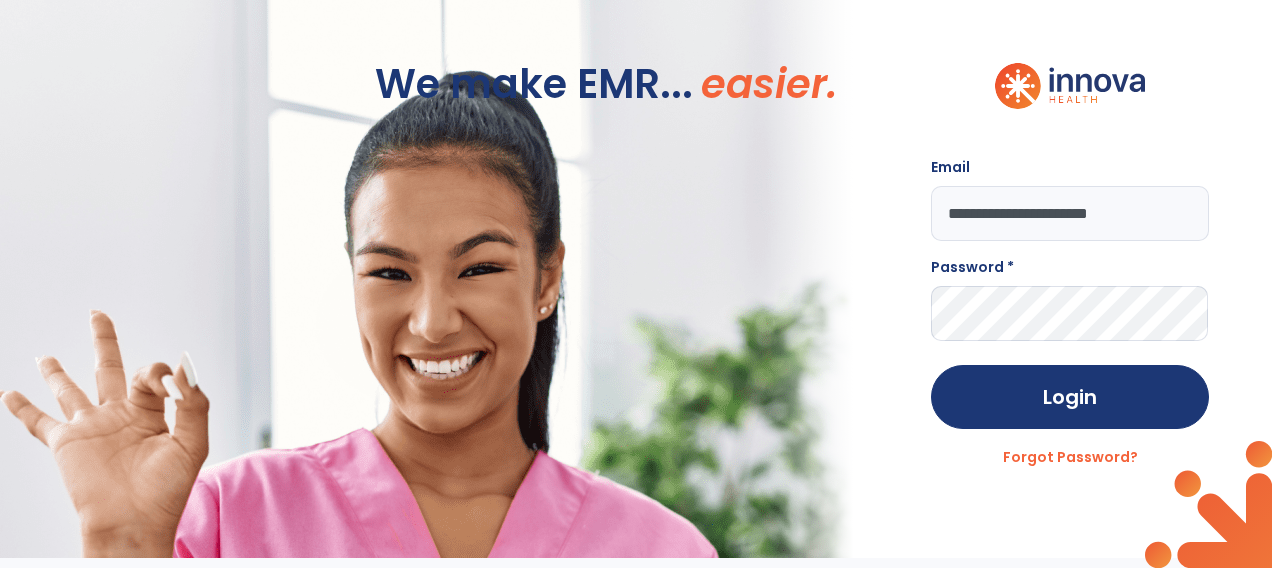type on "**********" 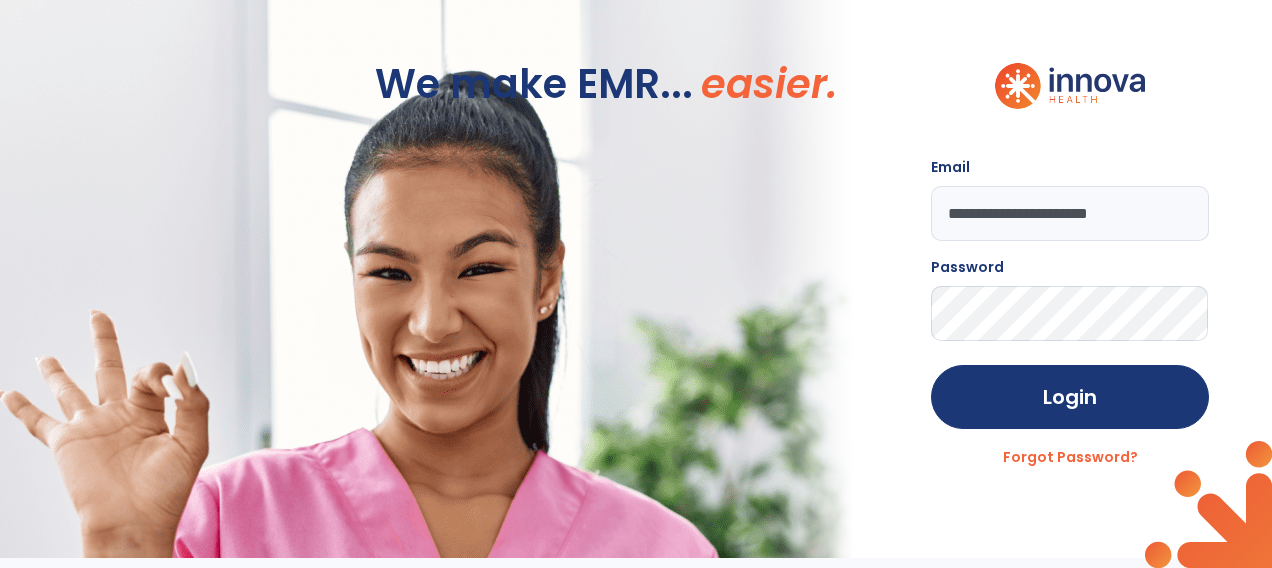 click on "Login" 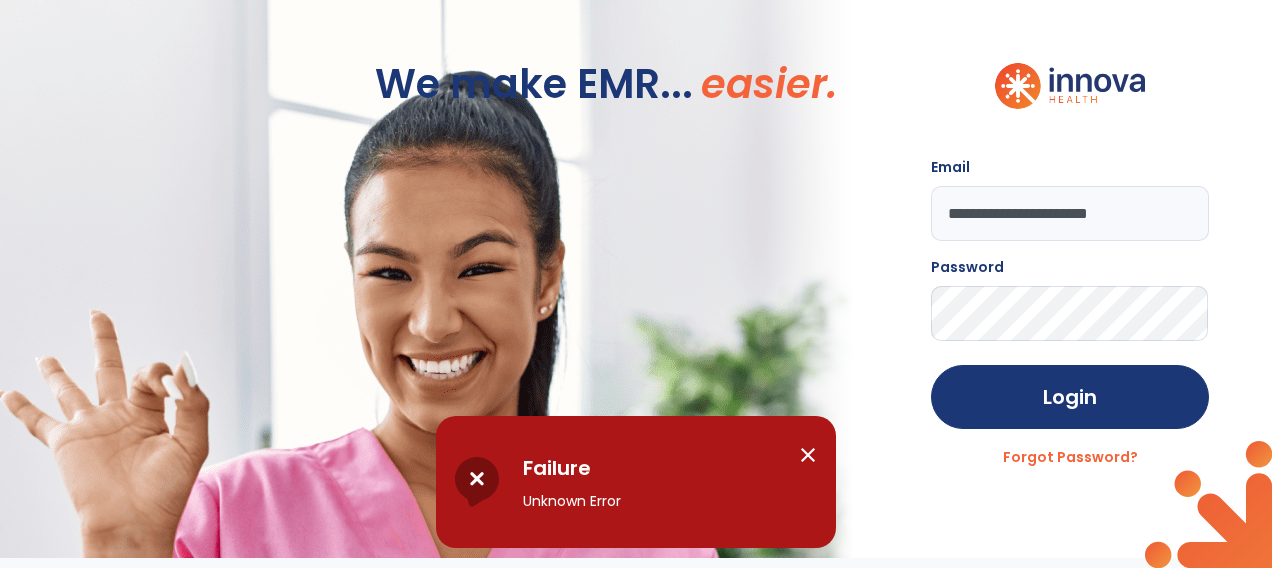 click on "Failure" at bounding box center (653, 468) 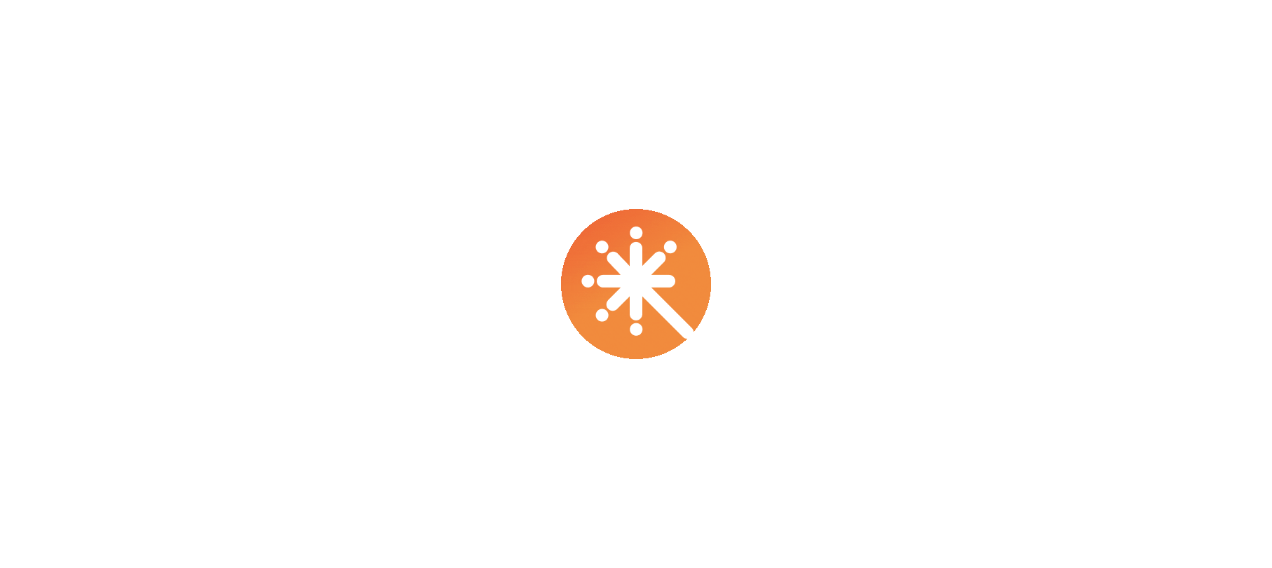 scroll, scrollTop: 0, scrollLeft: 0, axis: both 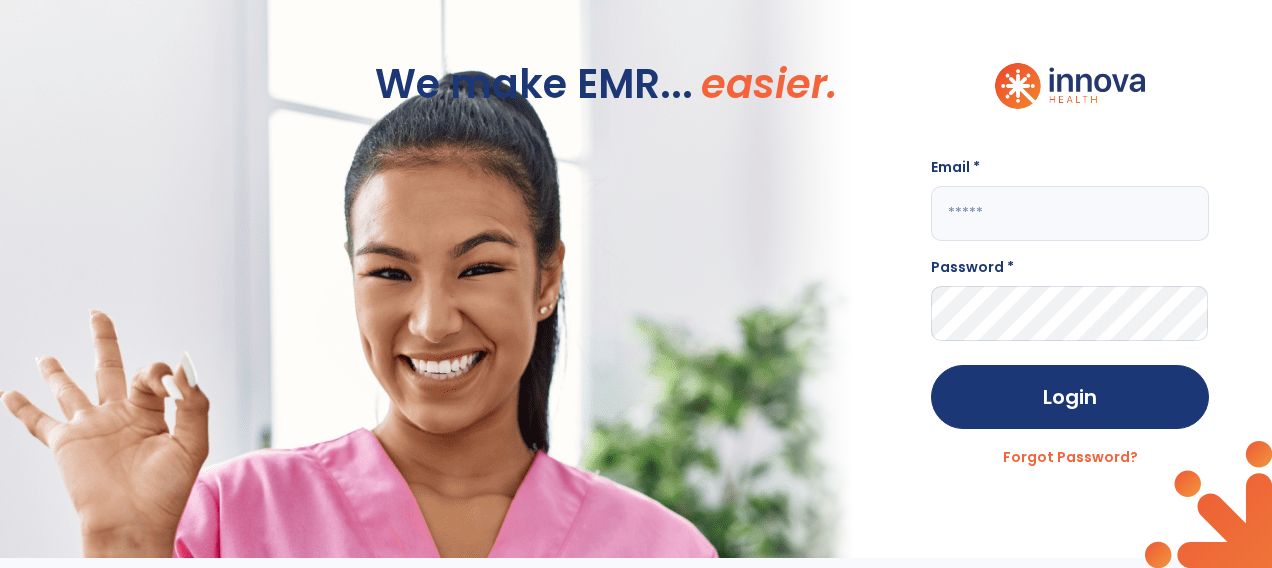click 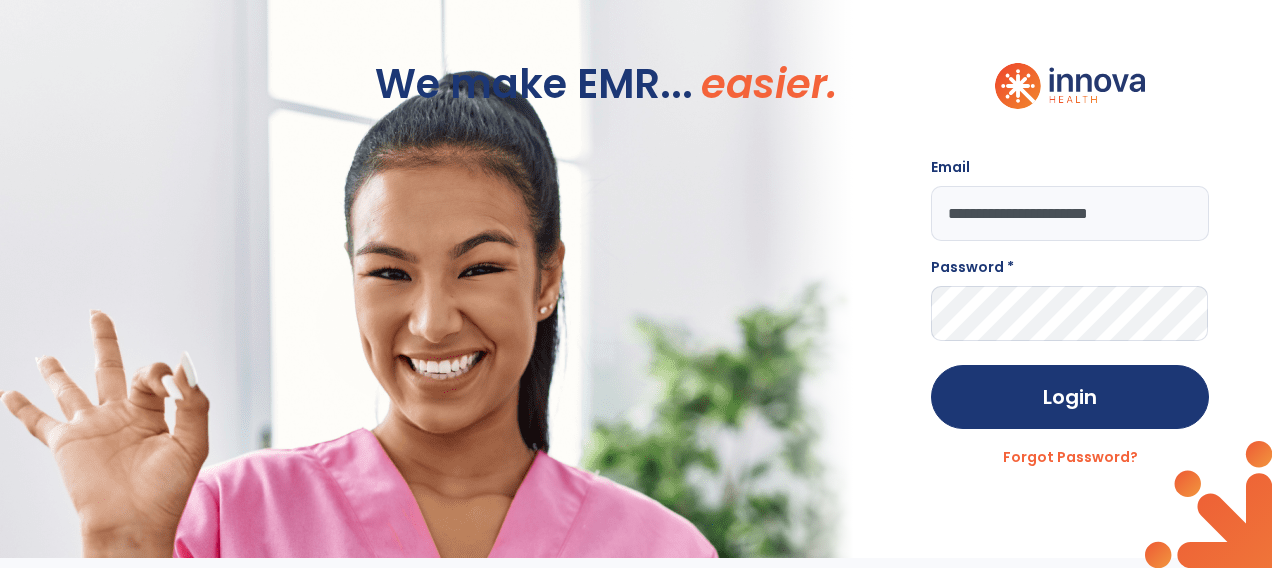 type on "**********" 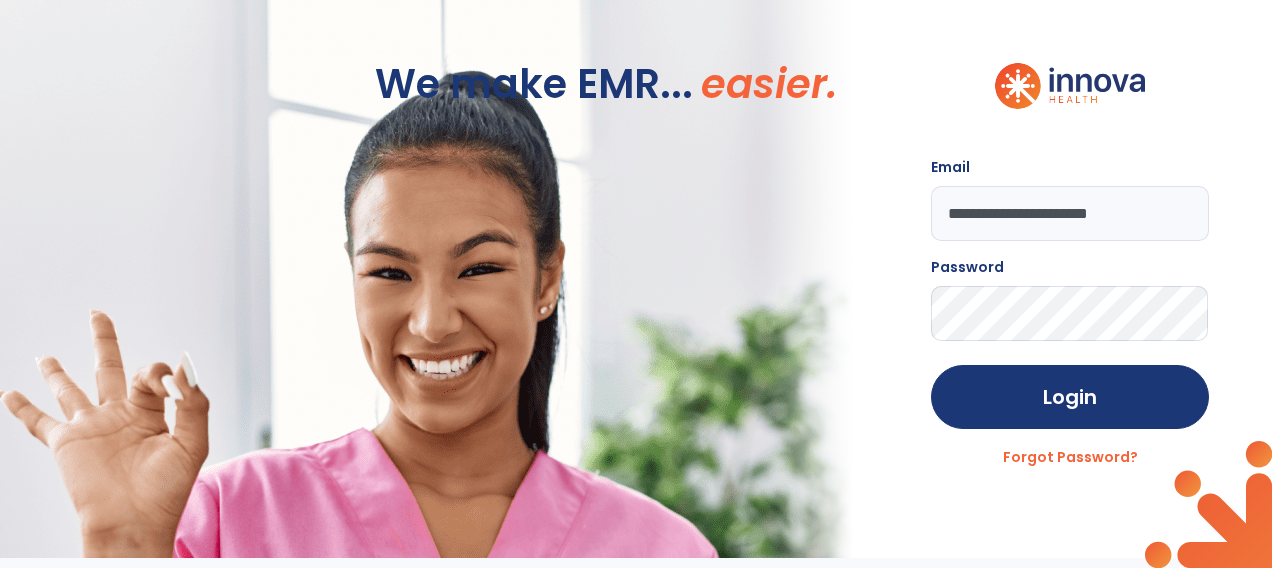 click on "Login" 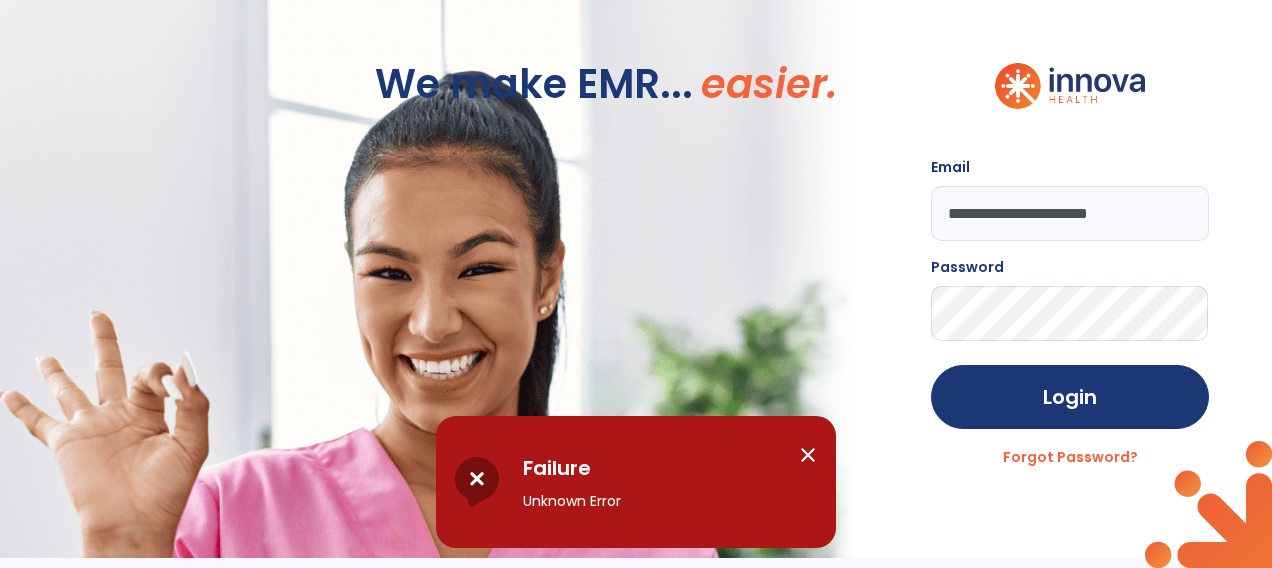 click on "close" at bounding box center (808, 455) 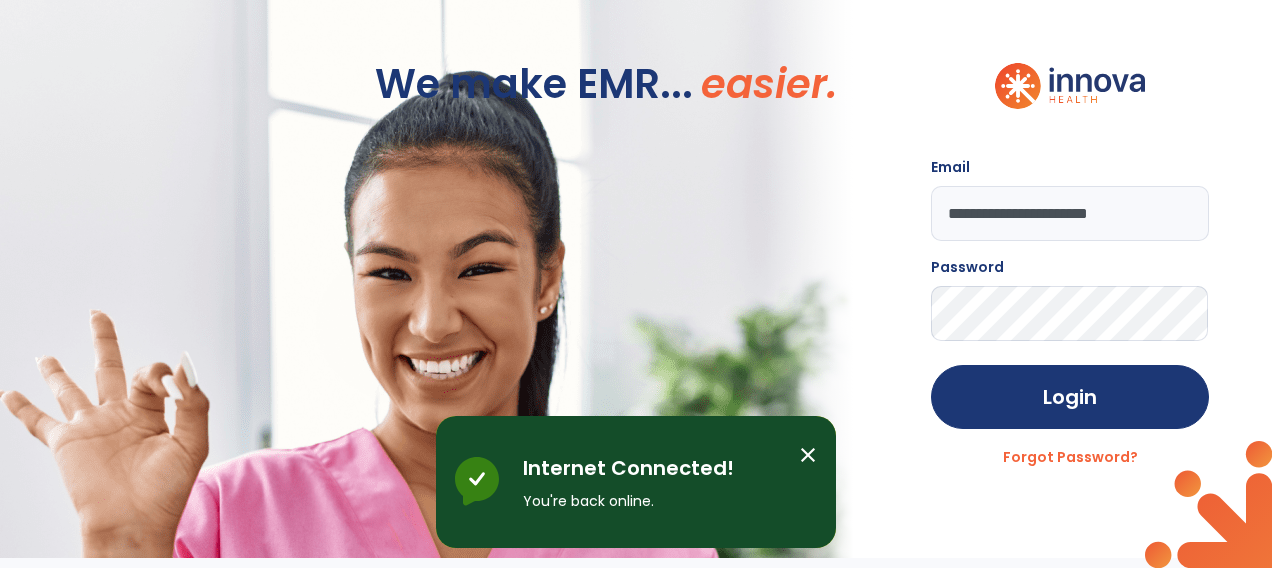 click on "**********" 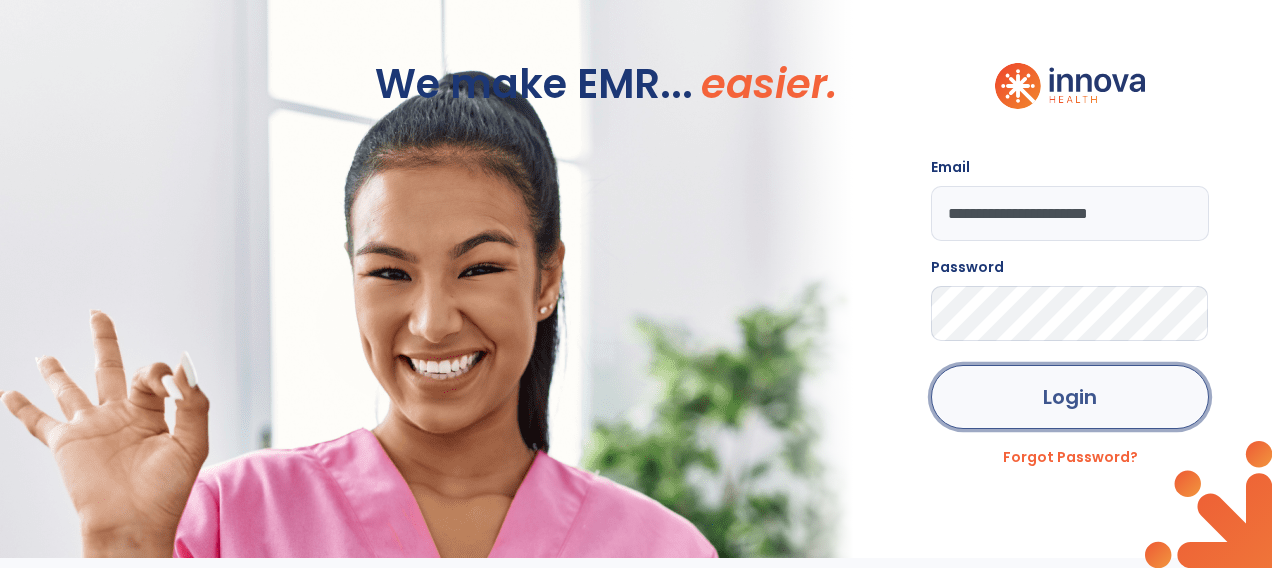 click on "Login" 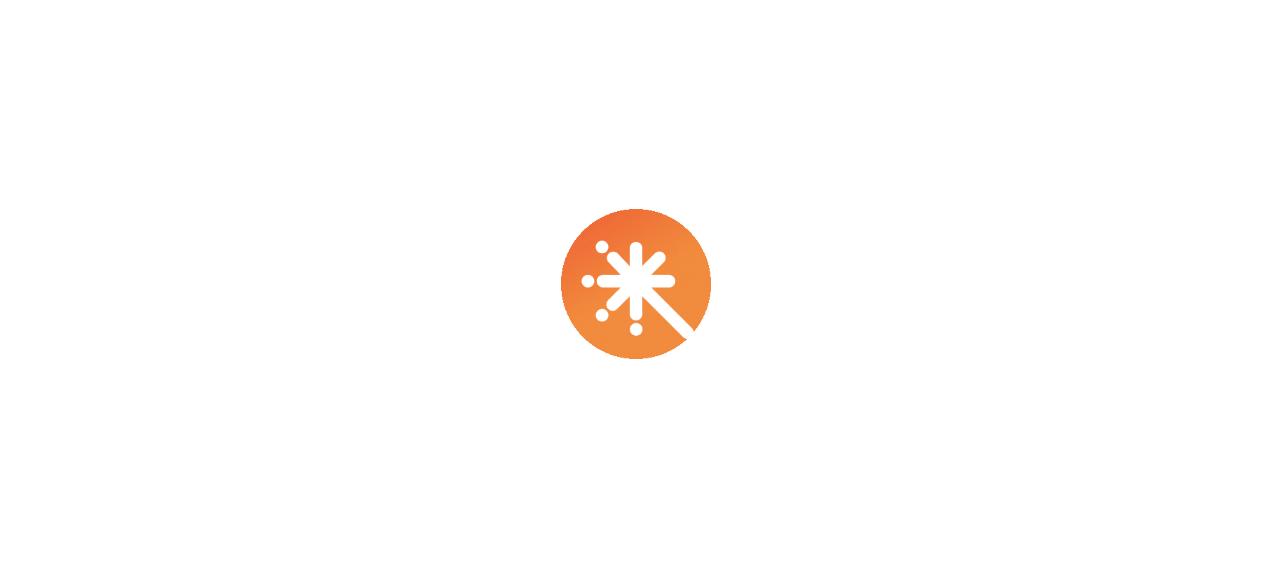 scroll, scrollTop: 0, scrollLeft: 0, axis: both 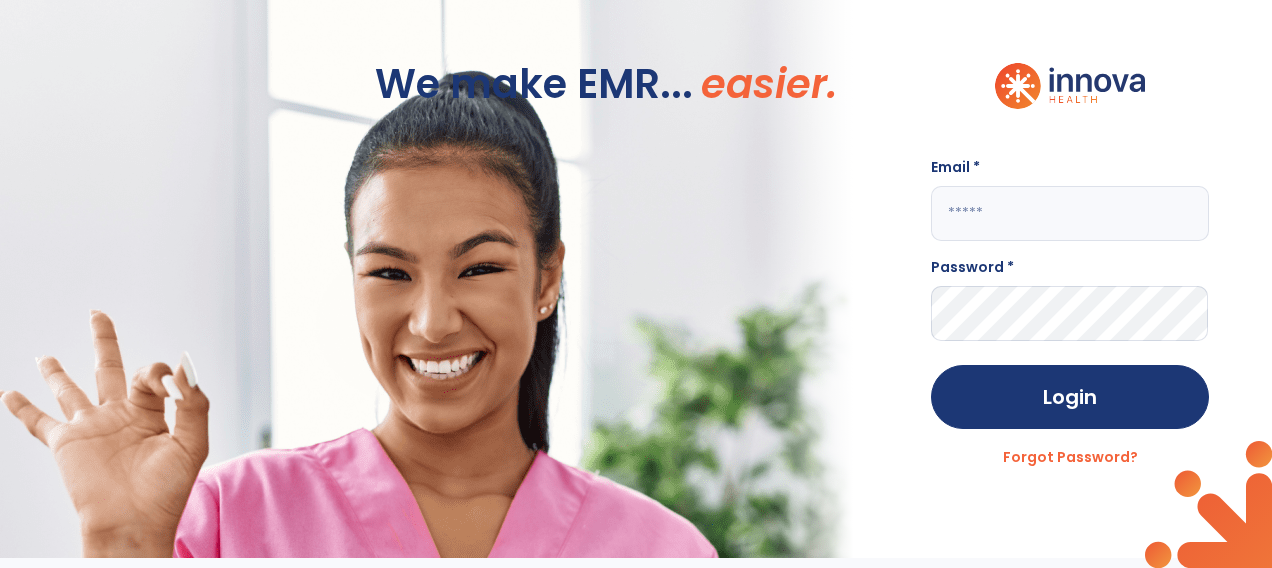 click 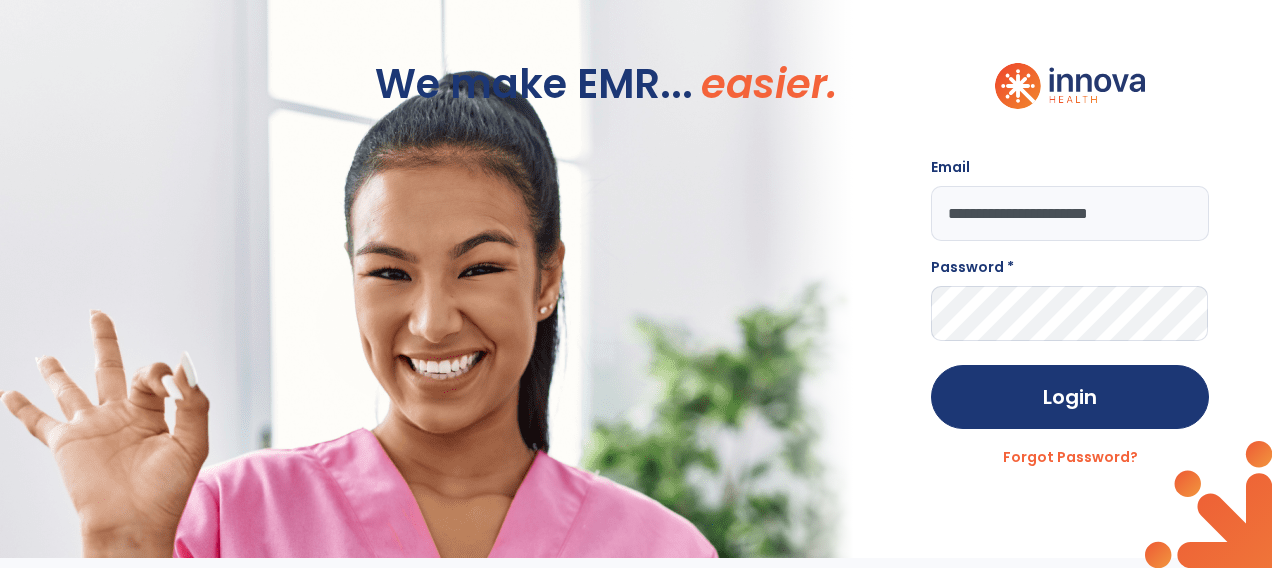 type on "**********" 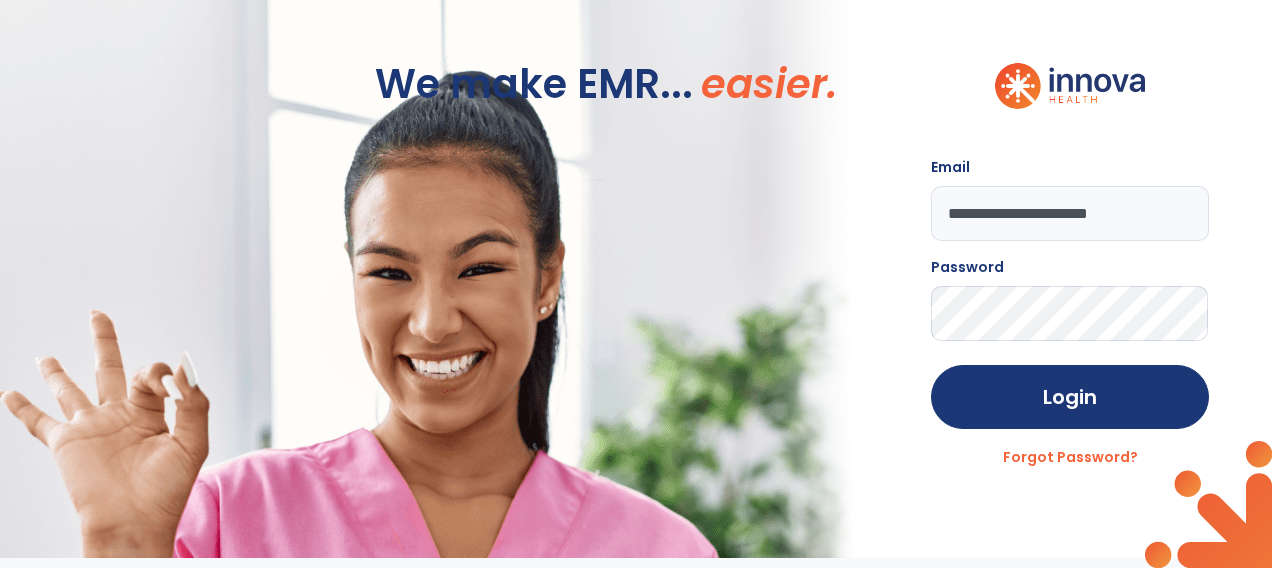 click on "Login" 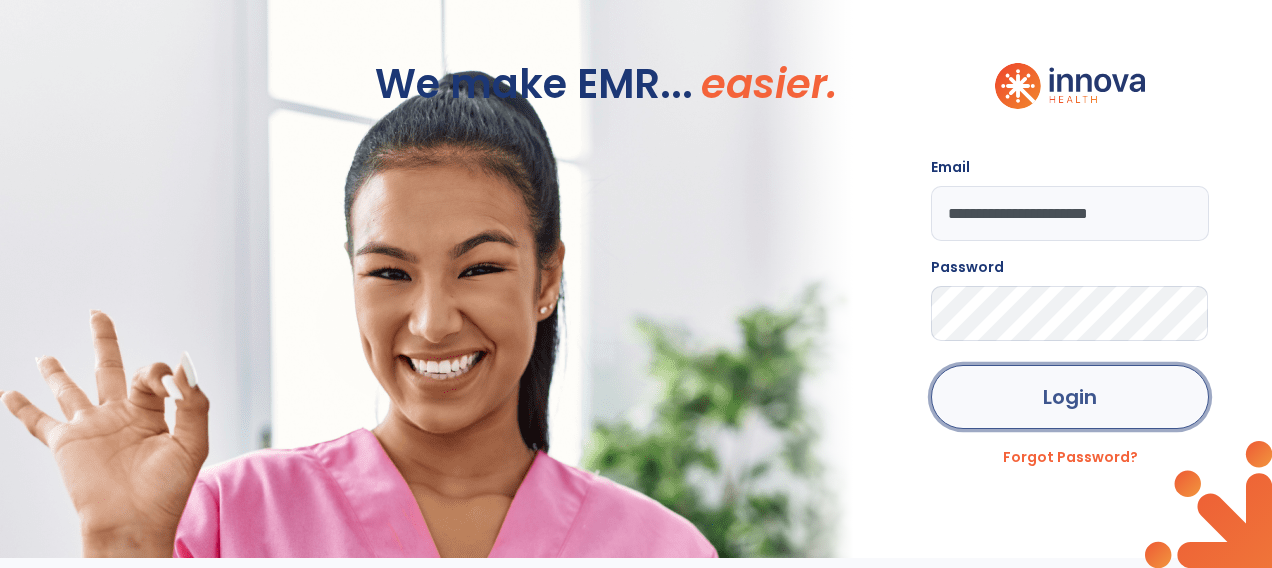 click on "Login" 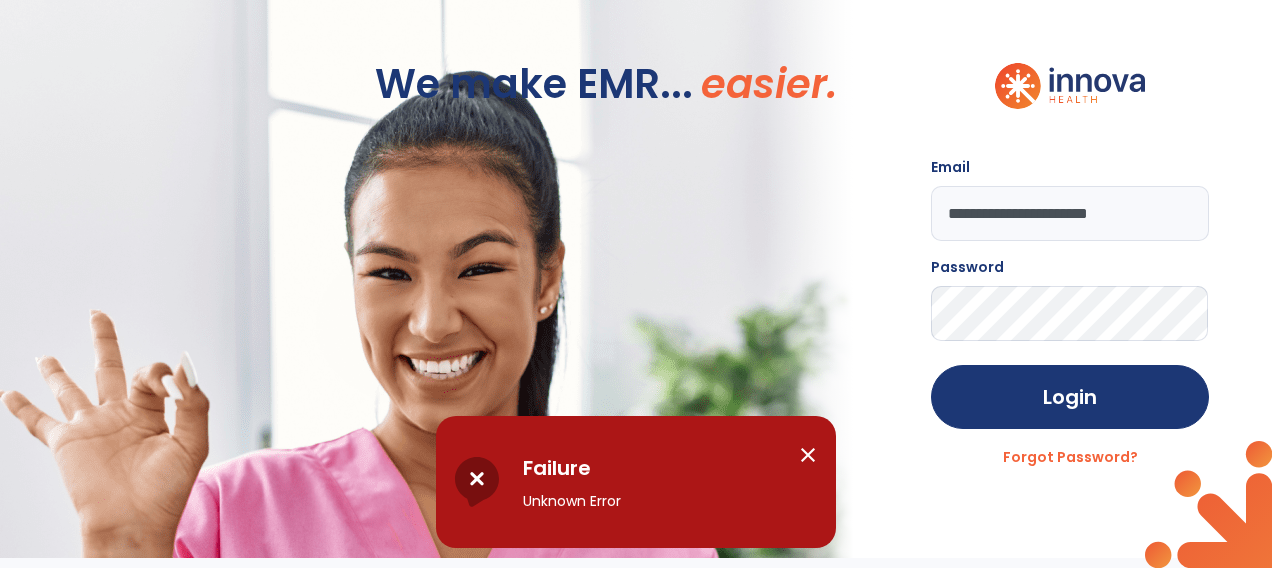 click on "close" at bounding box center (808, 455) 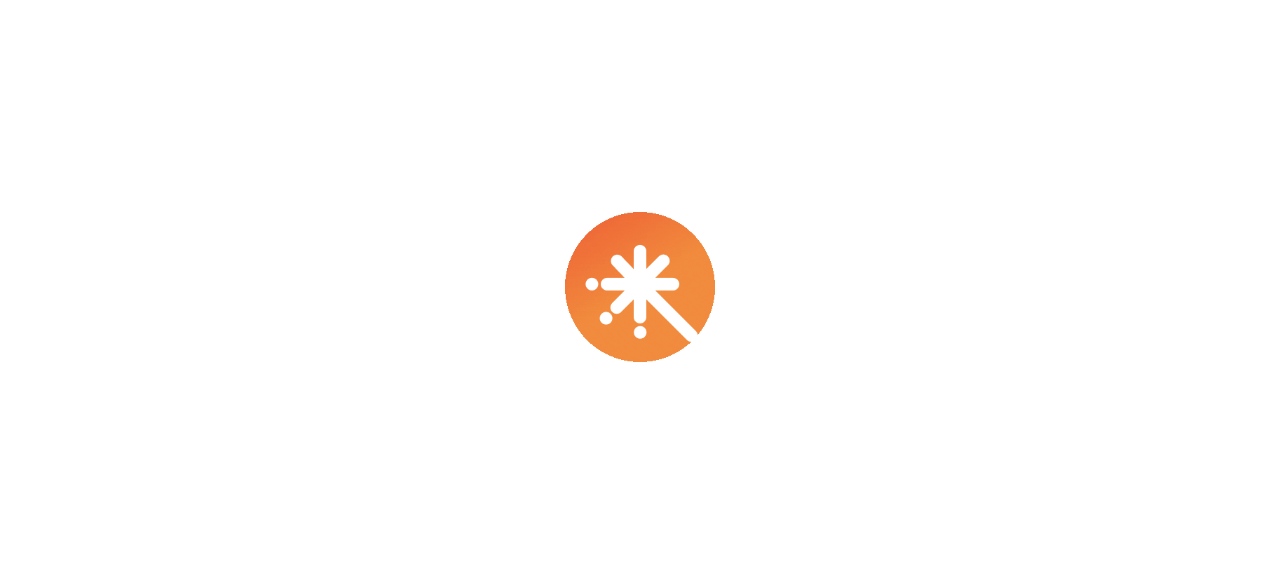 scroll, scrollTop: 0, scrollLeft: 0, axis: both 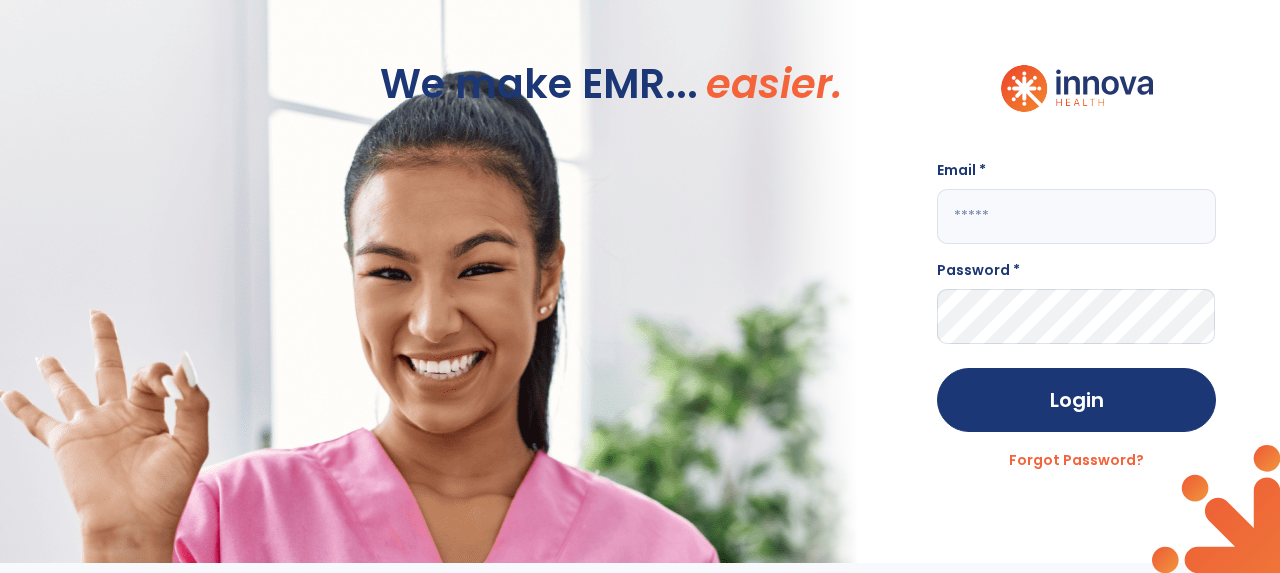 click 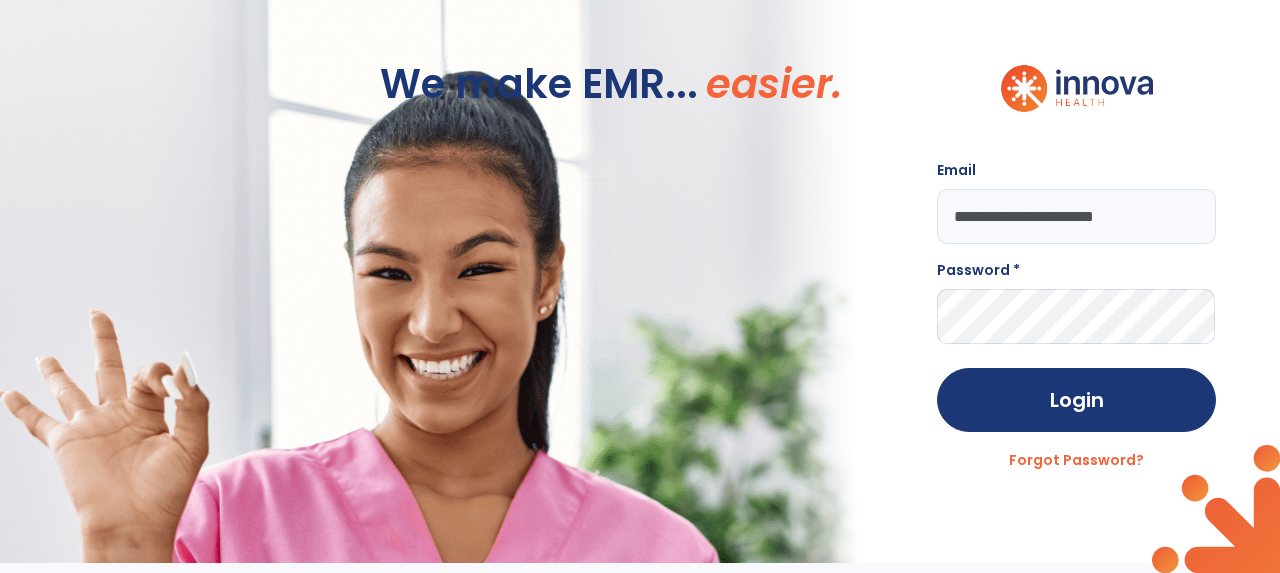 type on "**********" 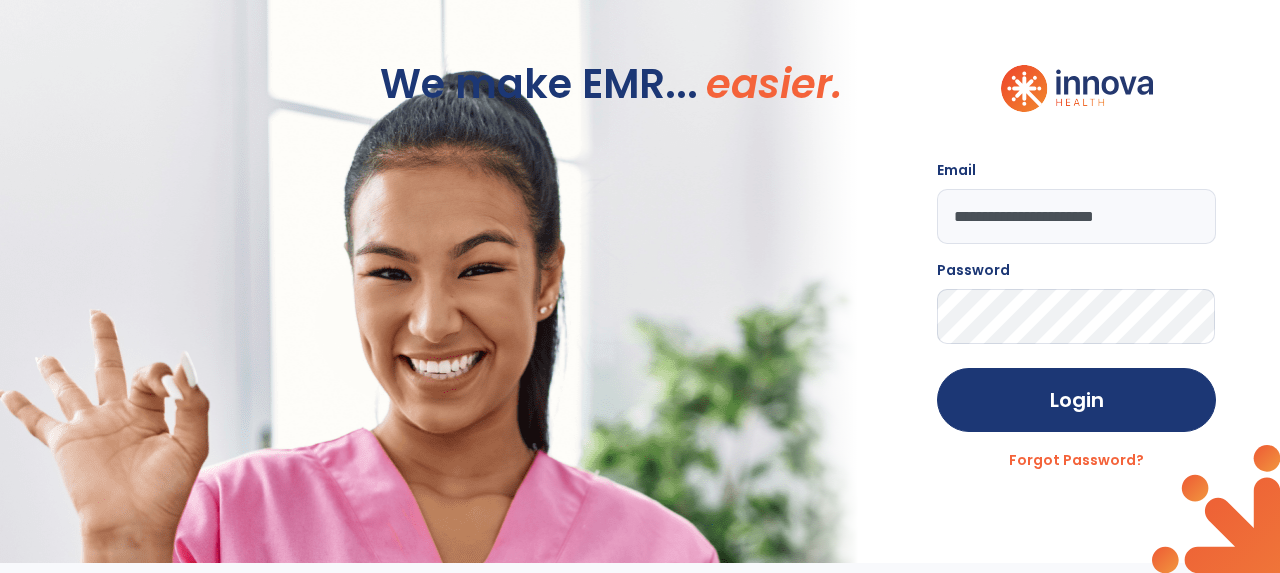 click on "Login" 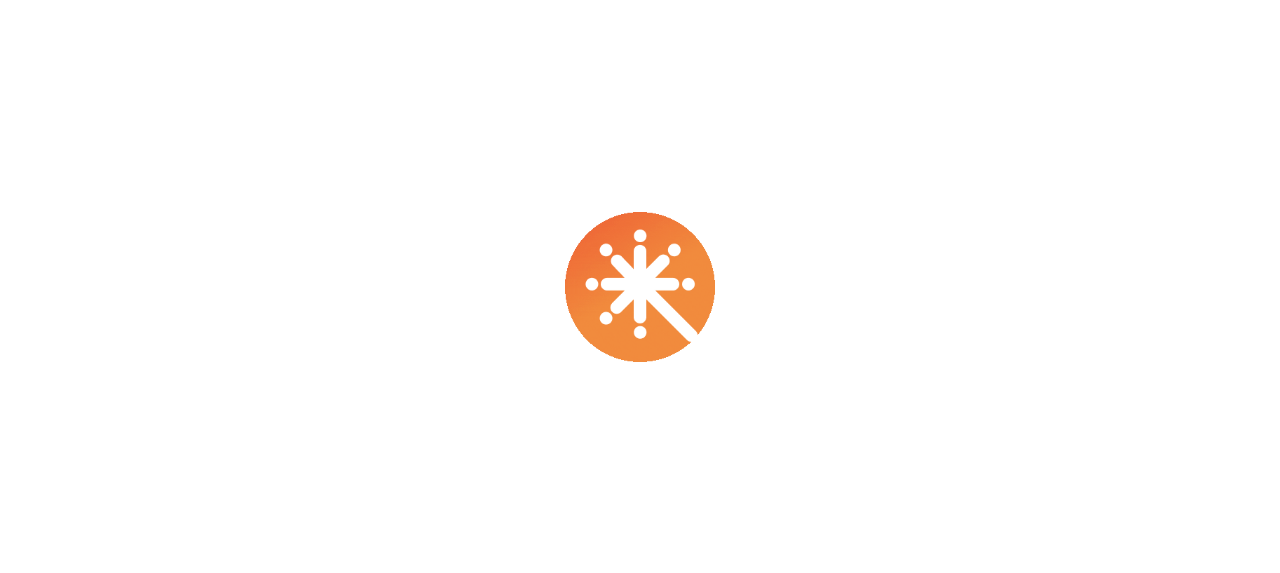 scroll, scrollTop: 0, scrollLeft: 0, axis: both 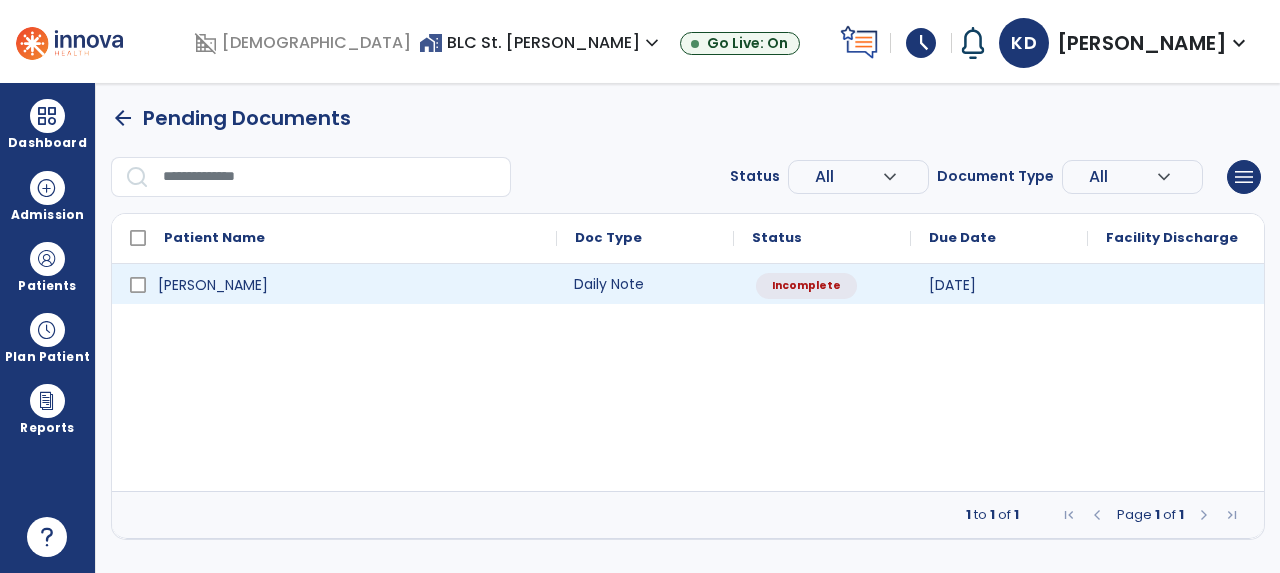 click on "Daily Note" at bounding box center (645, 284) 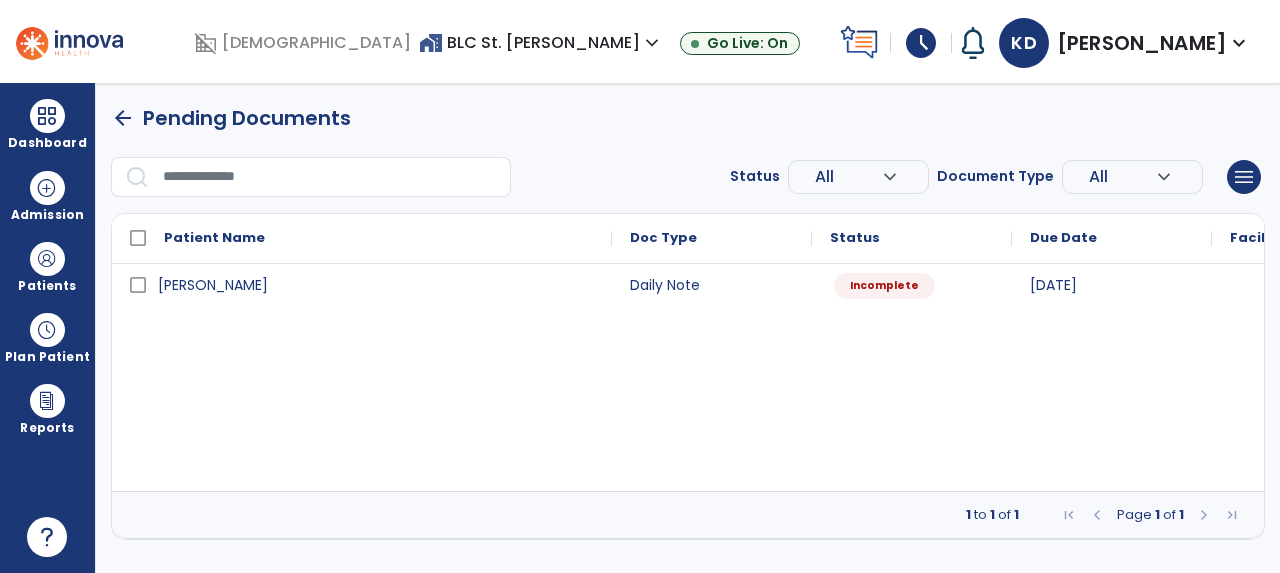 select on "*" 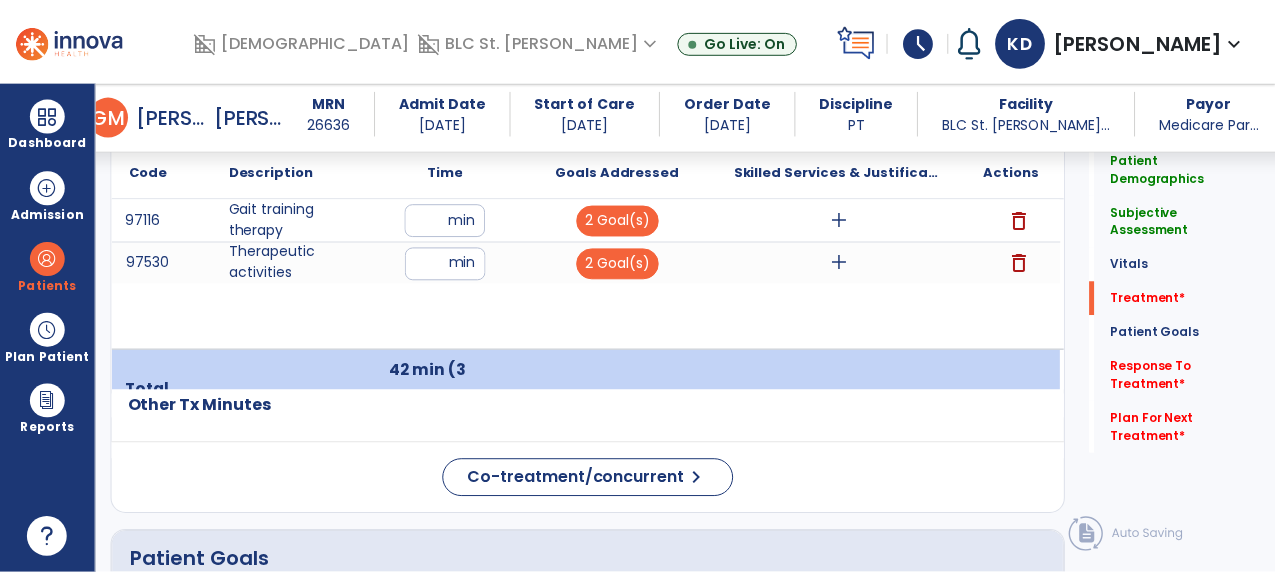 scroll, scrollTop: 1266, scrollLeft: 0, axis: vertical 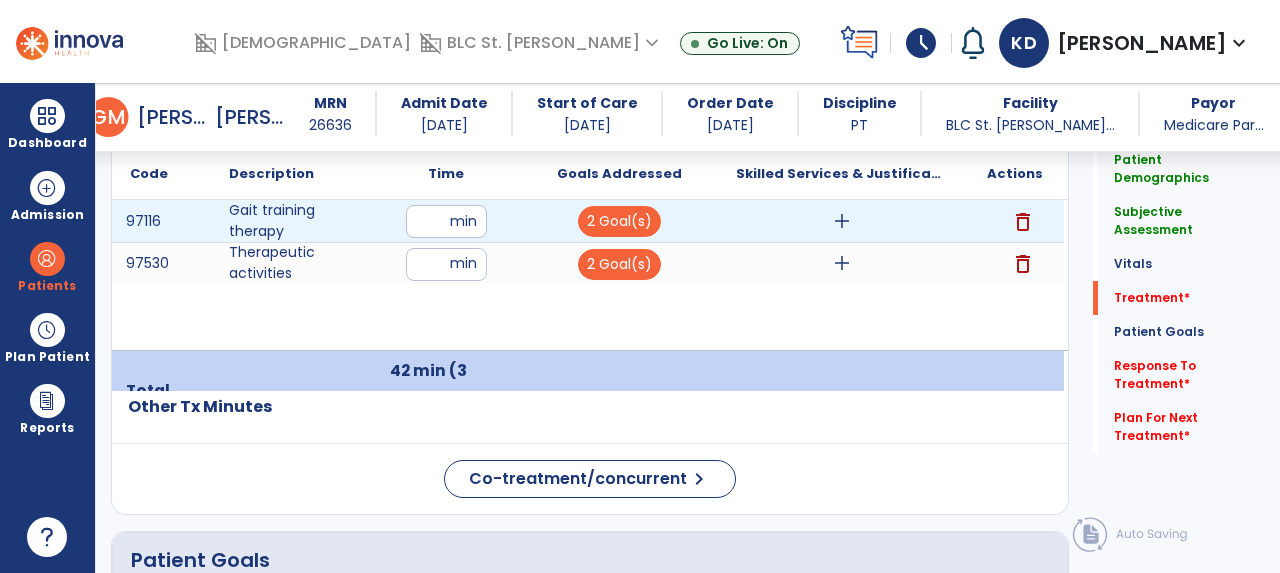 click on "add" at bounding box center [842, 221] 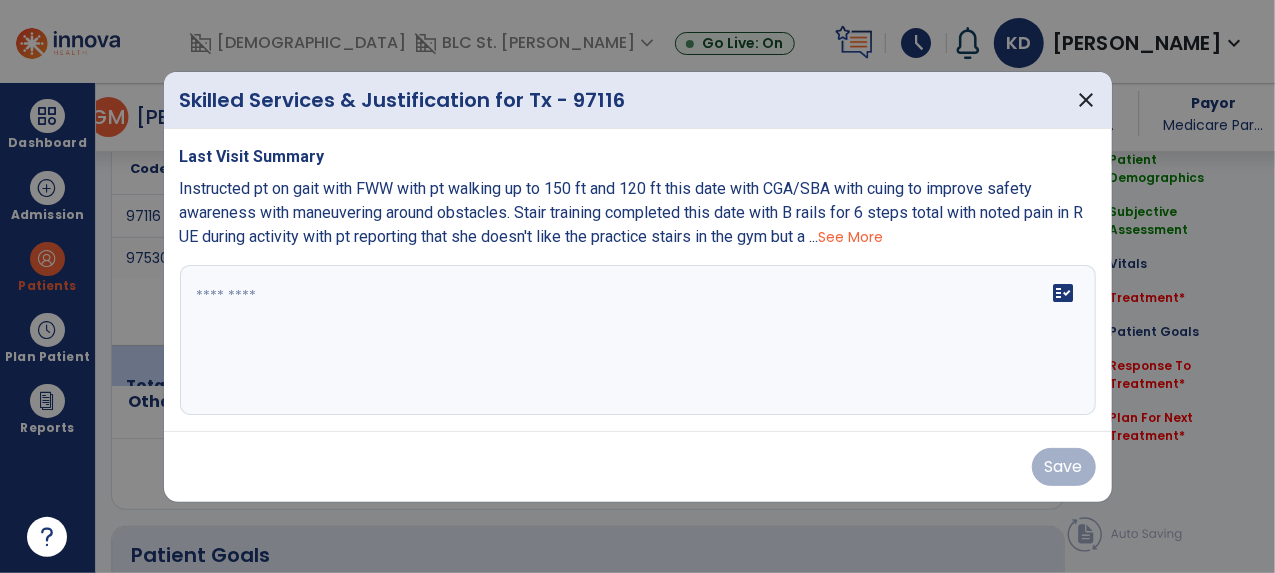 scroll, scrollTop: 1266, scrollLeft: 0, axis: vertical 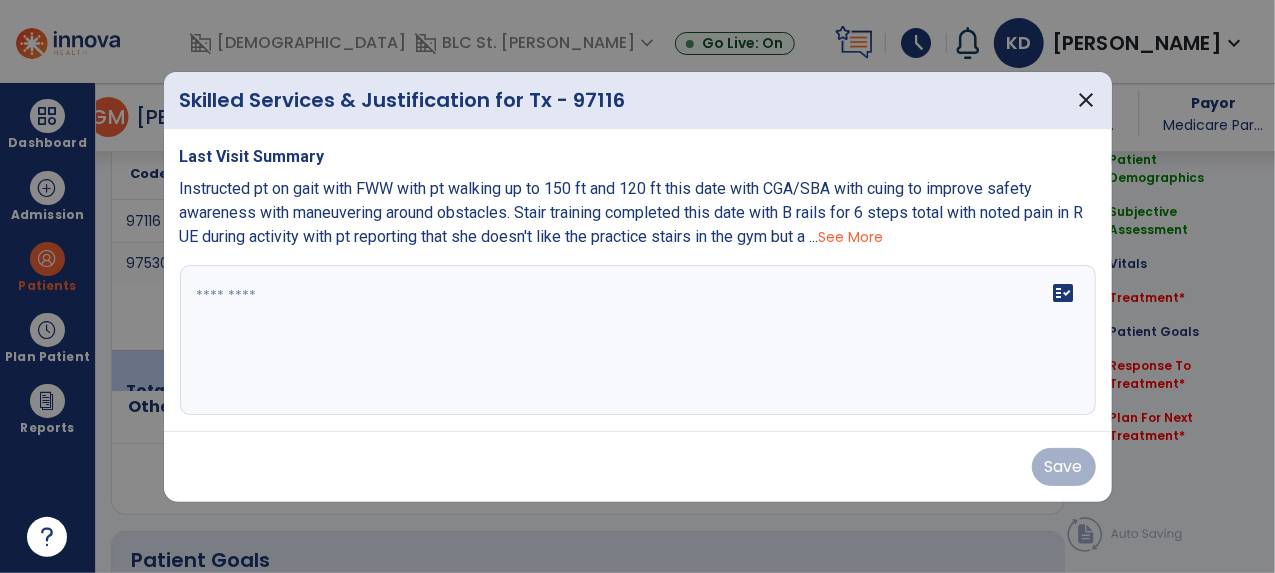 click at bounding box center (638, 340) 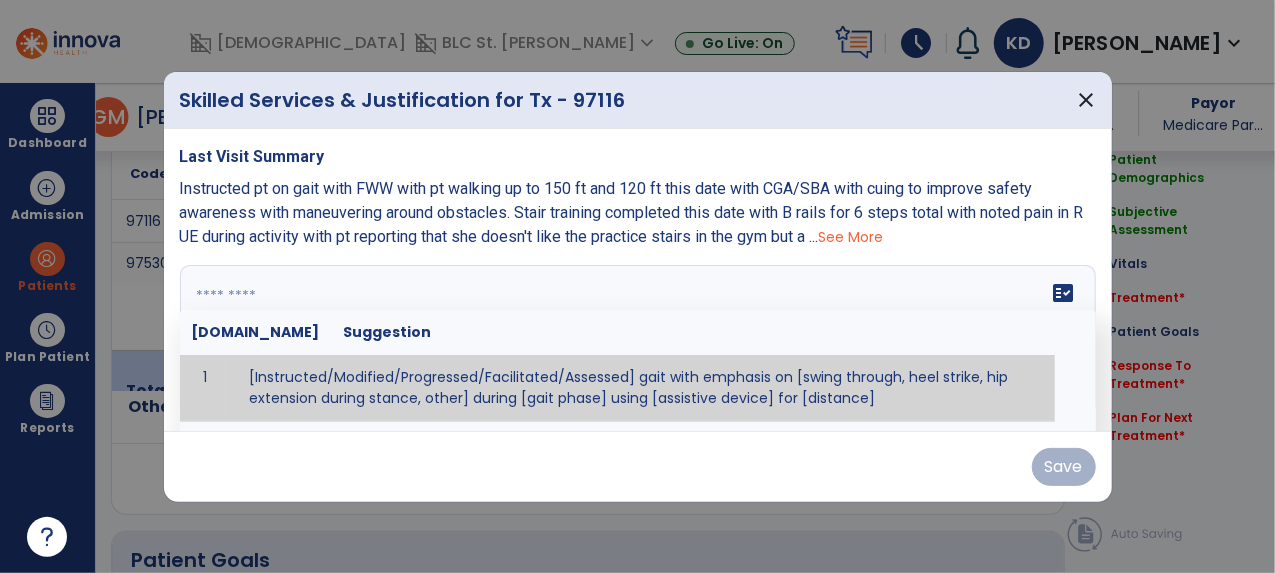 paste on "**********" 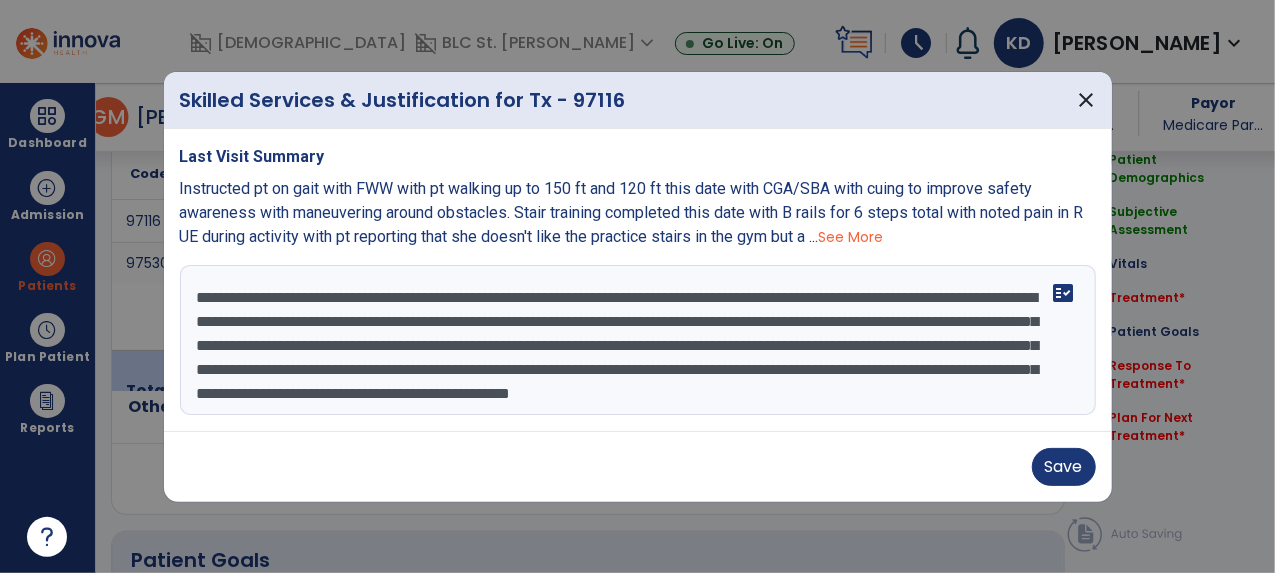 scroll, scrollTop: 15, scrollLeft: 0, axis: vertical 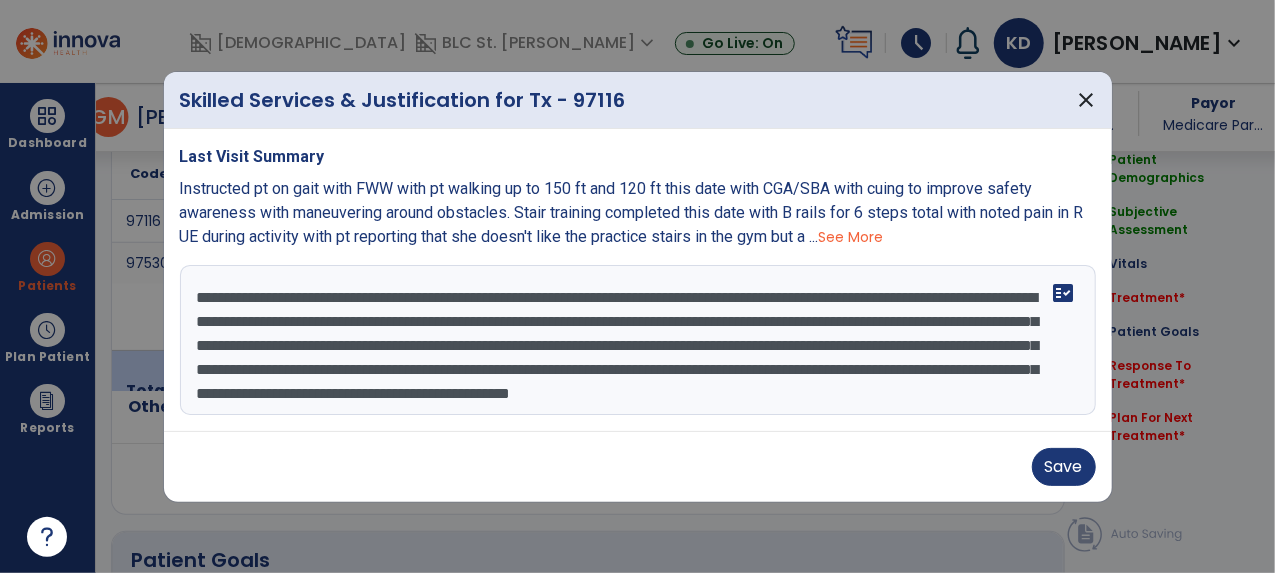 drag, startPoint x: 193, startPoint y: 355, endPoint x: 1167, endPoint y: 486, distance: 982.7701 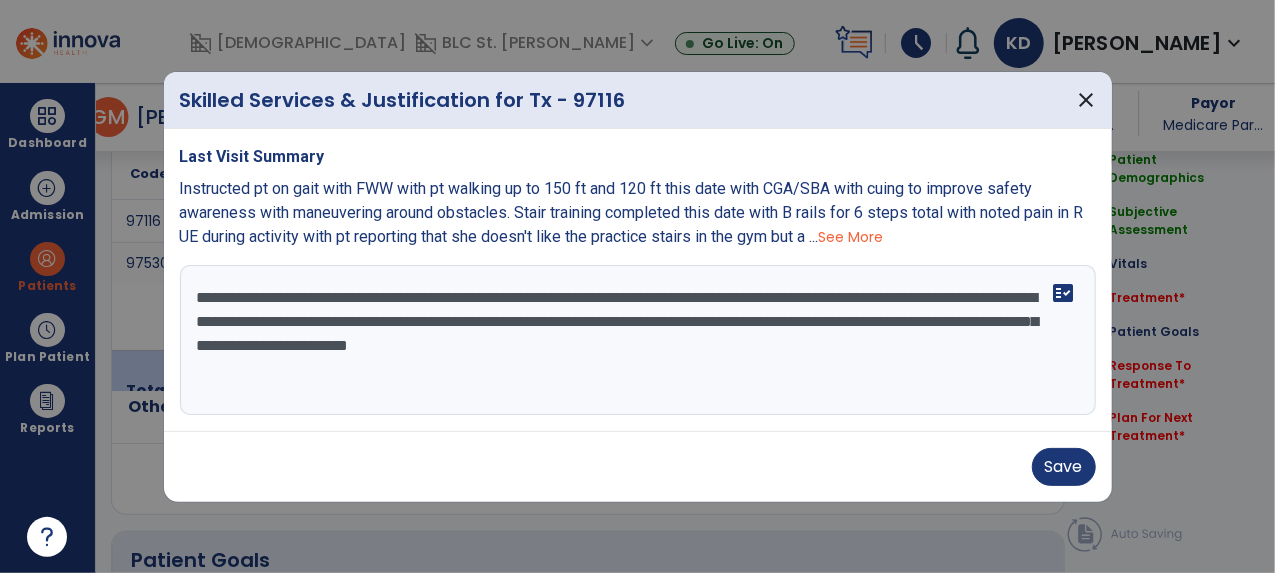 scroll, scrollTop: 0, scrollLeft: 0, axis: both 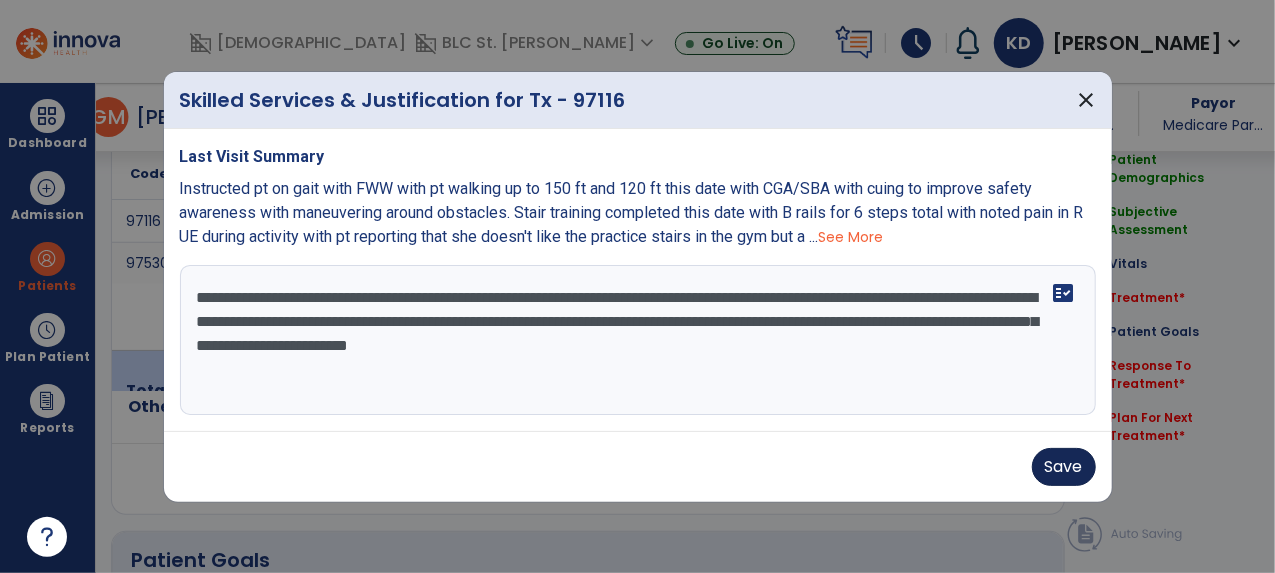 type on "**********" 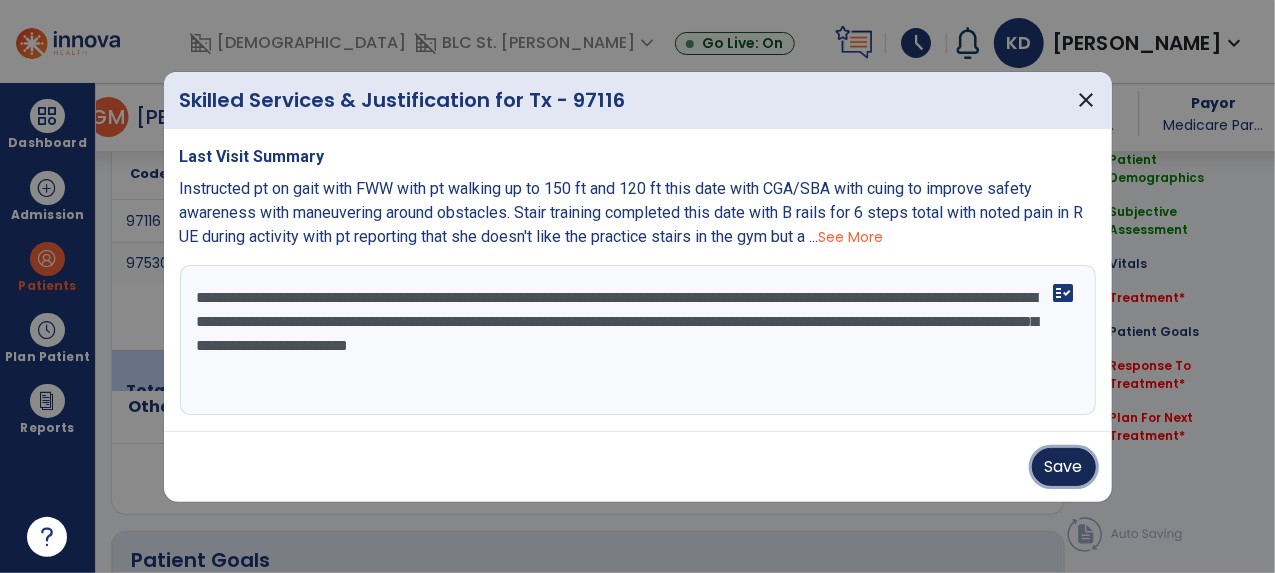 click on "Save" at bounding box center (1064, 467) 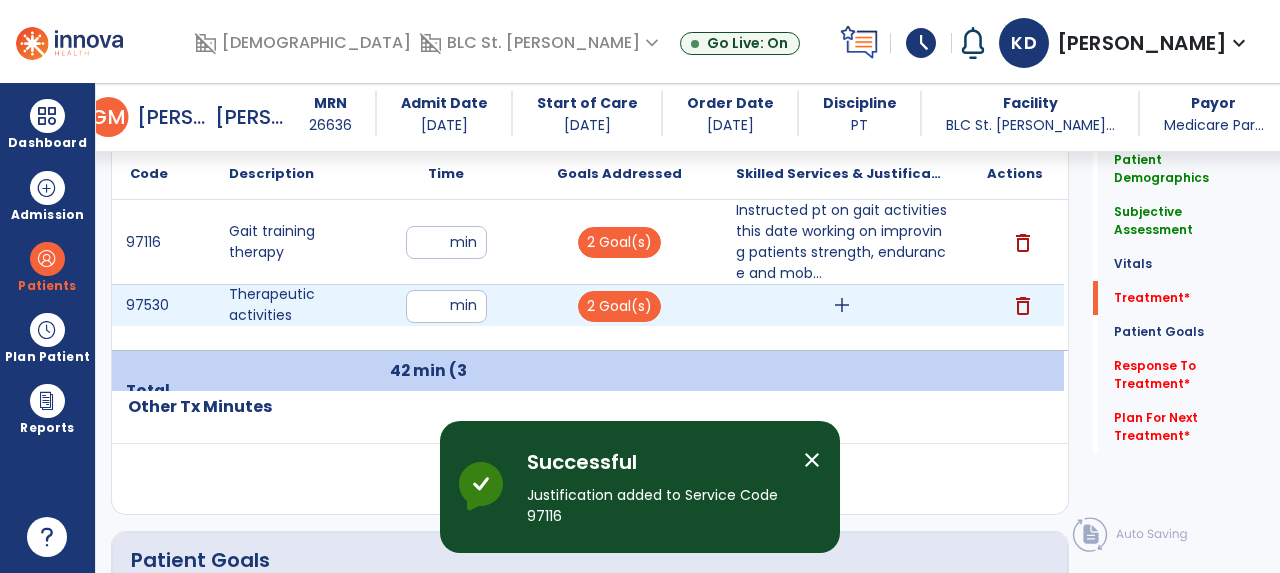 click on "add" at bounding box center (842, 305) 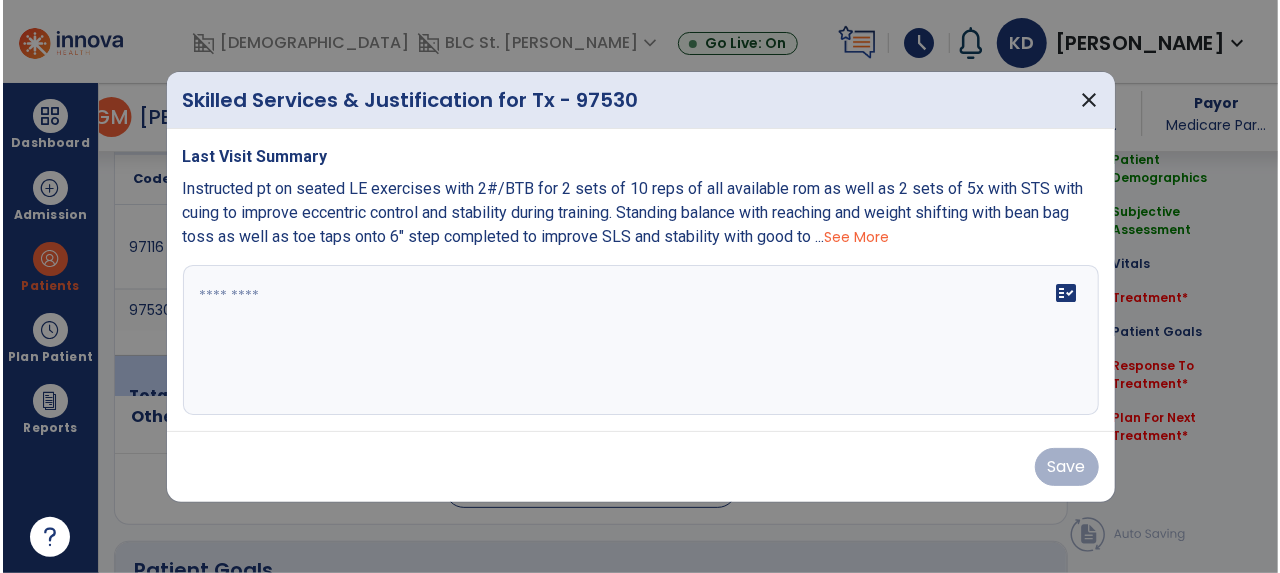 scroll, scrollTop: 1266, scrollLeft: 0, axis: vertical 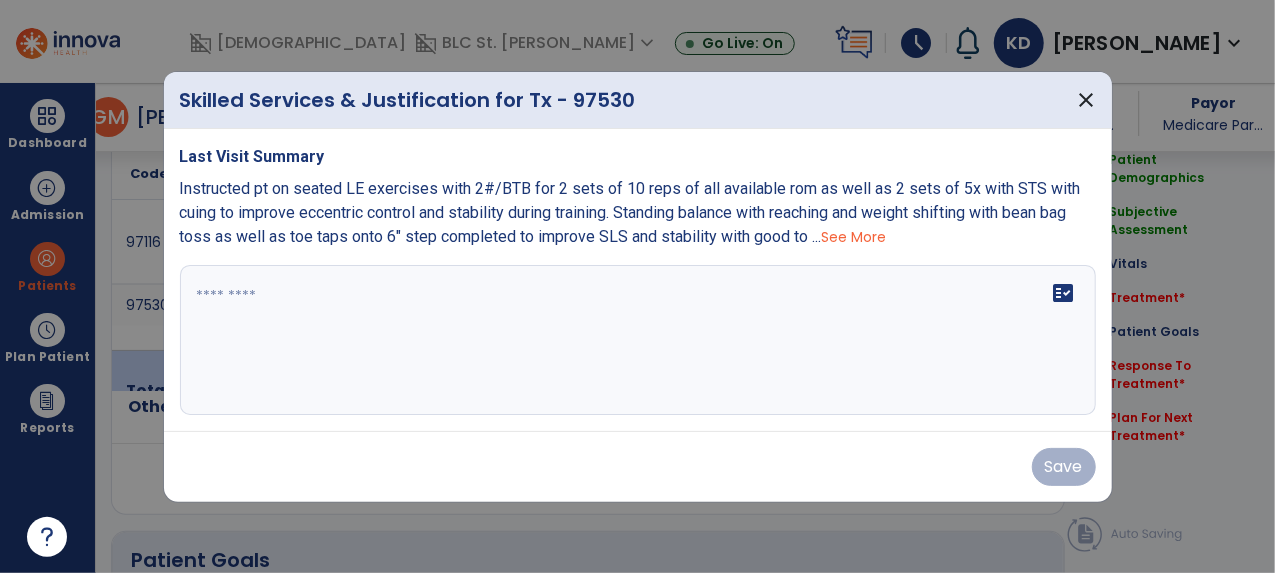 click at bounding box center (638, 340) 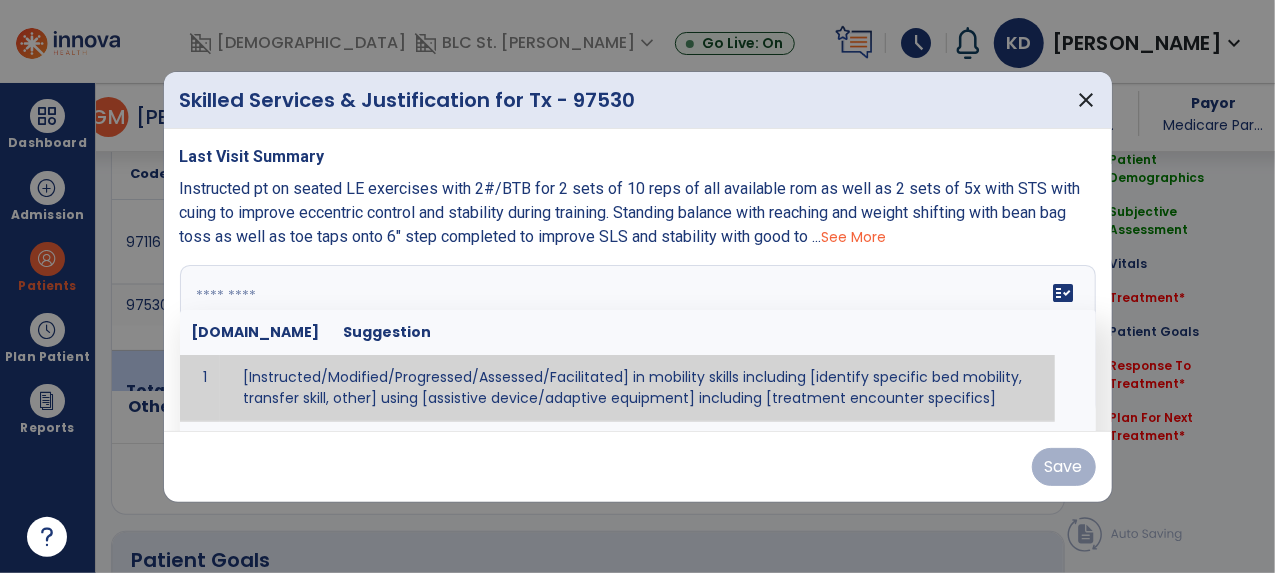 paste on "**********" 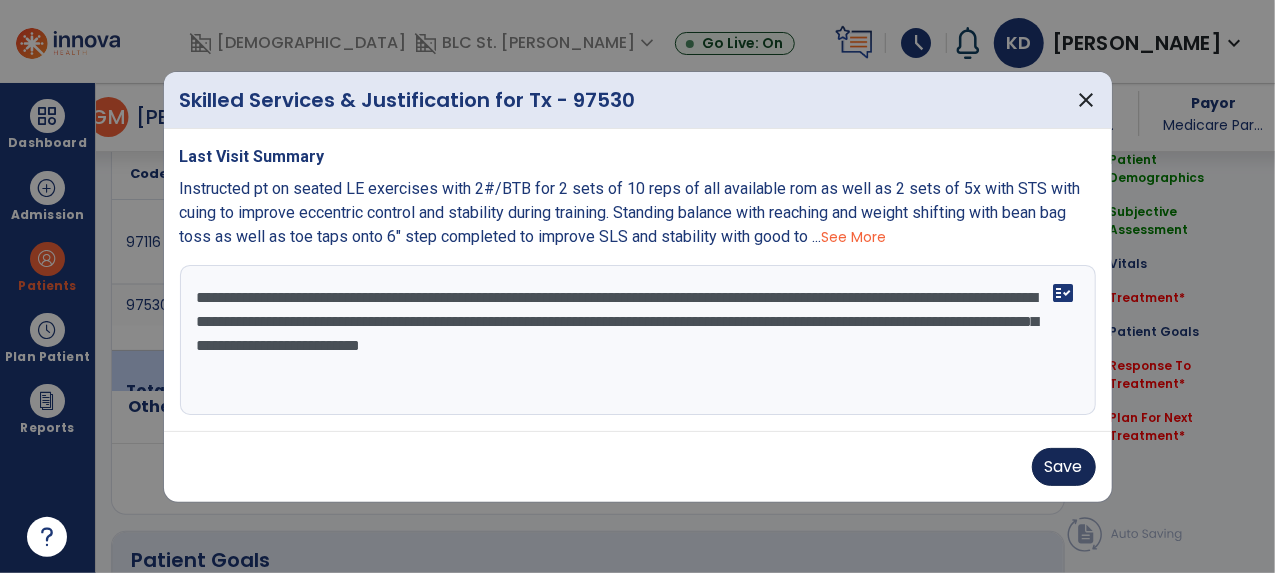 type on "**********" 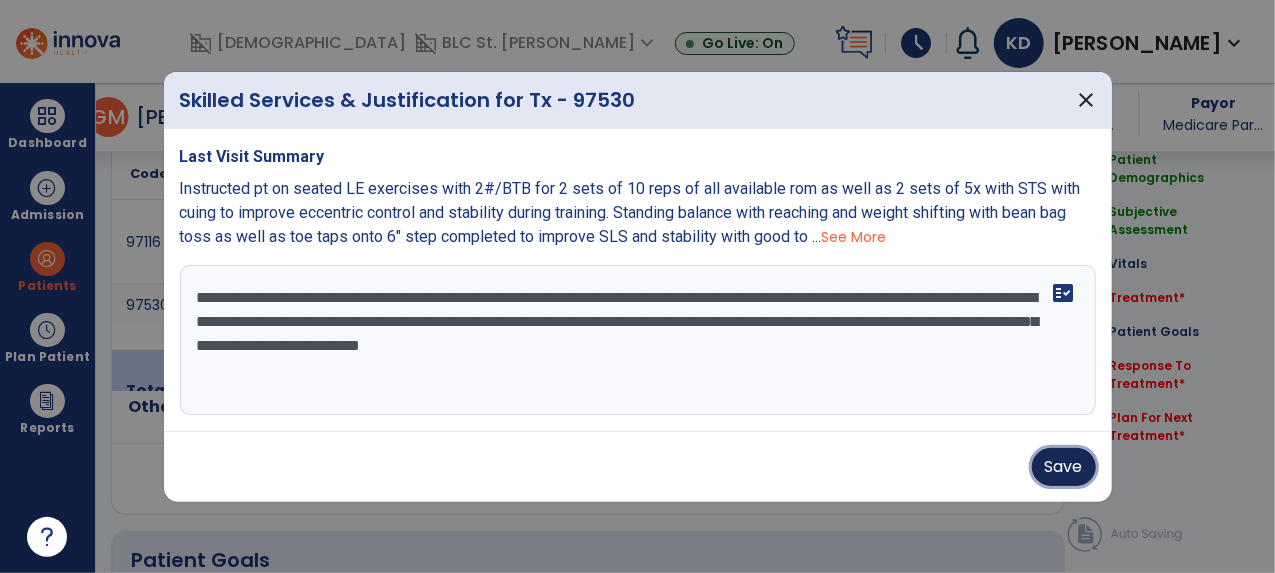 click on "Save" at bounding box center (1064, 467) 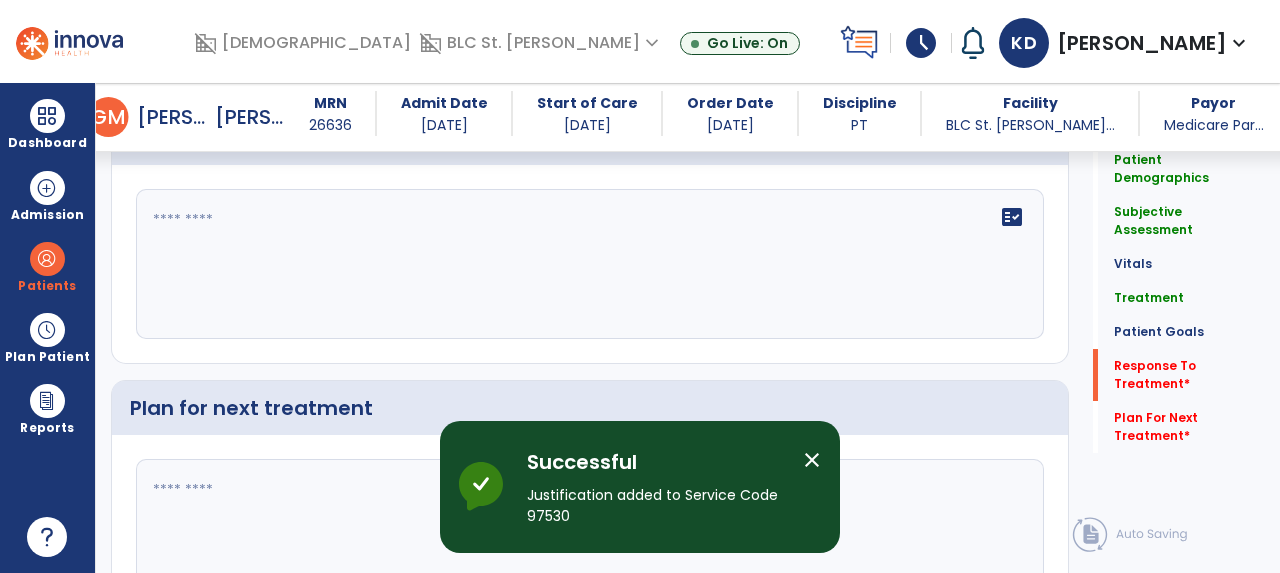 scroll, scrollTop: 2689, scrollLeft: 0, axis: vertical 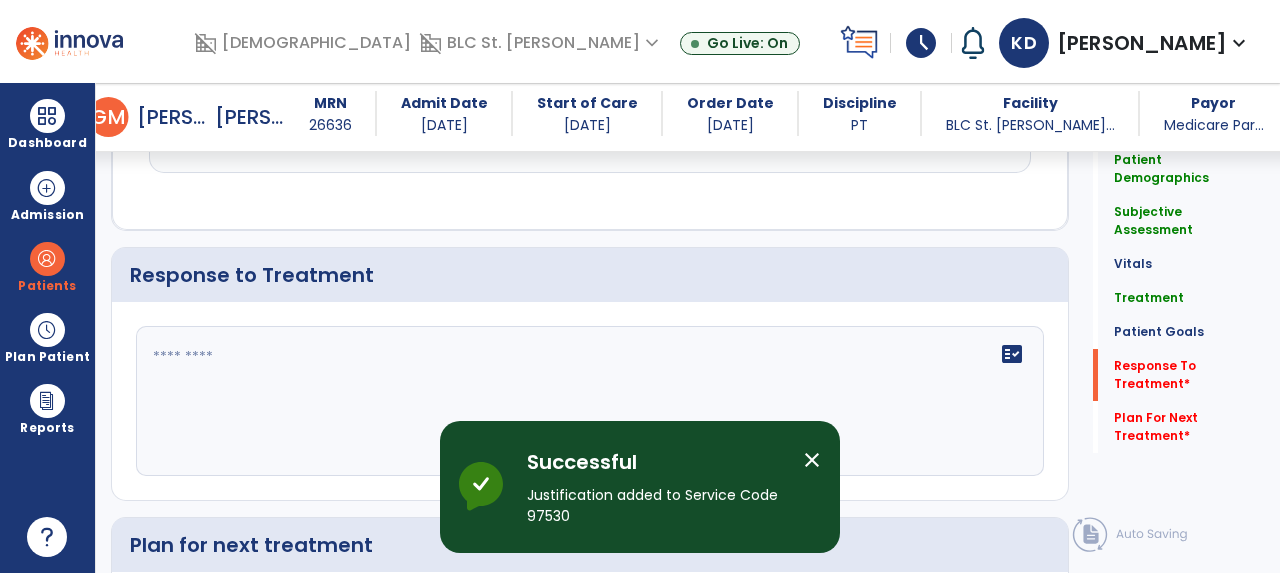 click 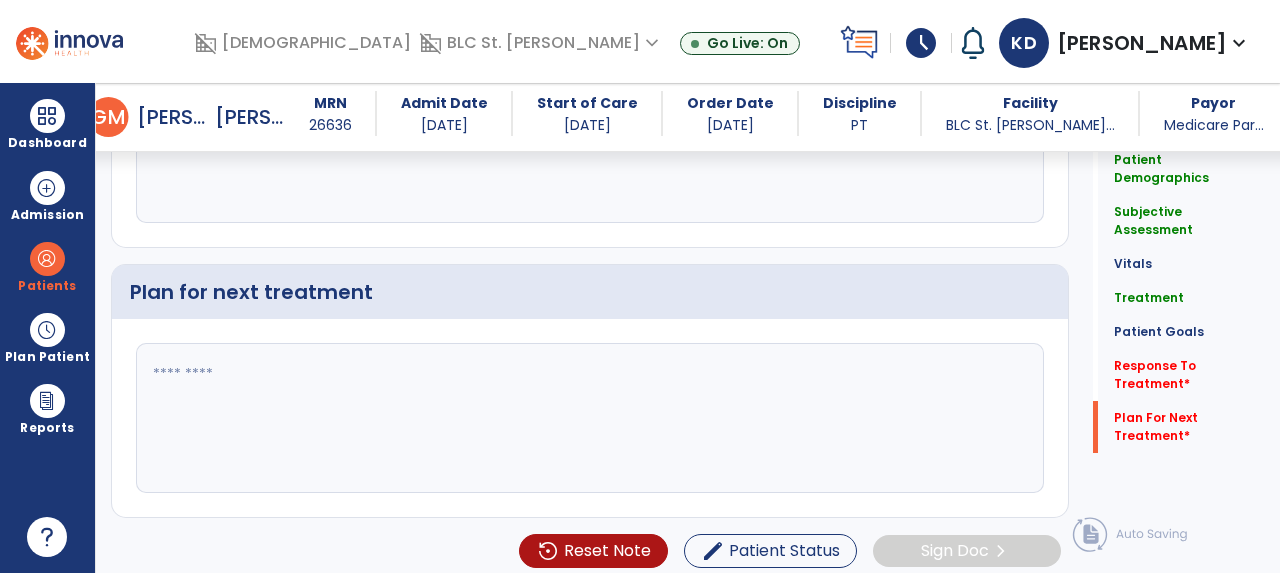 type on "**********" 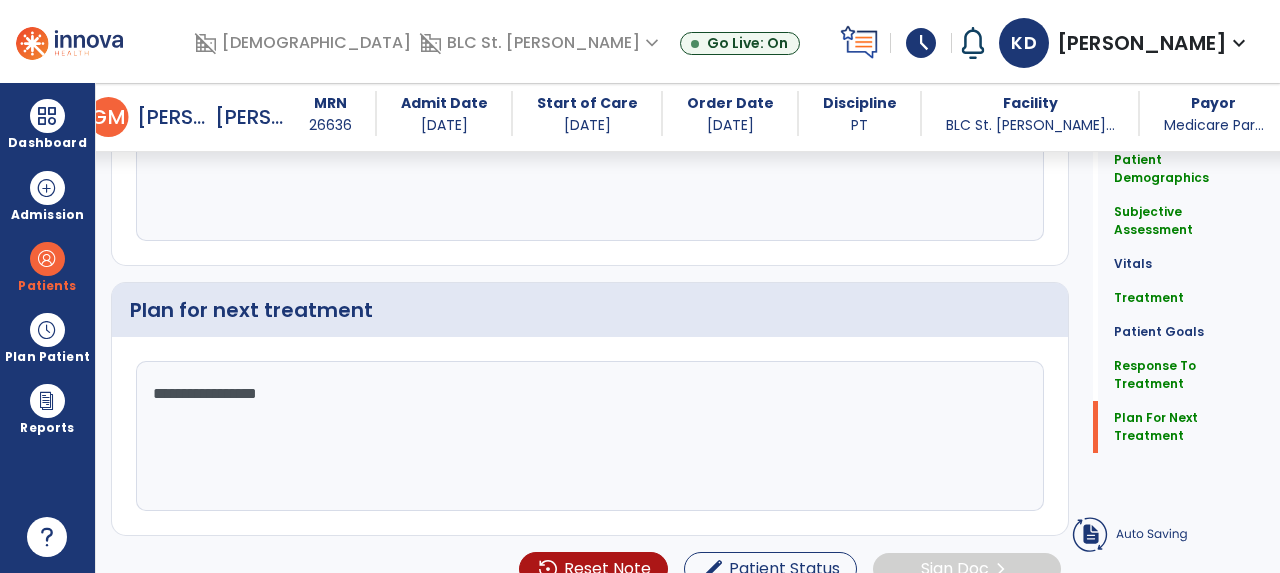 scroll, scrollTop: 2942, scrollLeft: 0, axis: vertical 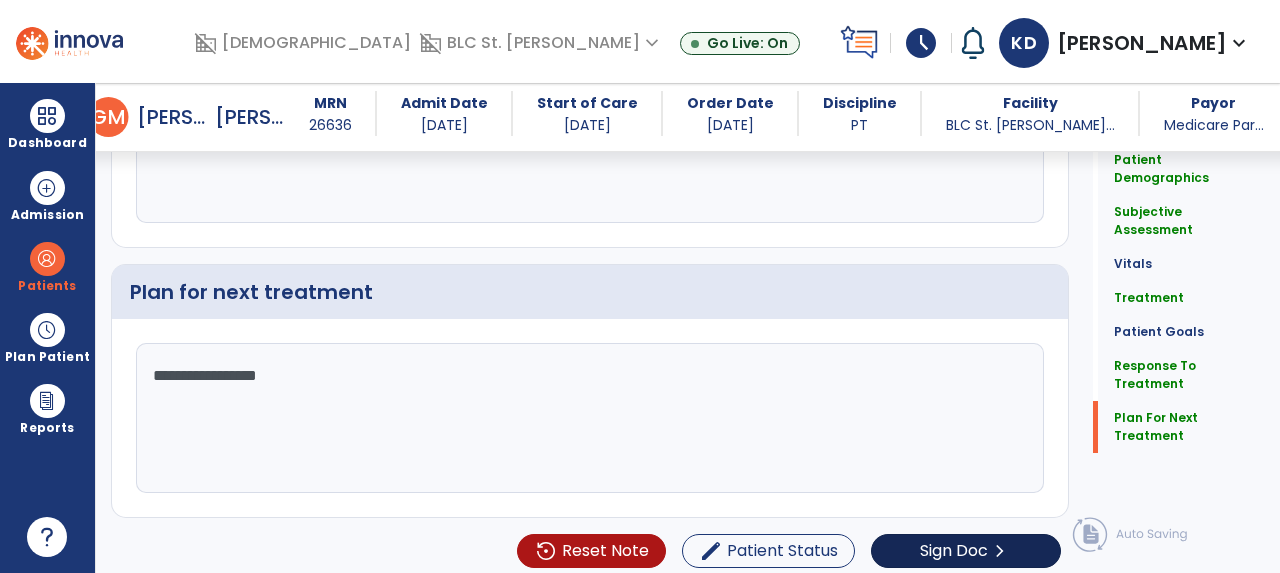 type on "**********" 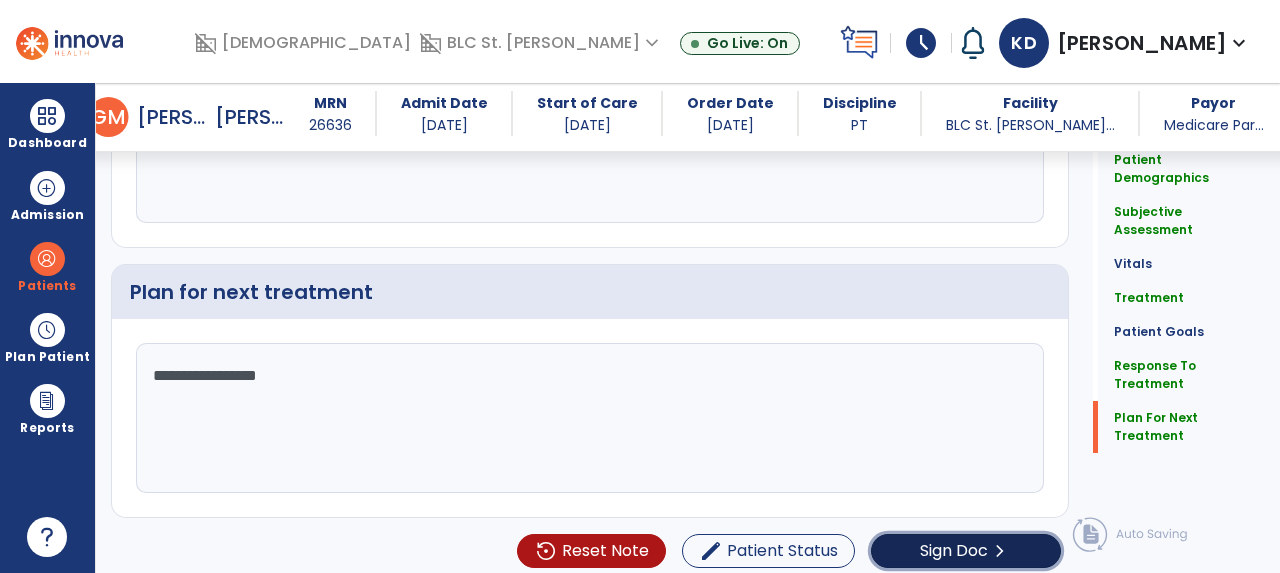 click on "chevron_right" 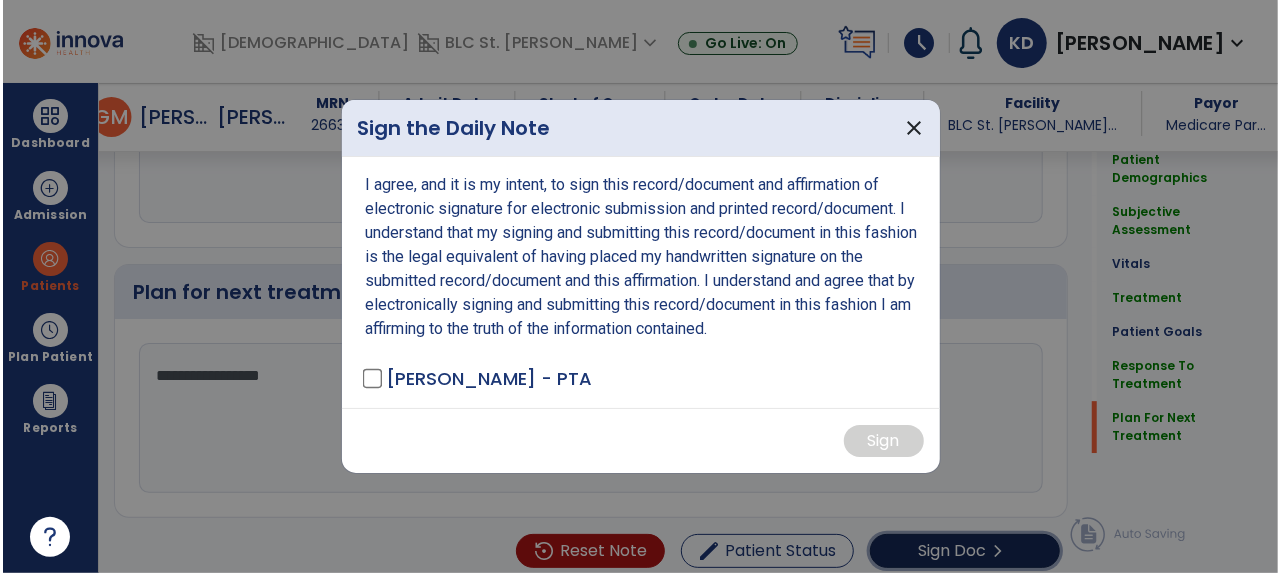 scroll, scrollTop: 2942, scrollLeft: 0, axis: vertical 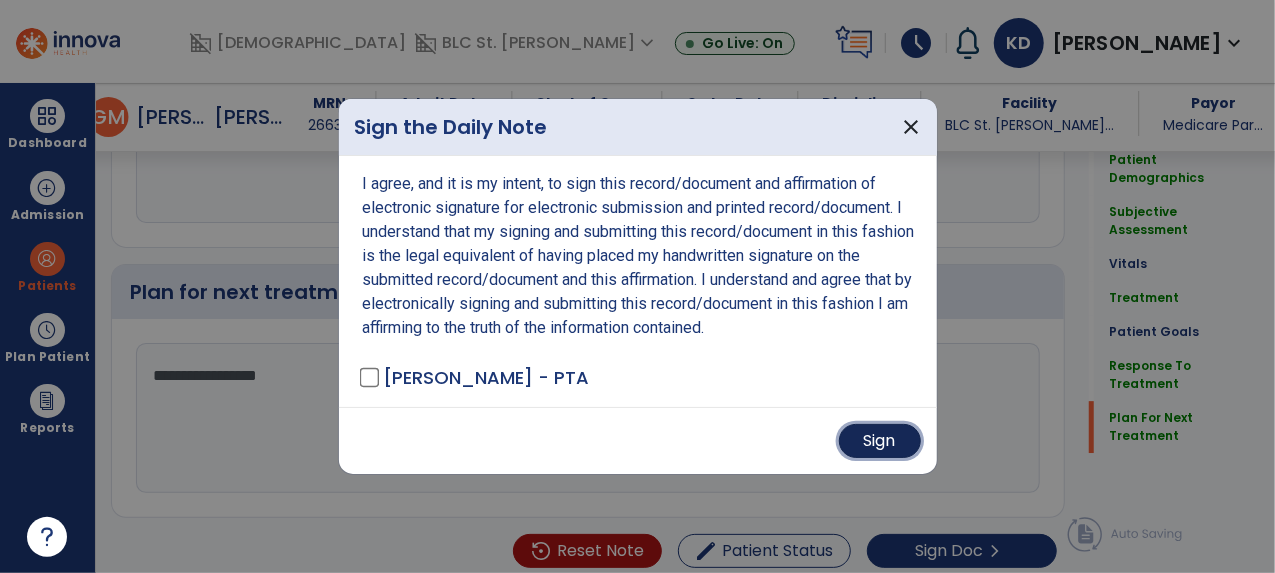 click on "Sign" at bounding box center [880, 441] 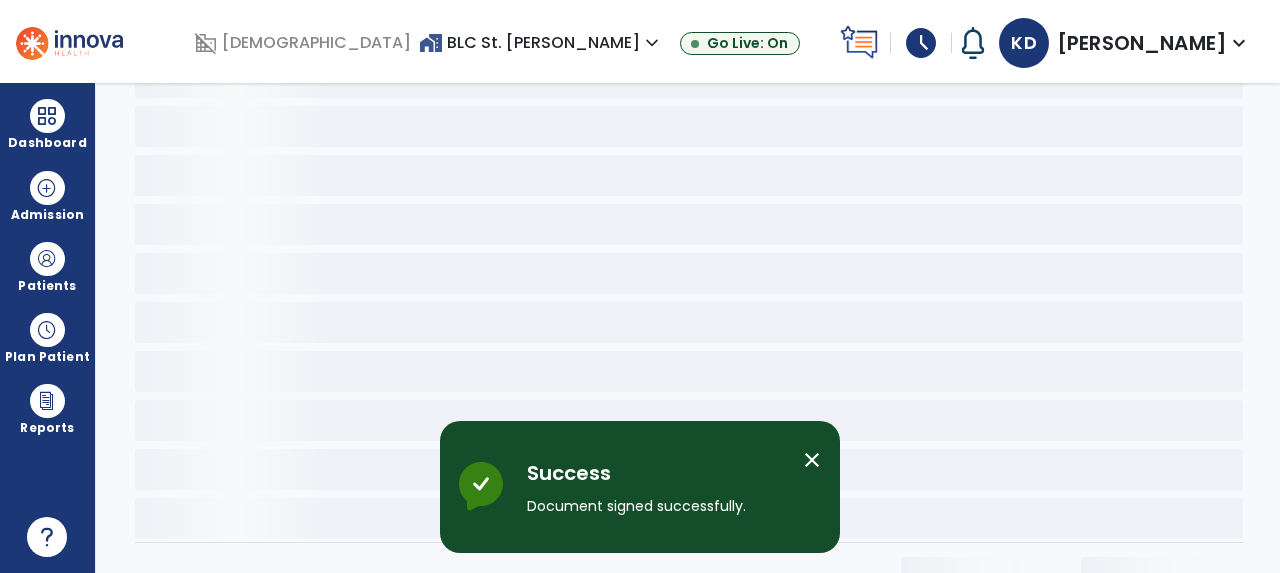 scroll, scrollTop: 0, scrollLeft: 0, axis: both 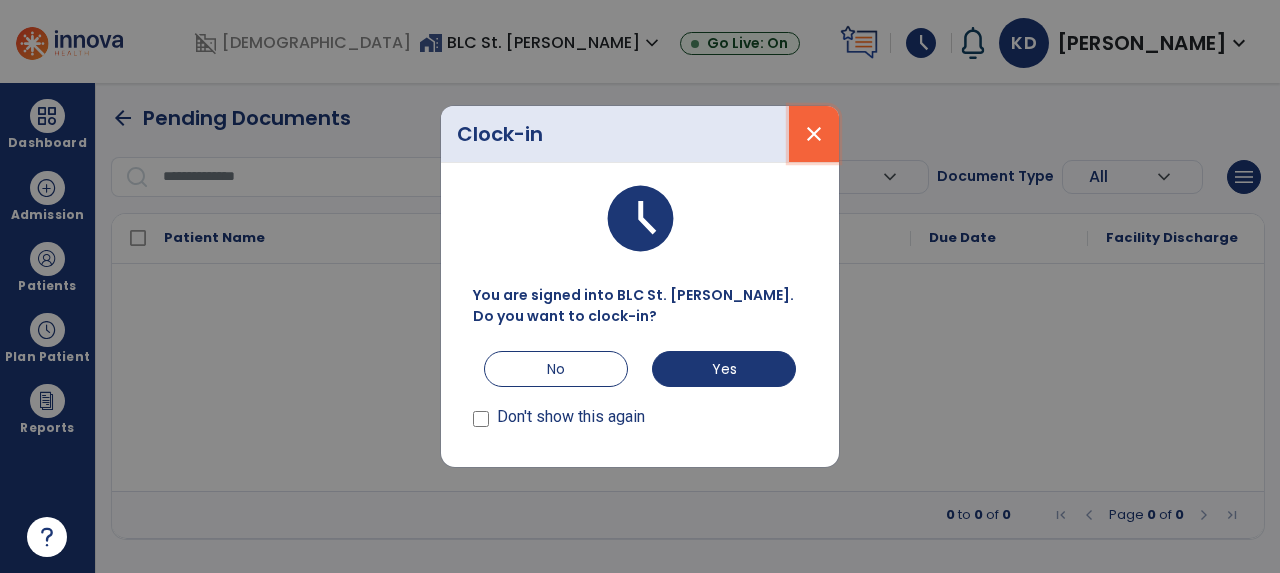 click on "close" at bounding box center (814, 134) 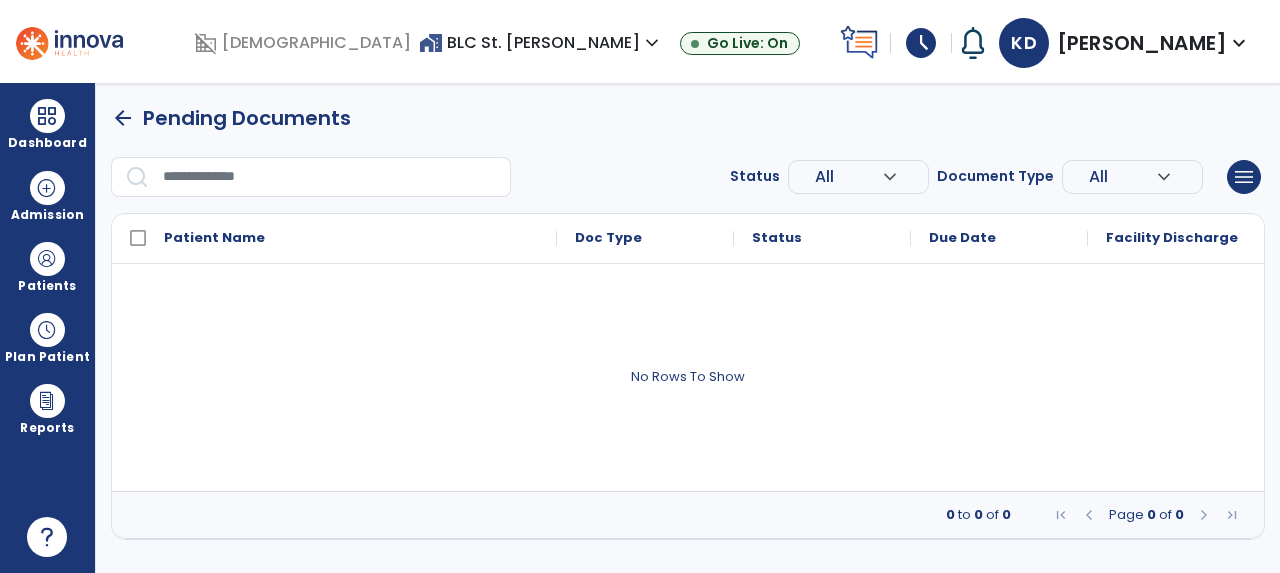 click on "schedule" at bounding box center [921, 43] 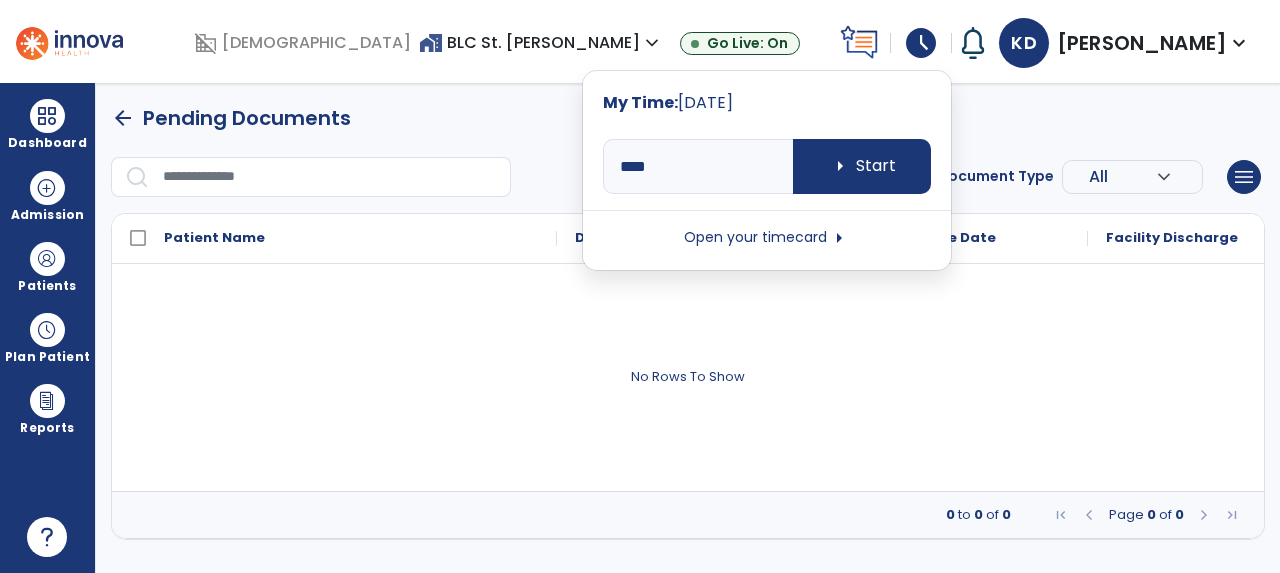 click on "My Time:   Thursday, Jul 10    **** arrow_right  Start   Open your timecard  arrow_right" at bounding box center (767, 170) 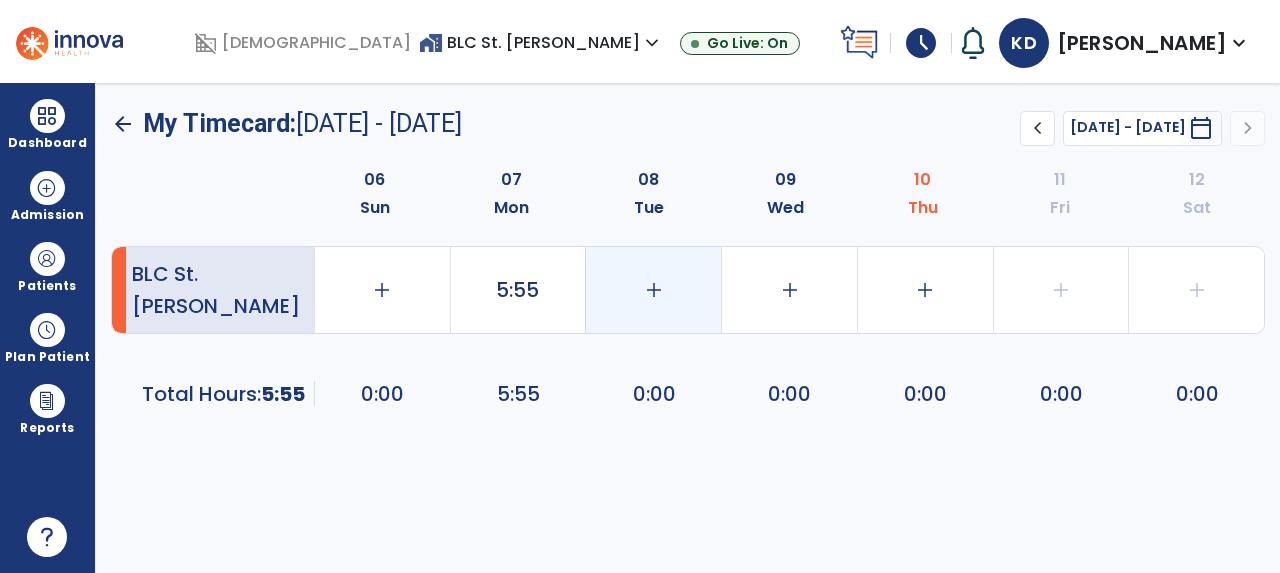 click on "add" 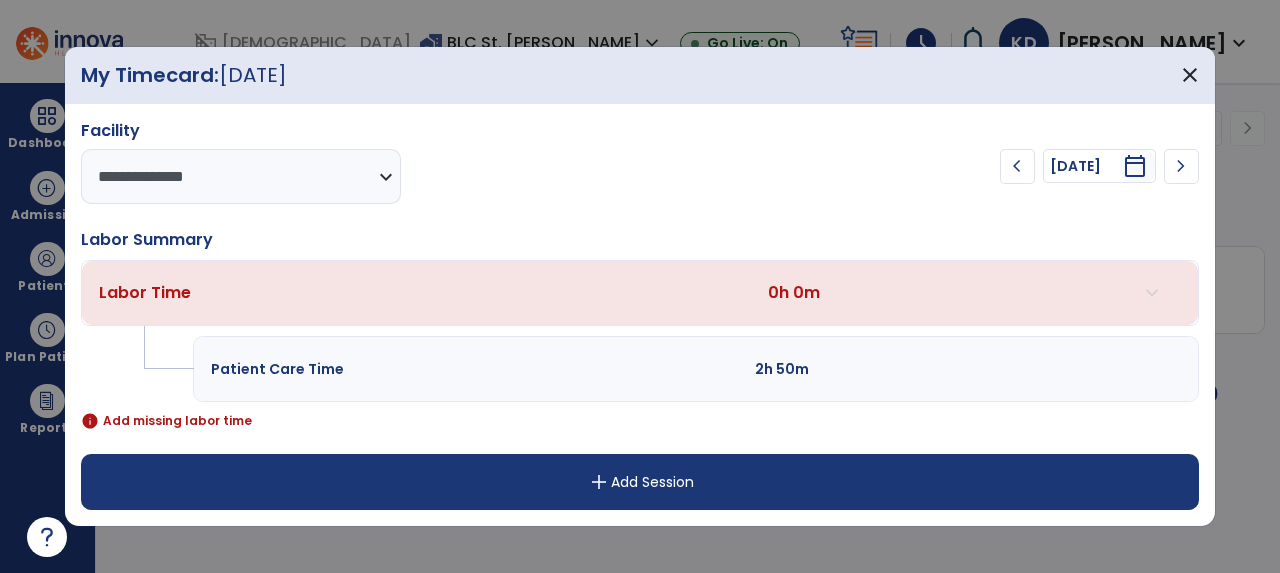 click on "add  Add Session" at bounding box center [640, 482] 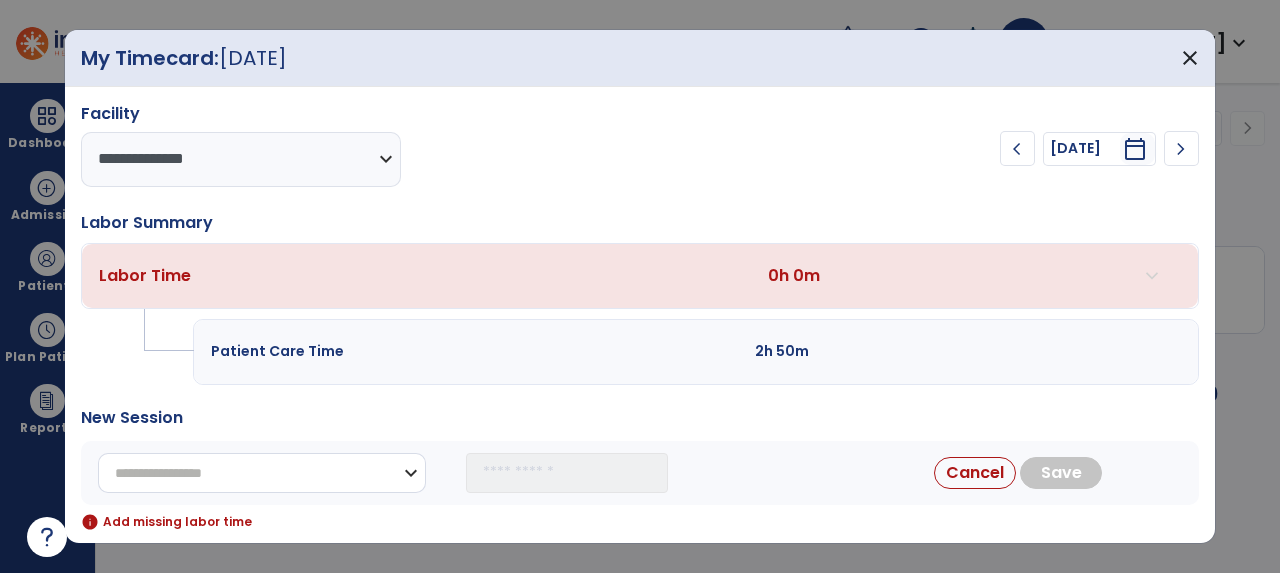click on "**********" at bounding box center (262, 473) 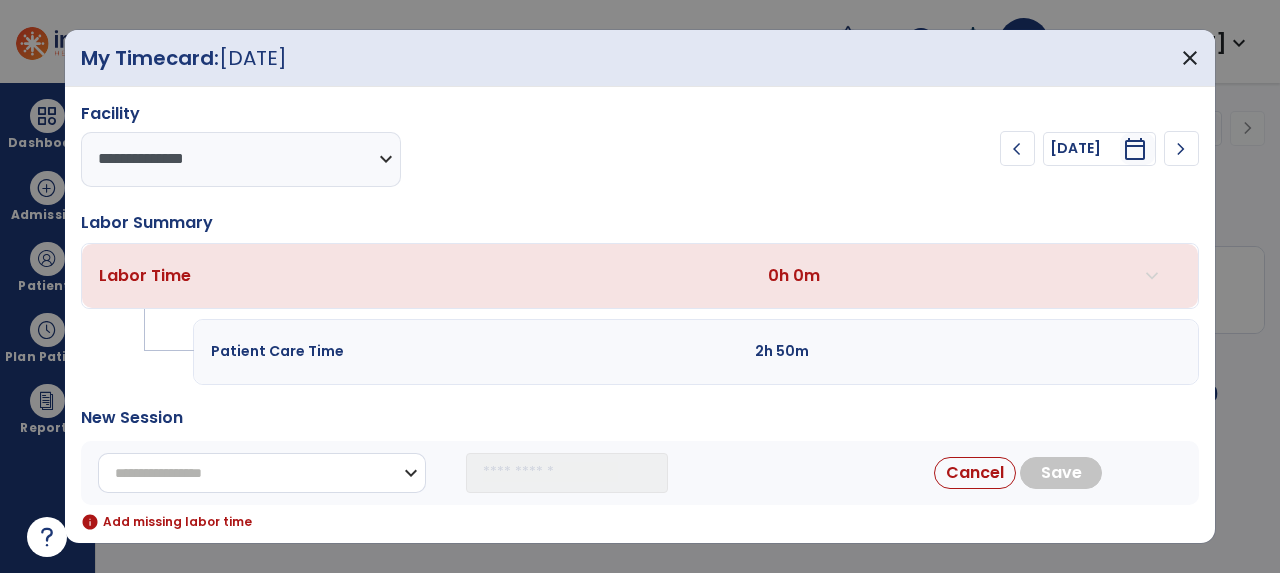 select on "**********" 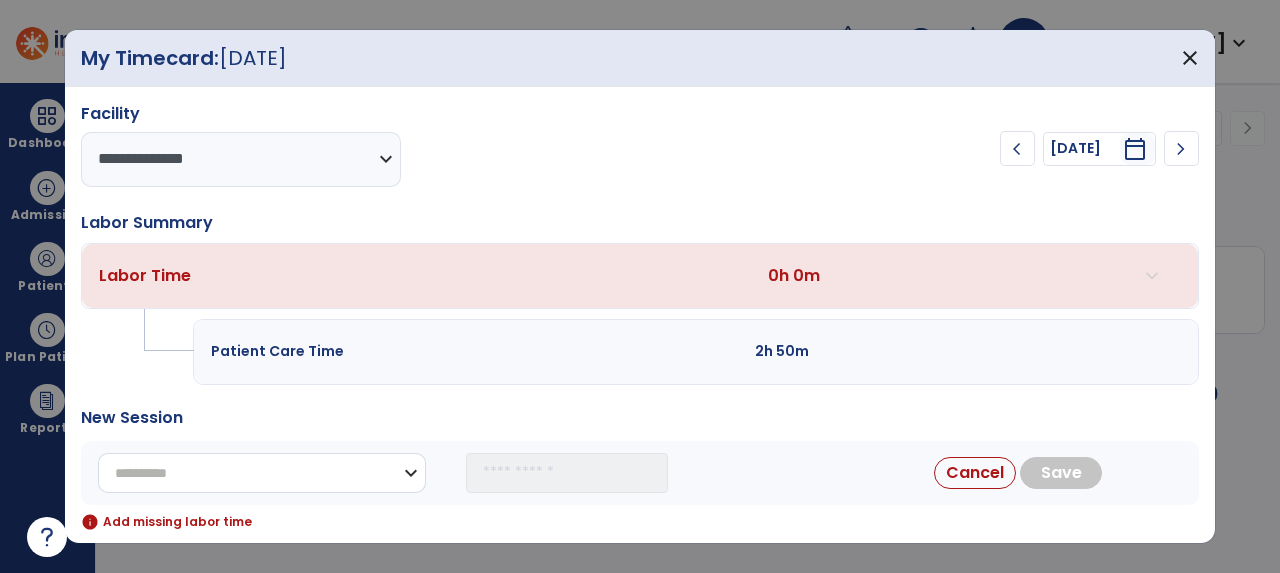 click on "**********" at bounding box center [262, 473] 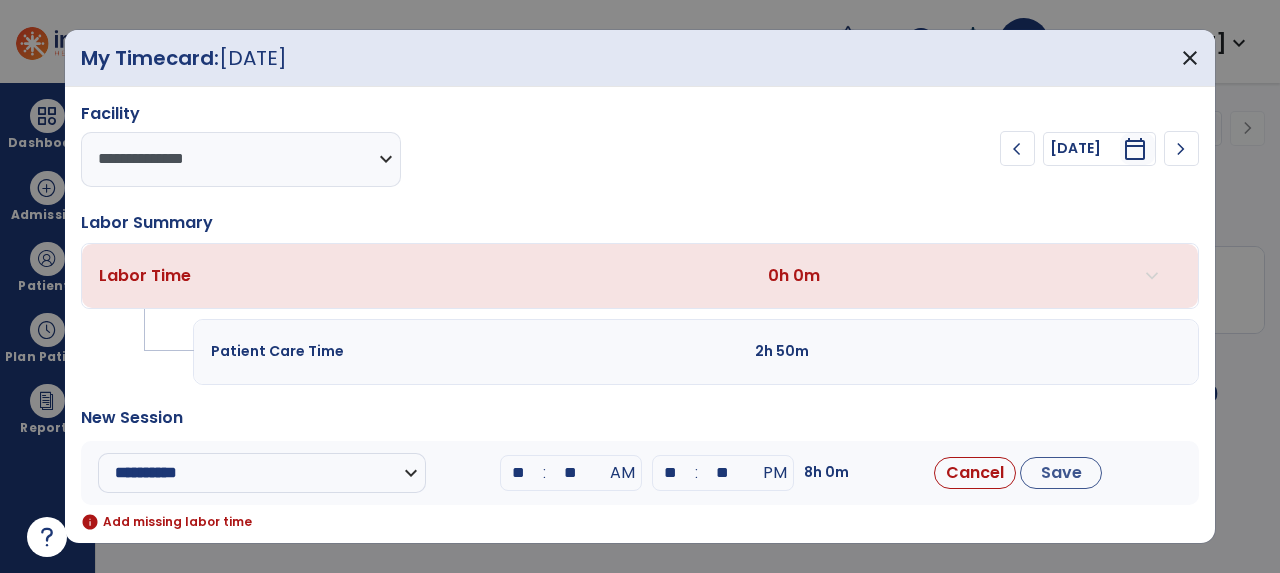 click on "**" at bounding box center [519, 473] 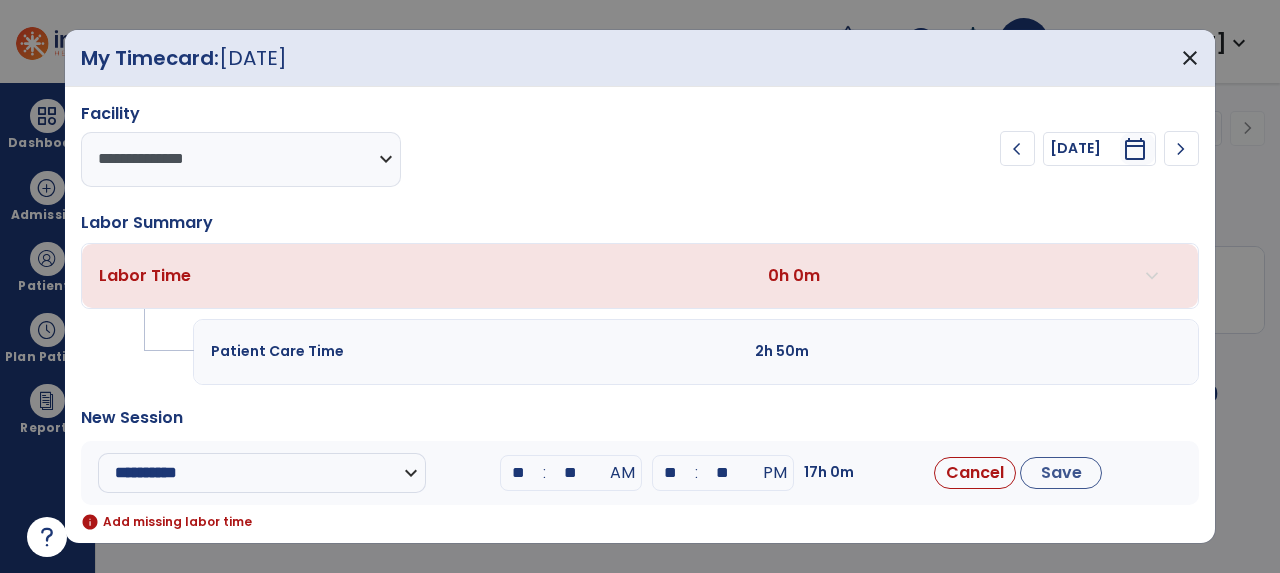 click on "**" at bounding box center (571, 473) 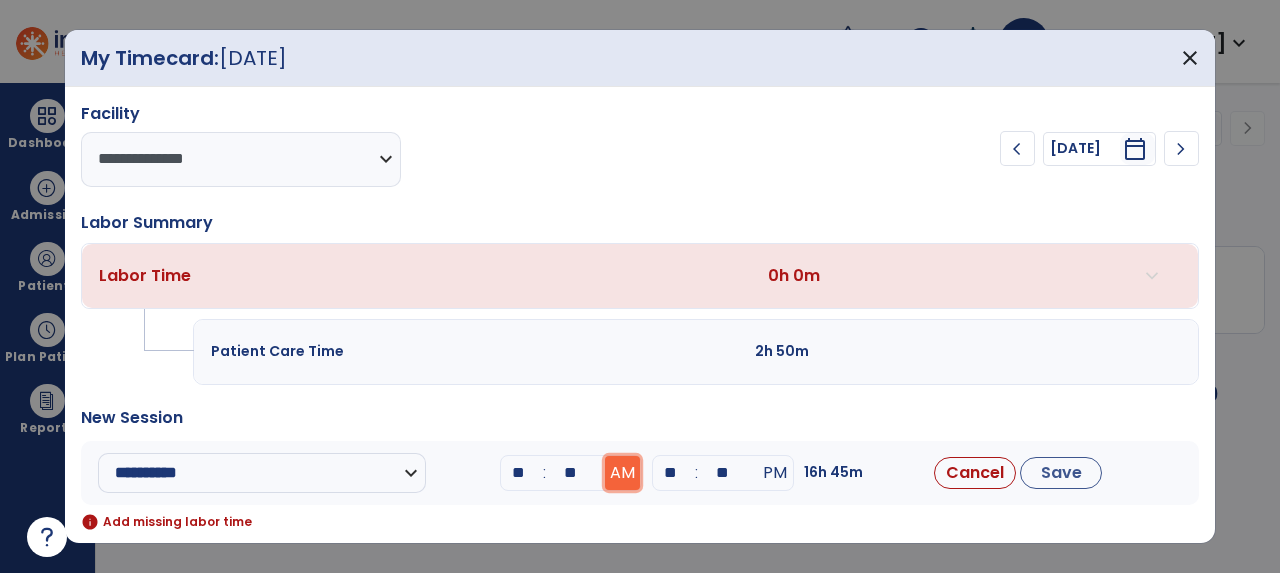 click on "AM" at bounding box center (622, 473) 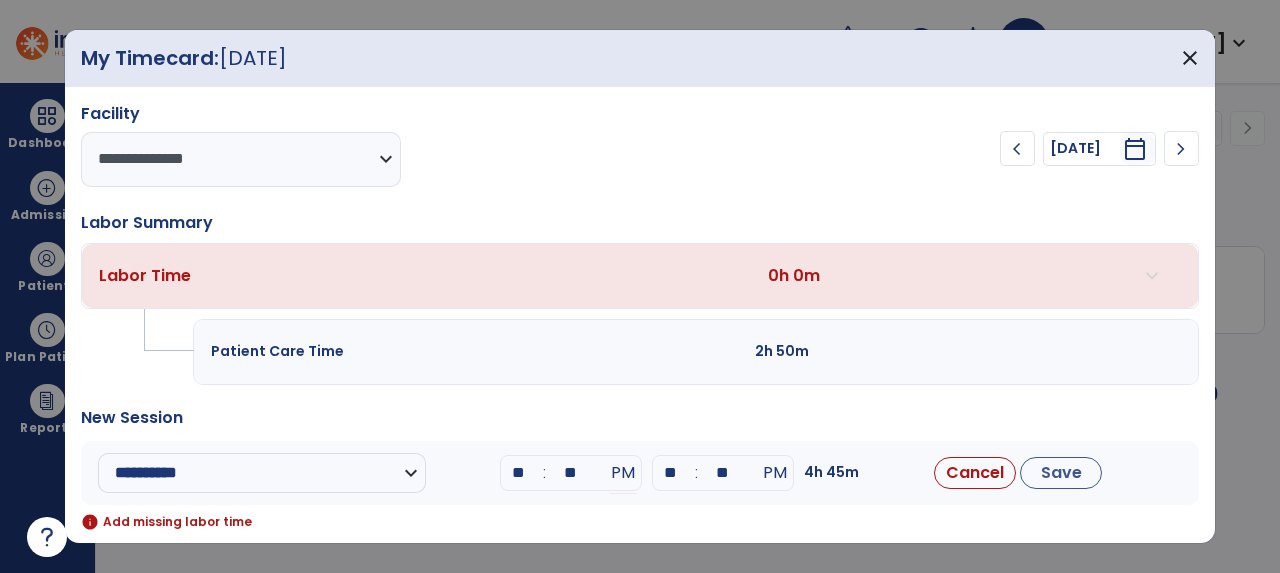 click on "**" at bounding box center [671, 473] 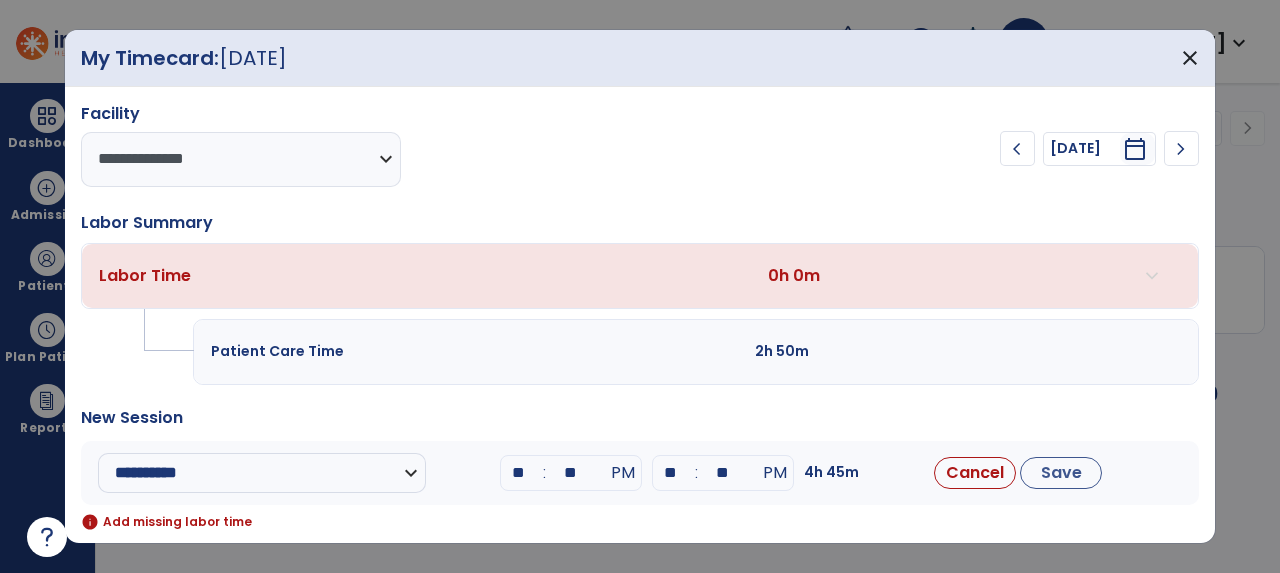 type on "**" 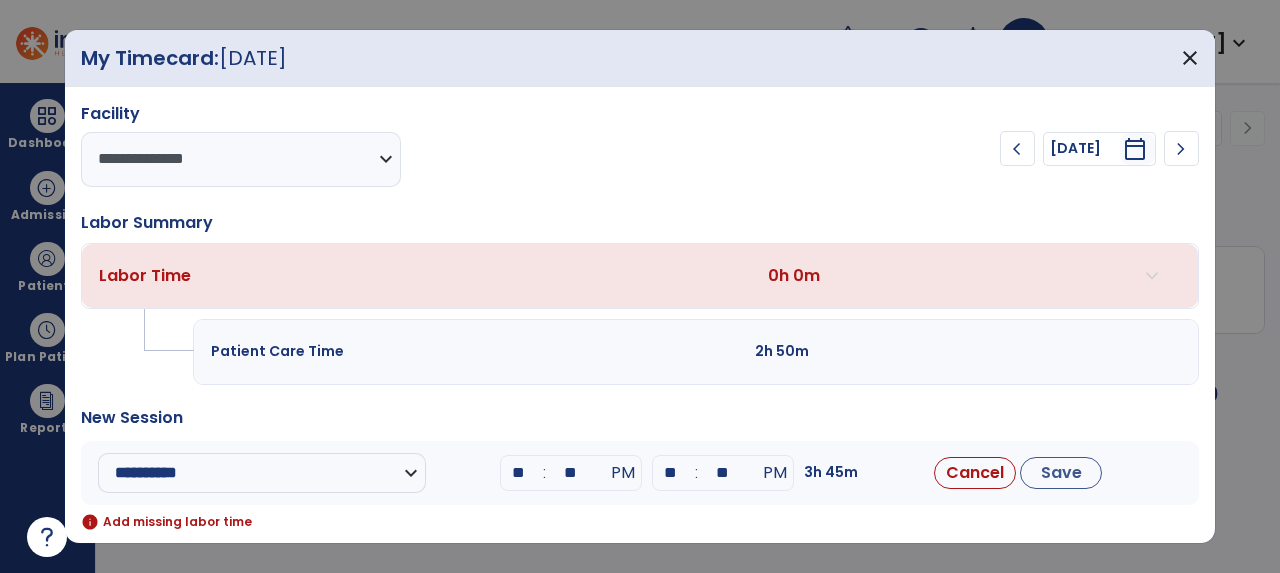 type on "*" 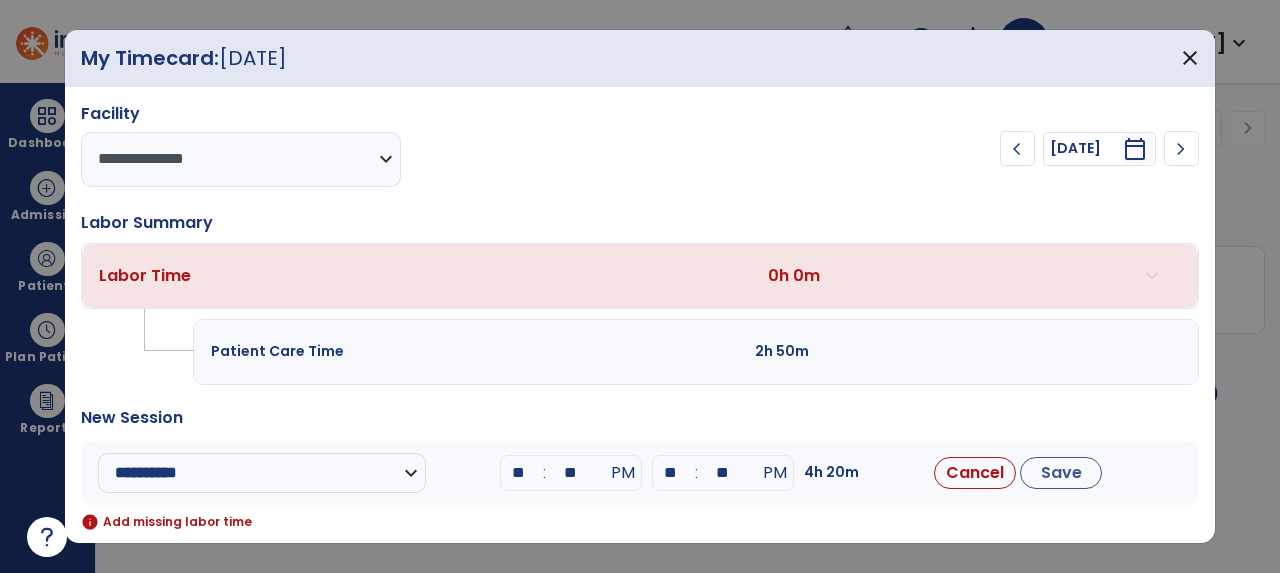 click on "**" at bounding box center [723, 473] 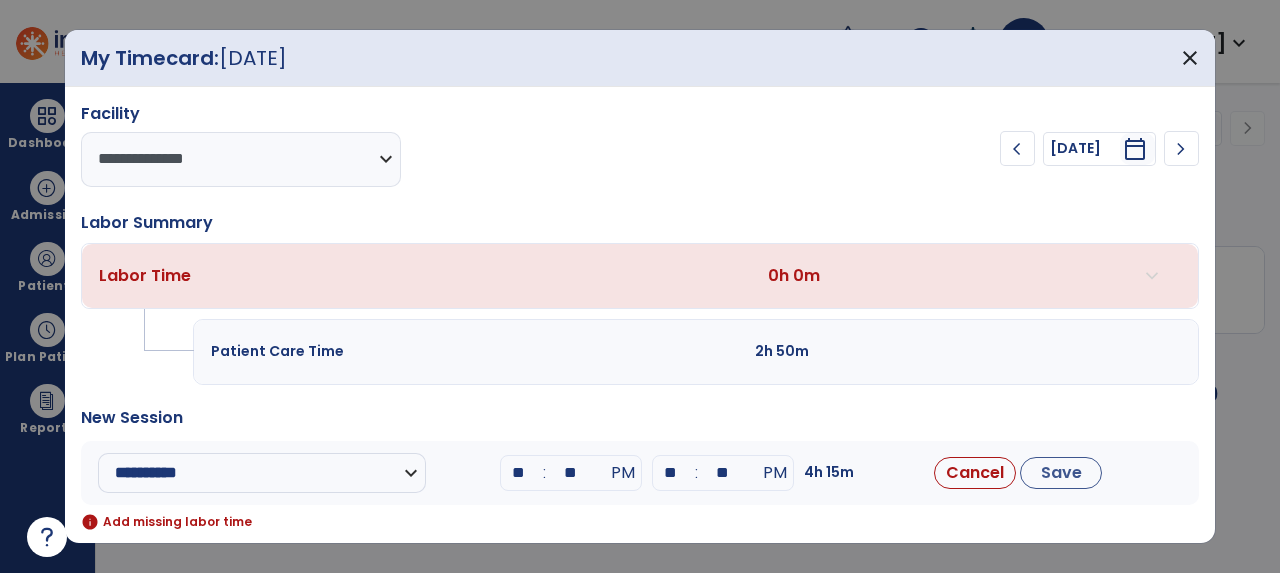 click on "**" at bounding box center (723, 473) 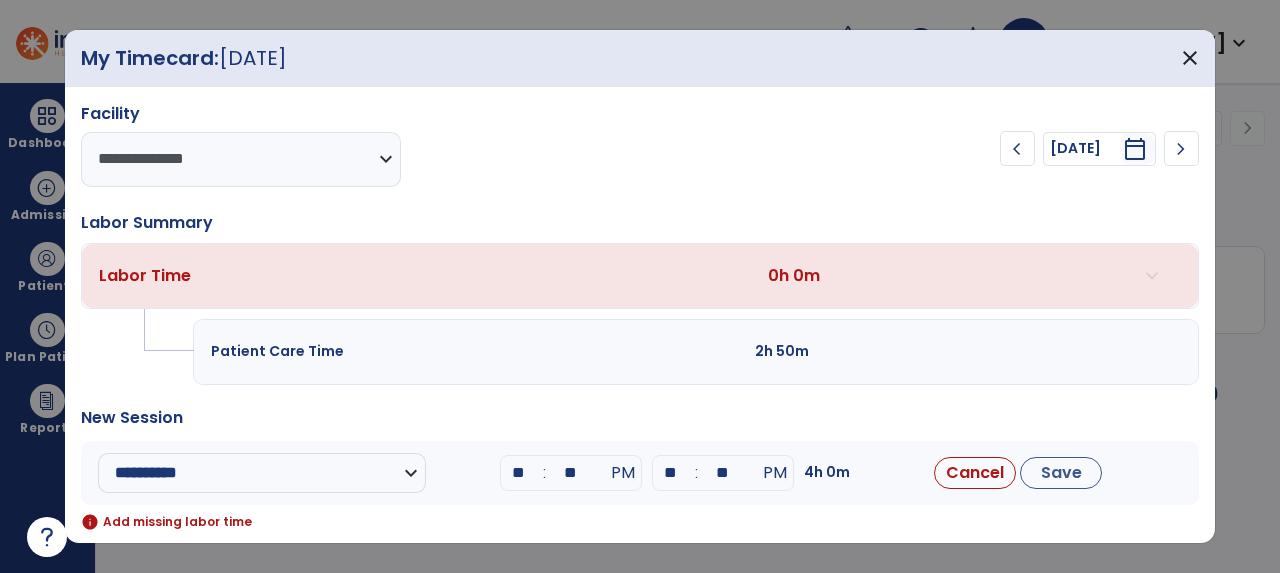 click on "**" at bounding box center [723, 473] 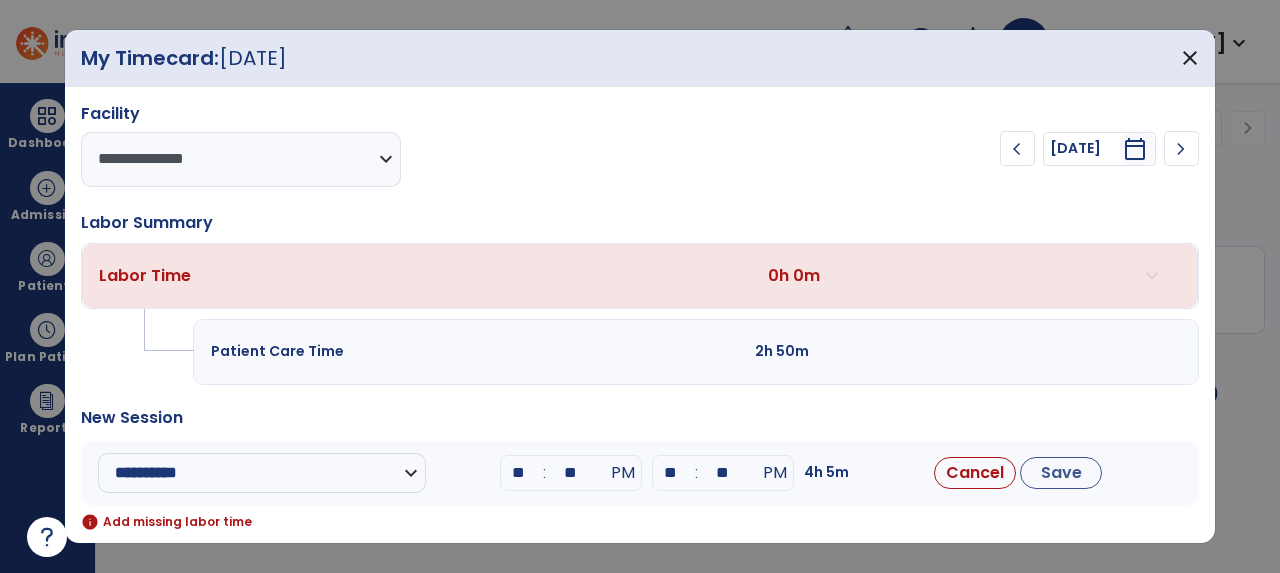 click on "New Session" at bounding box center (640, 418) 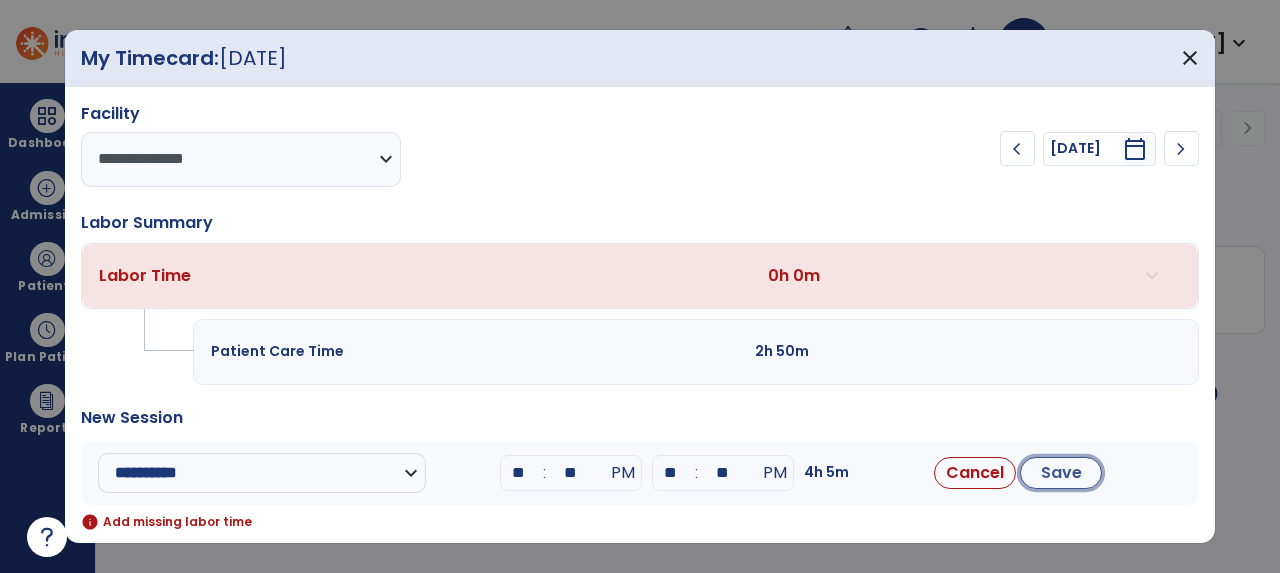 click on "Save" at bounding box center [1061, 473] 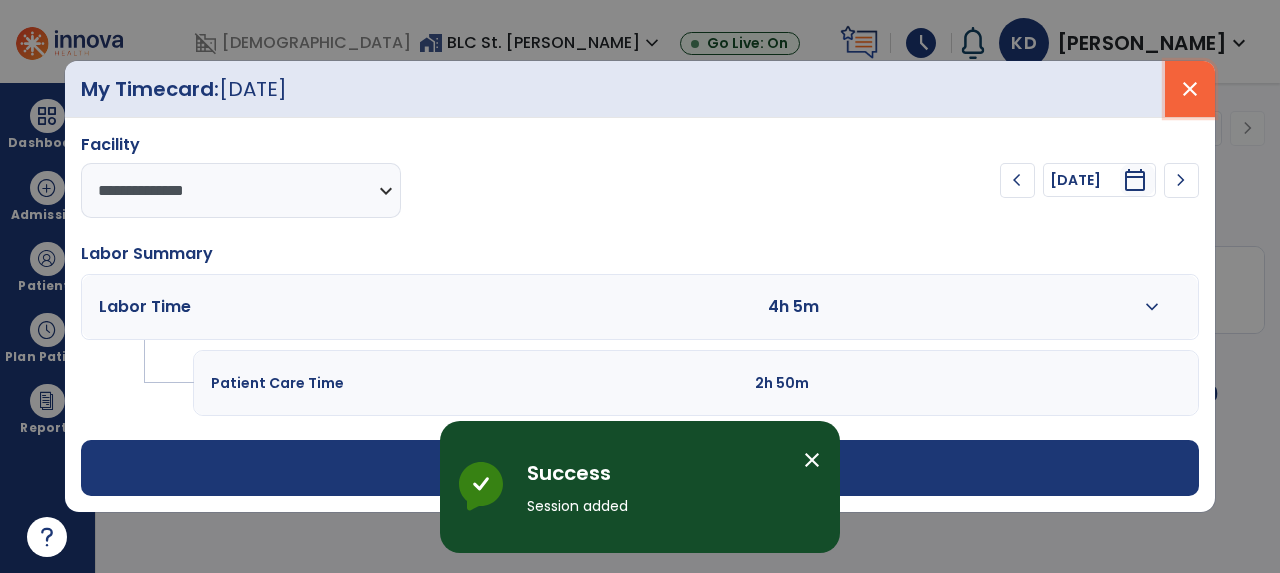 click on "close" at bounding box center (1190, 89) 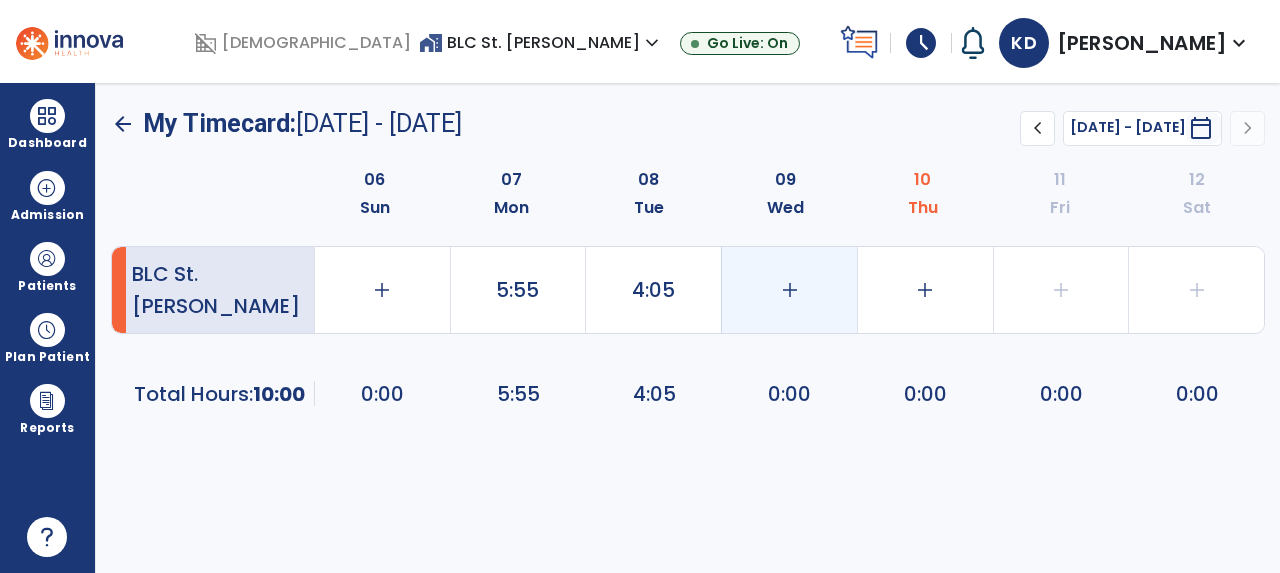 click on "add" 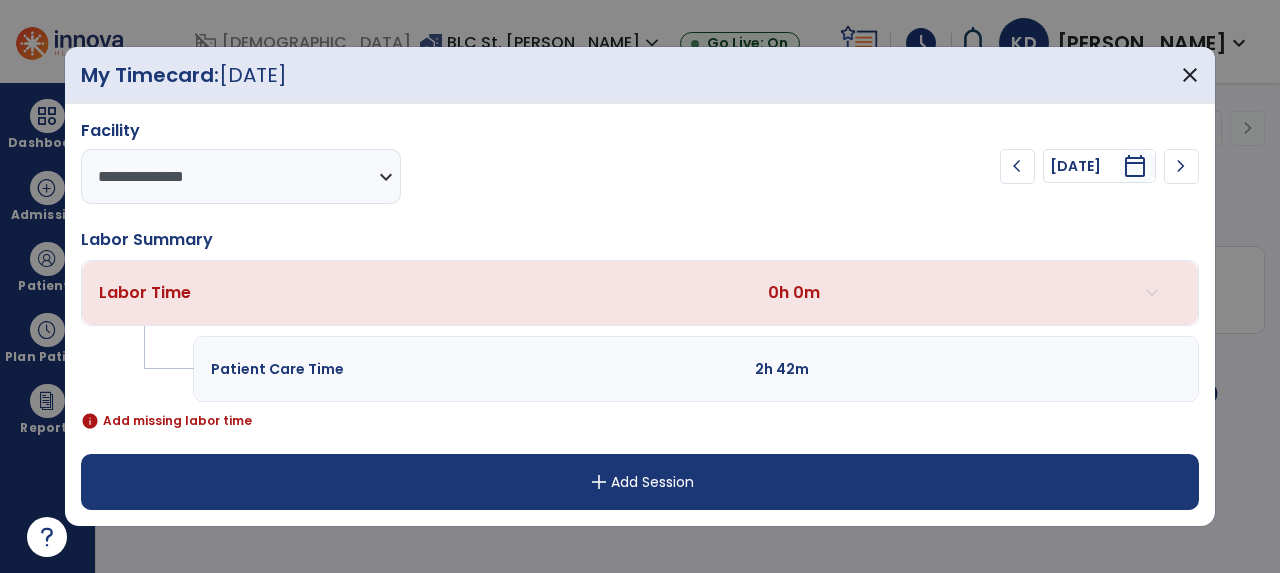 click on "add  Add Session" at bounding box center (640, 482) 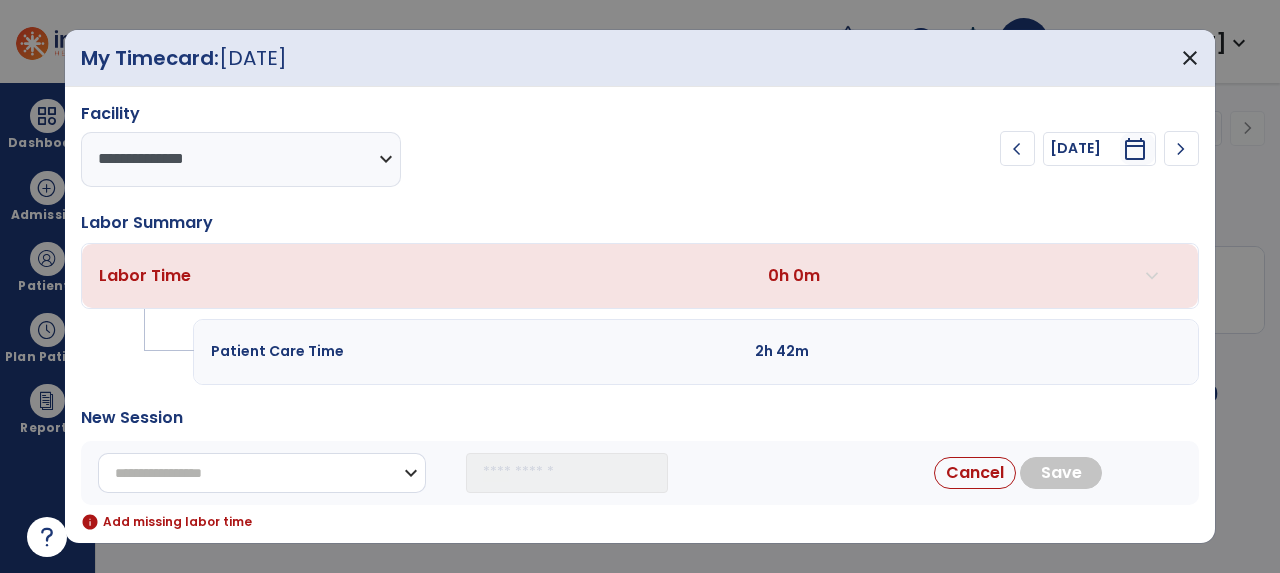 click on "**********" at bounding box center (262, 473) 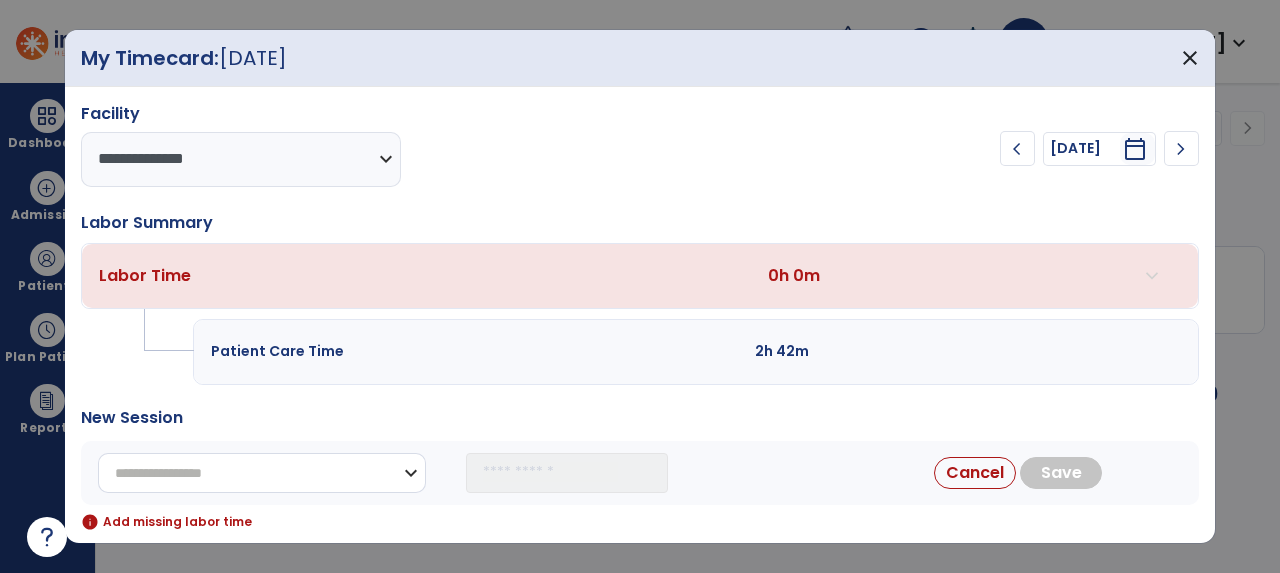 select on "**********" 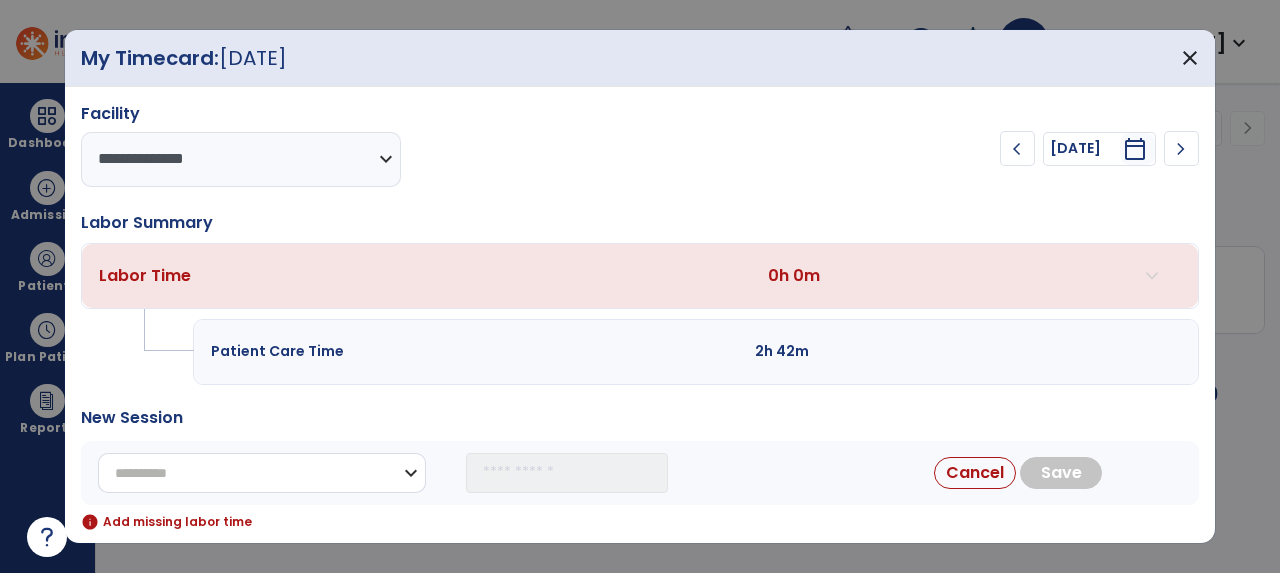 click on "**********" at bounding box center [262, 473] 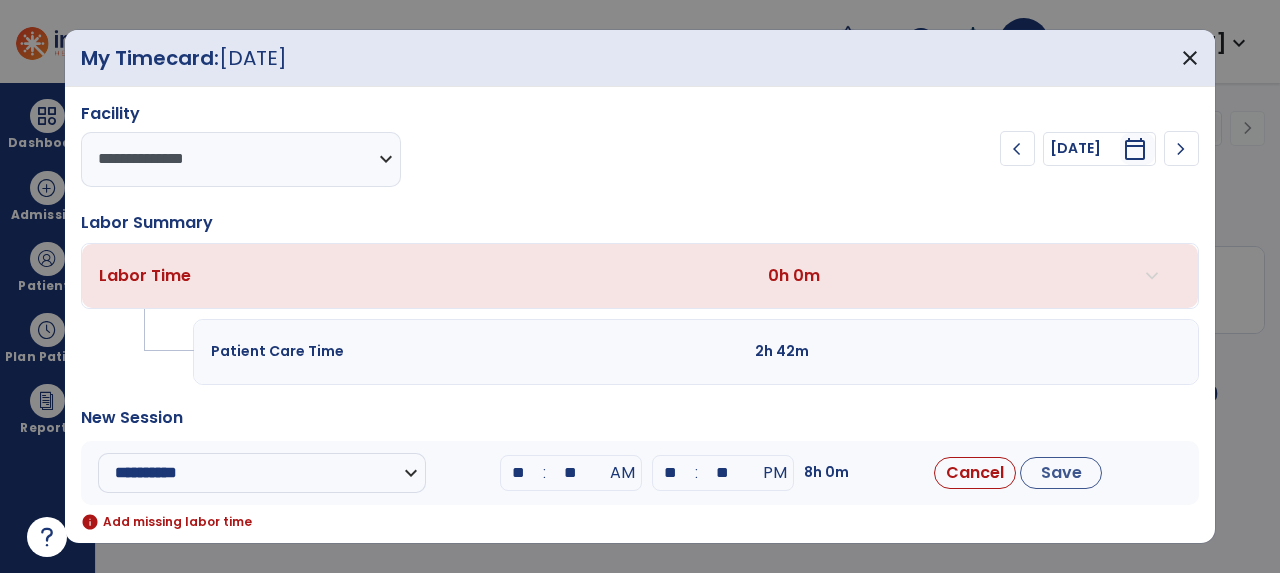 click on "**" at bounding box center (519, 473) 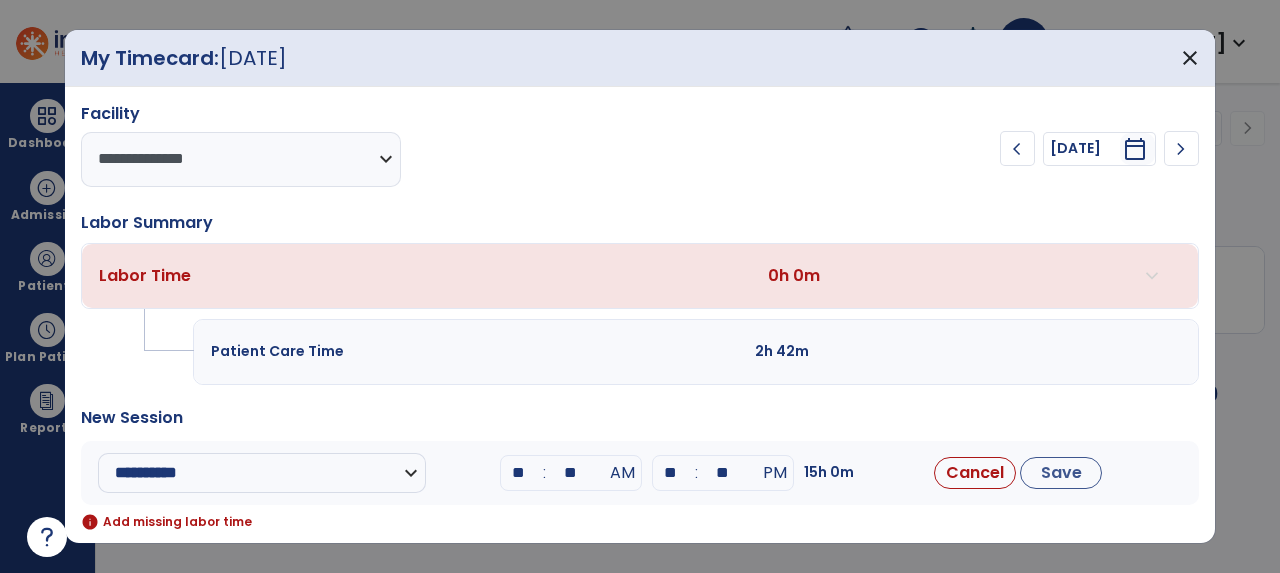 click on "**" at bounding box center [571, 473] 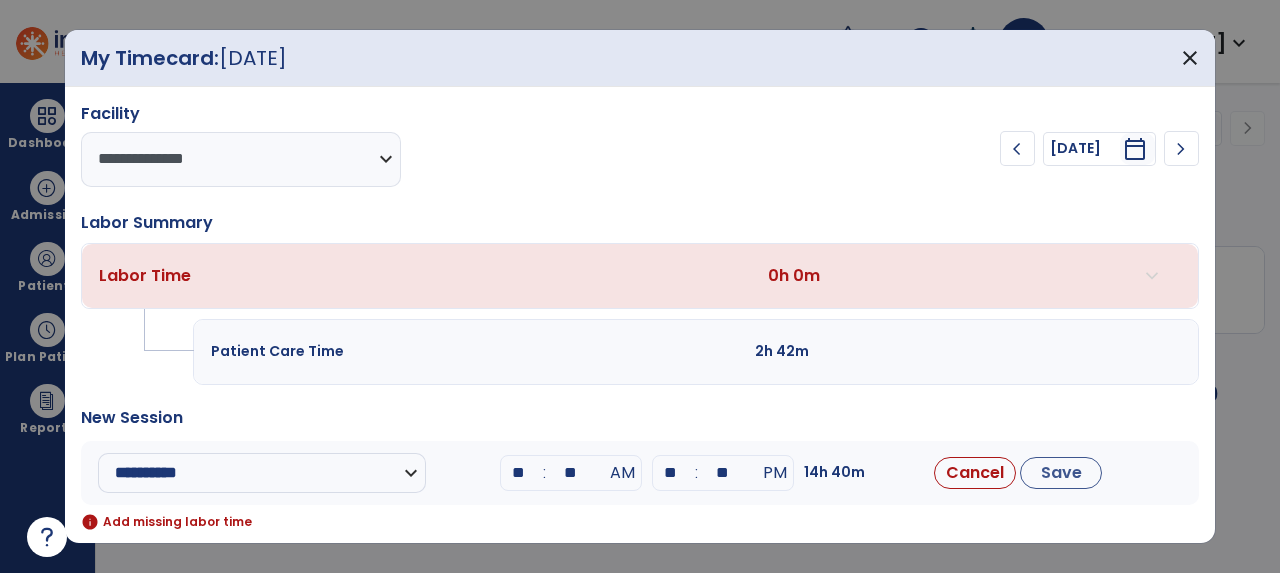 click on "New Session" at bounding box center [640, 418] 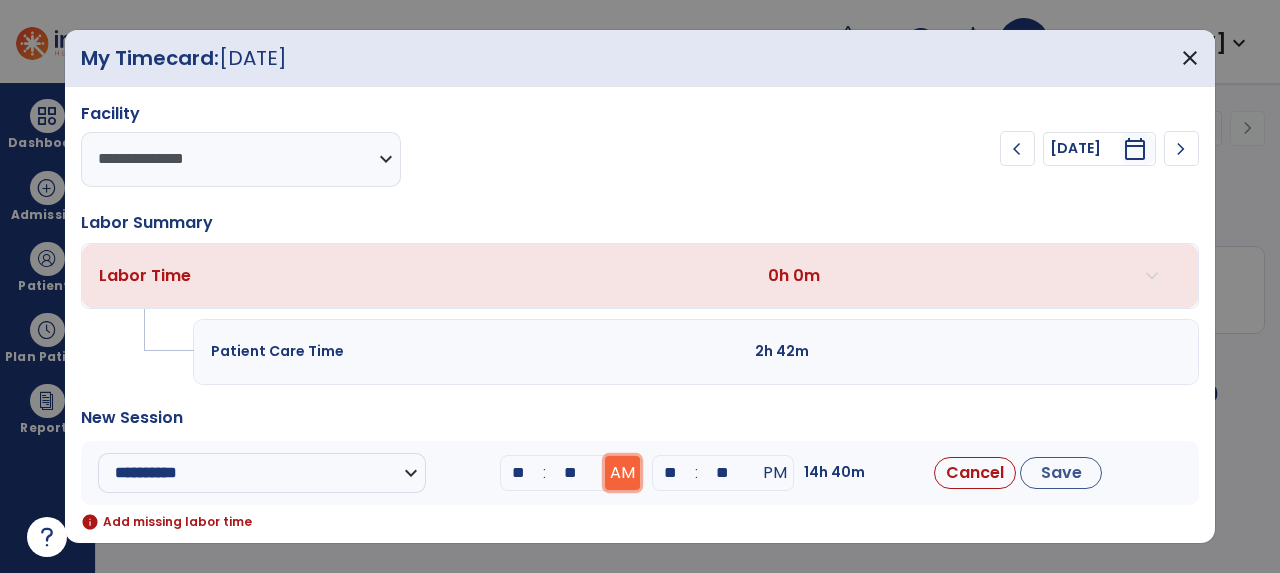 click on "AM" at bounding box center [622, 473] 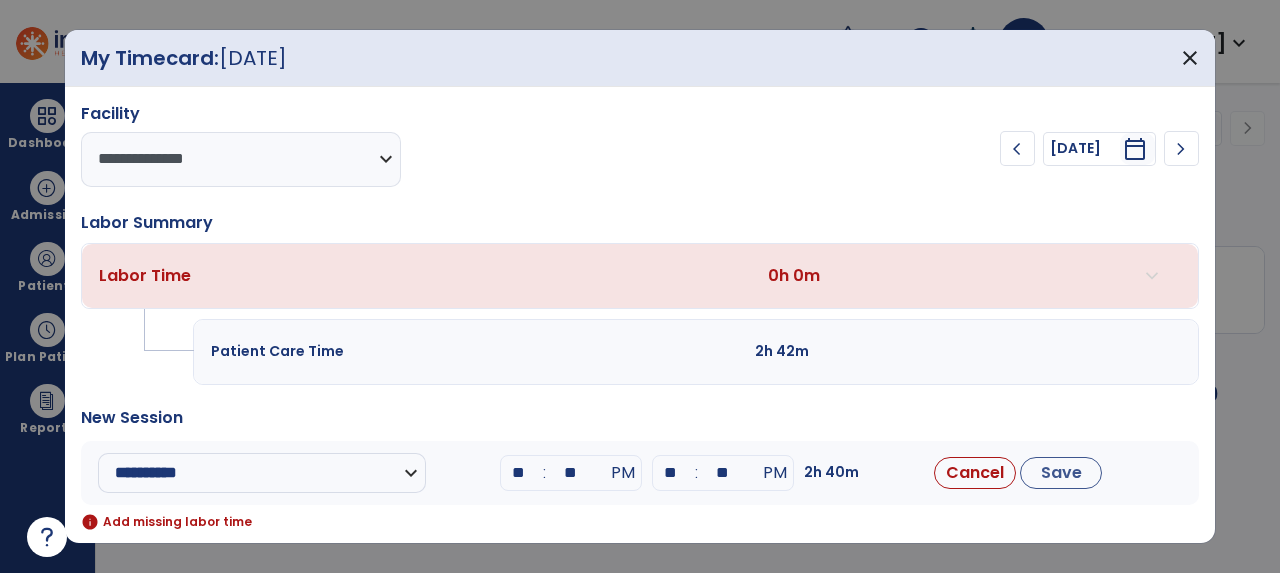 click on "New Session" at bounding box center [640, 418] 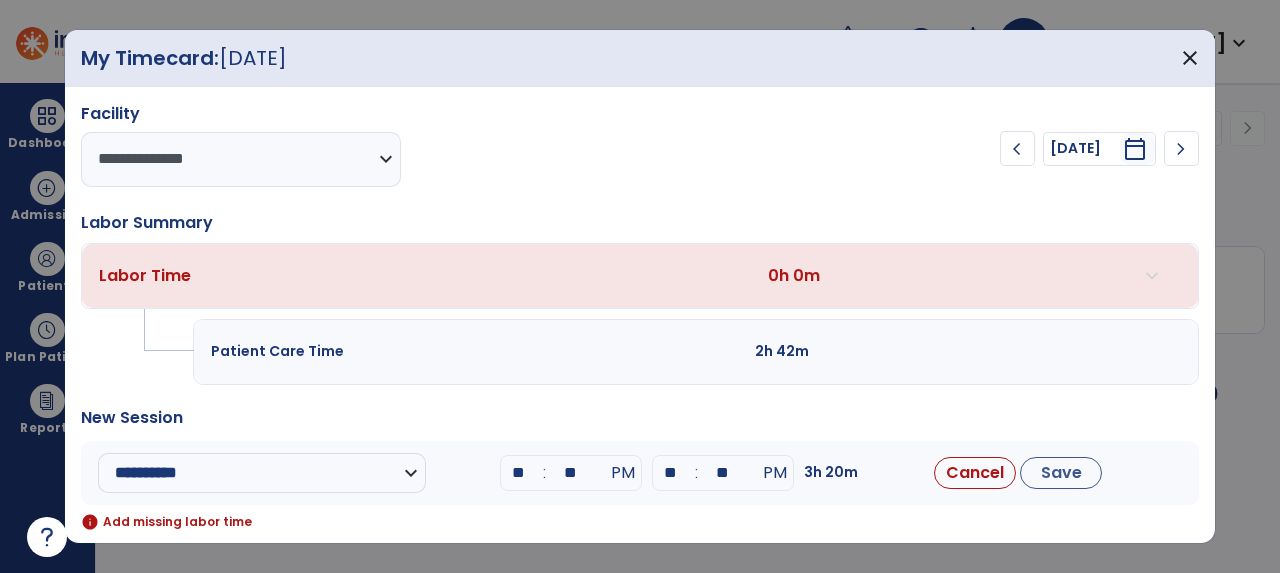 click on "**" at bounding box center (723, 473) 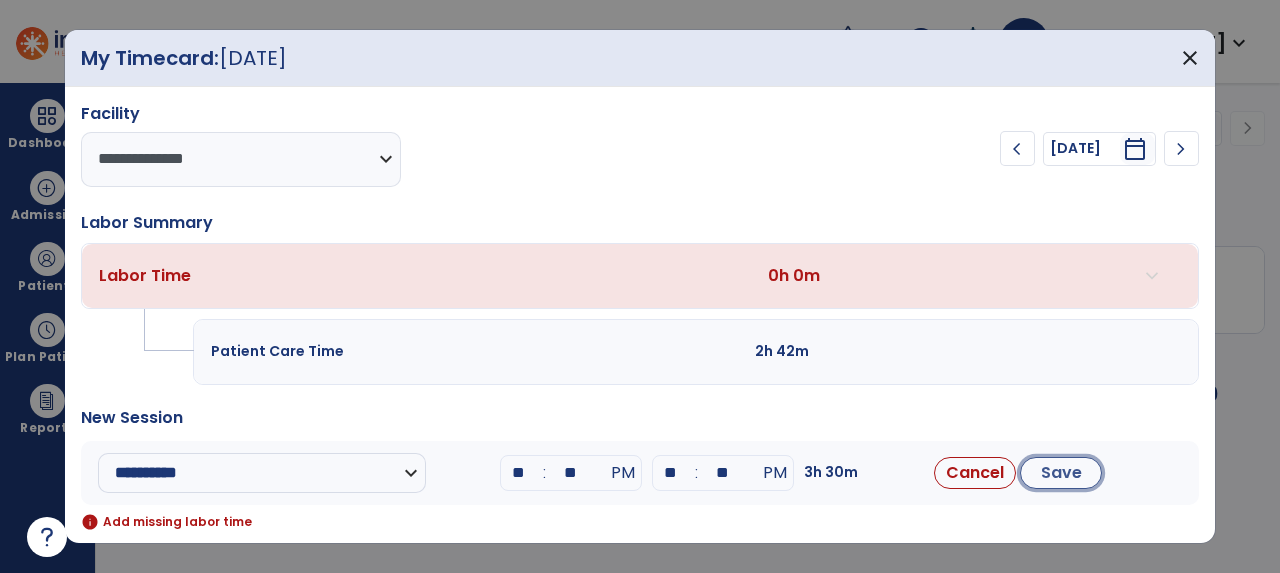 click on "Save" at bounding box center [1061, 473] 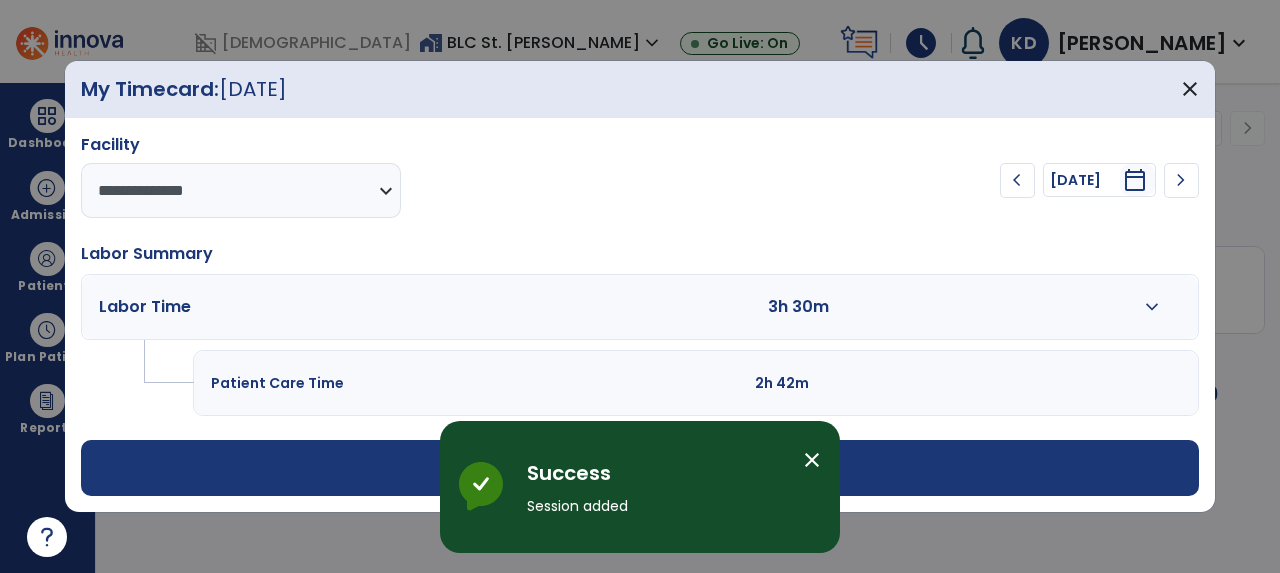 click on "close" at bounding box center [812, 460] 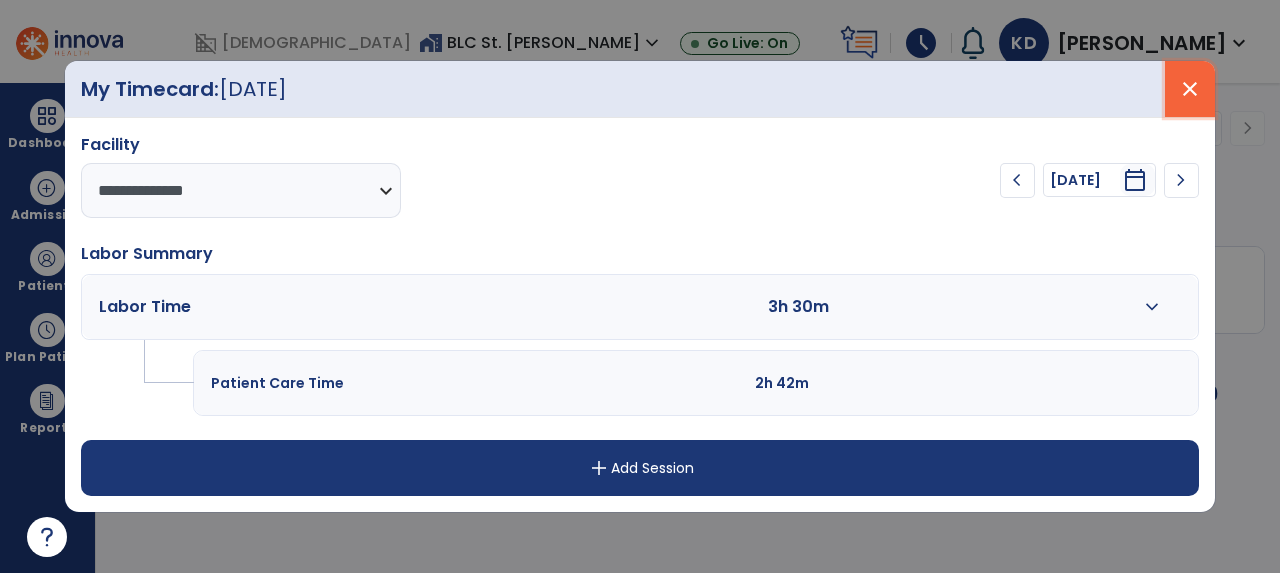 click on "close" at bounding box center (1190, 89) 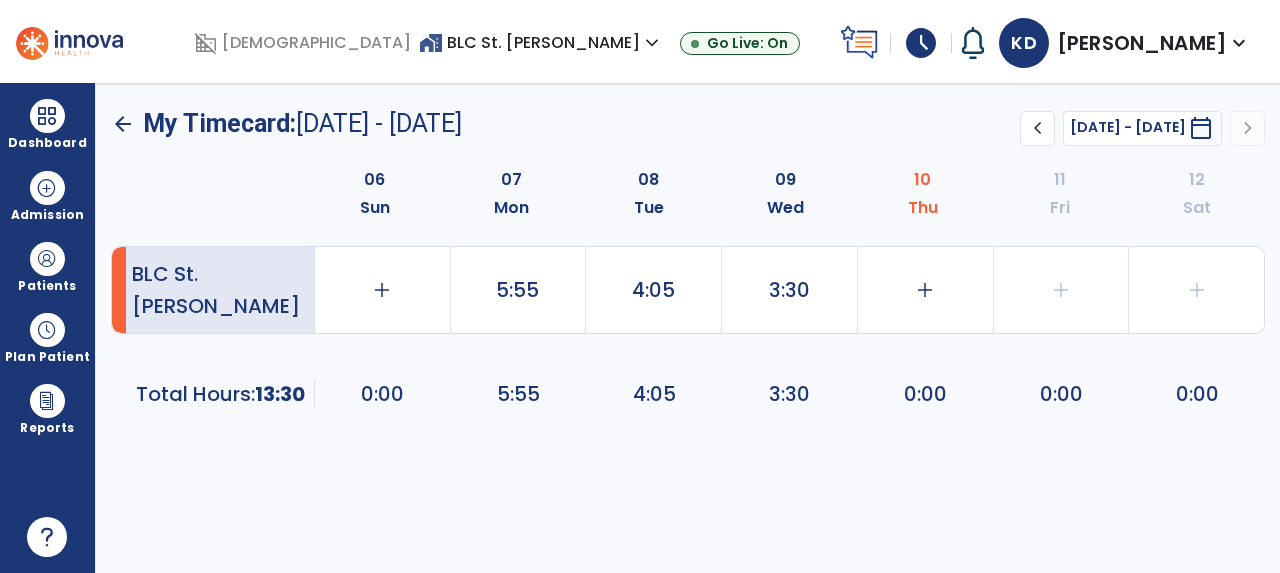 drag, startPoint x: 981, startPoint y: 131, endPoint x: 608, endPoint y: 479, distance: 510.13037 